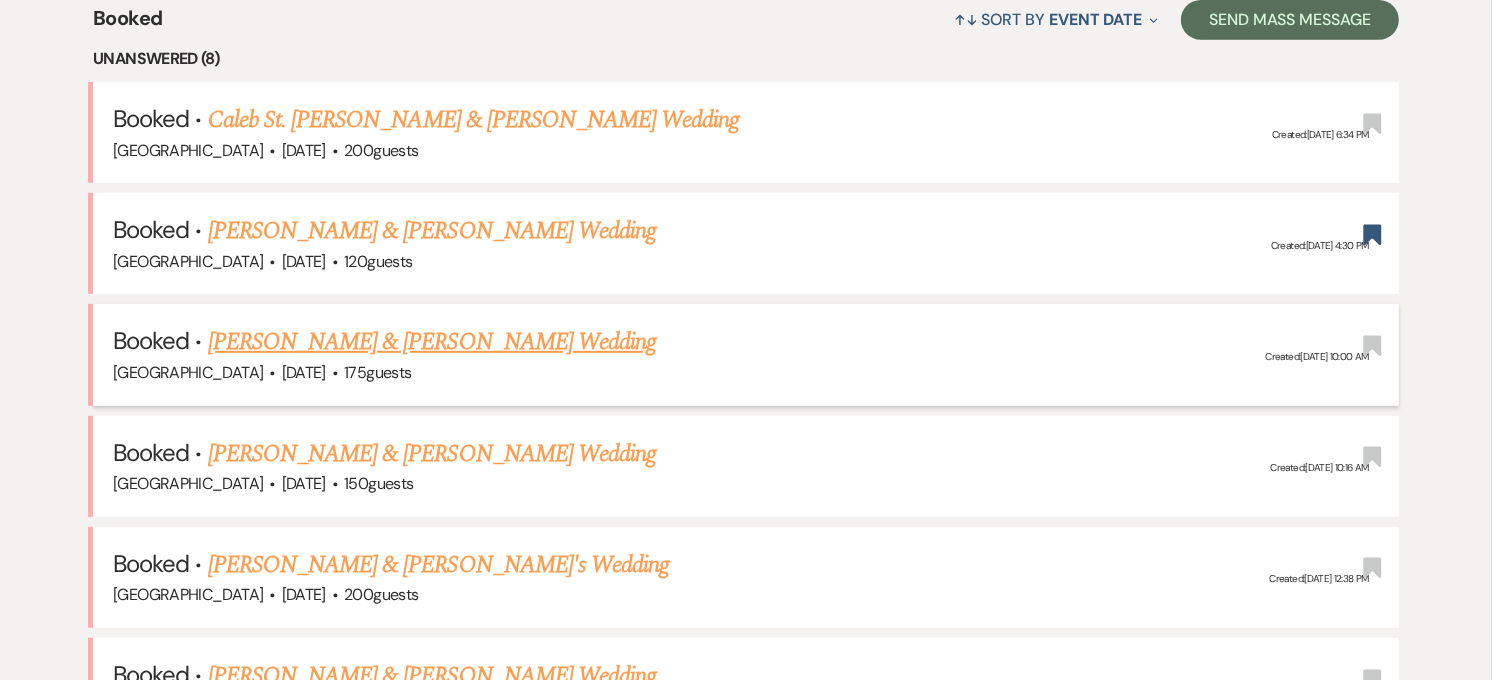scroll, scrollTop: 0, scrollLeft: 0, axis: both 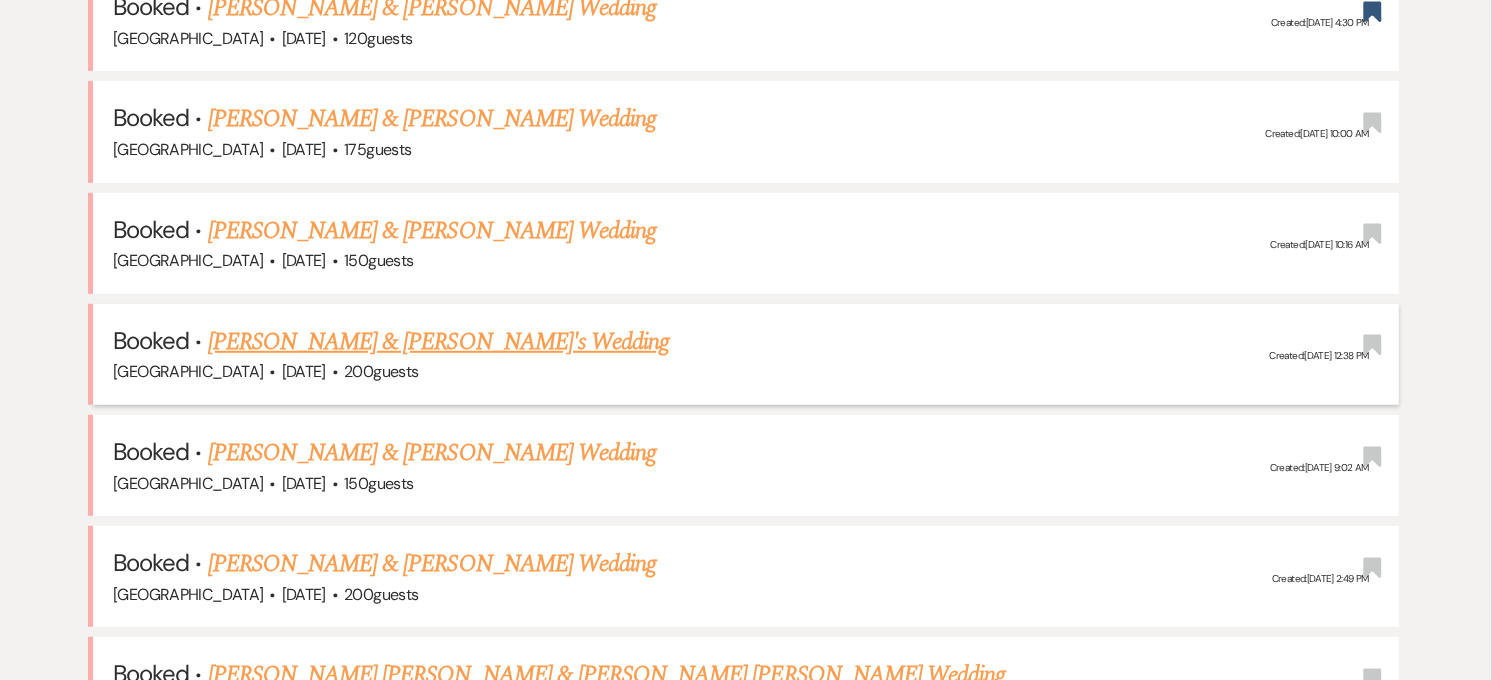 click on "[PERSON_NAME] & [PERSON_NAME]'s Wedding" at bounding box center [439, 342] 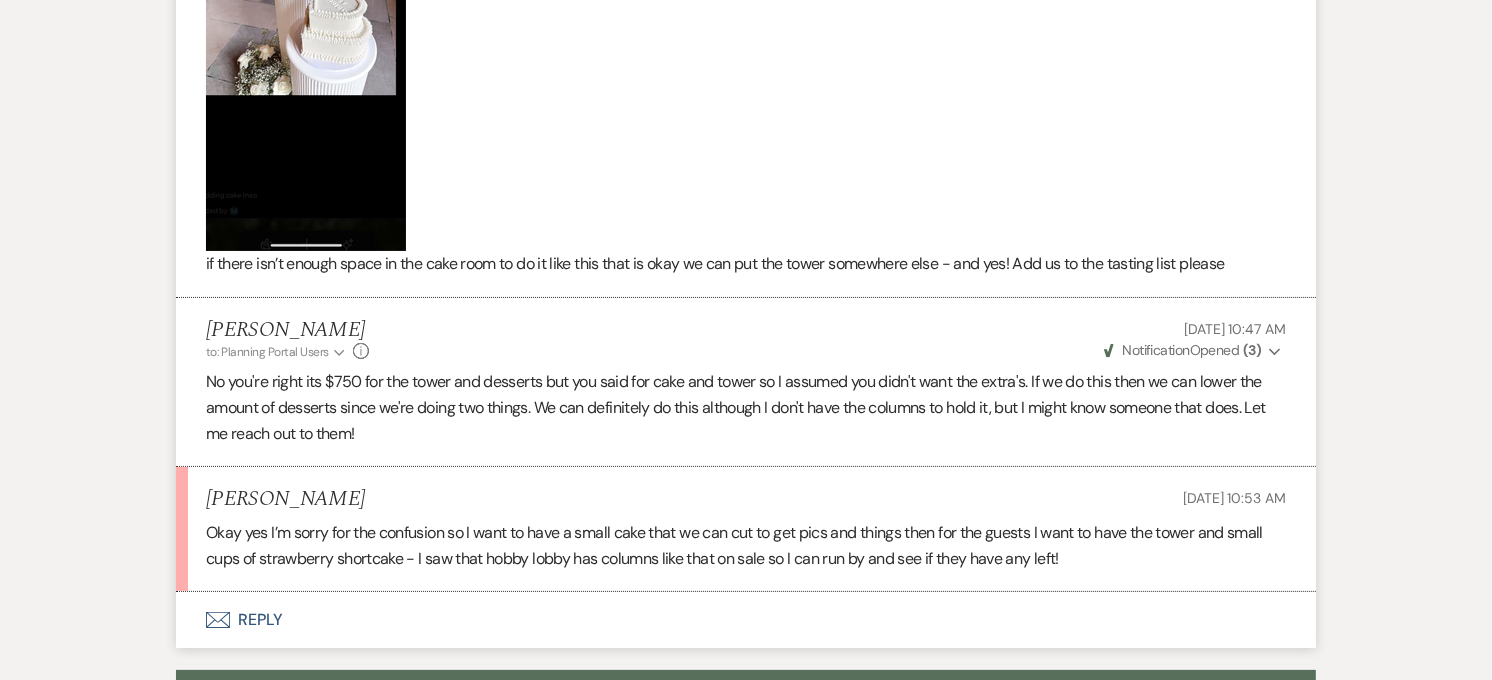 scroll, scrollTop: 6920, scrollLeft: 0, axis: vertical 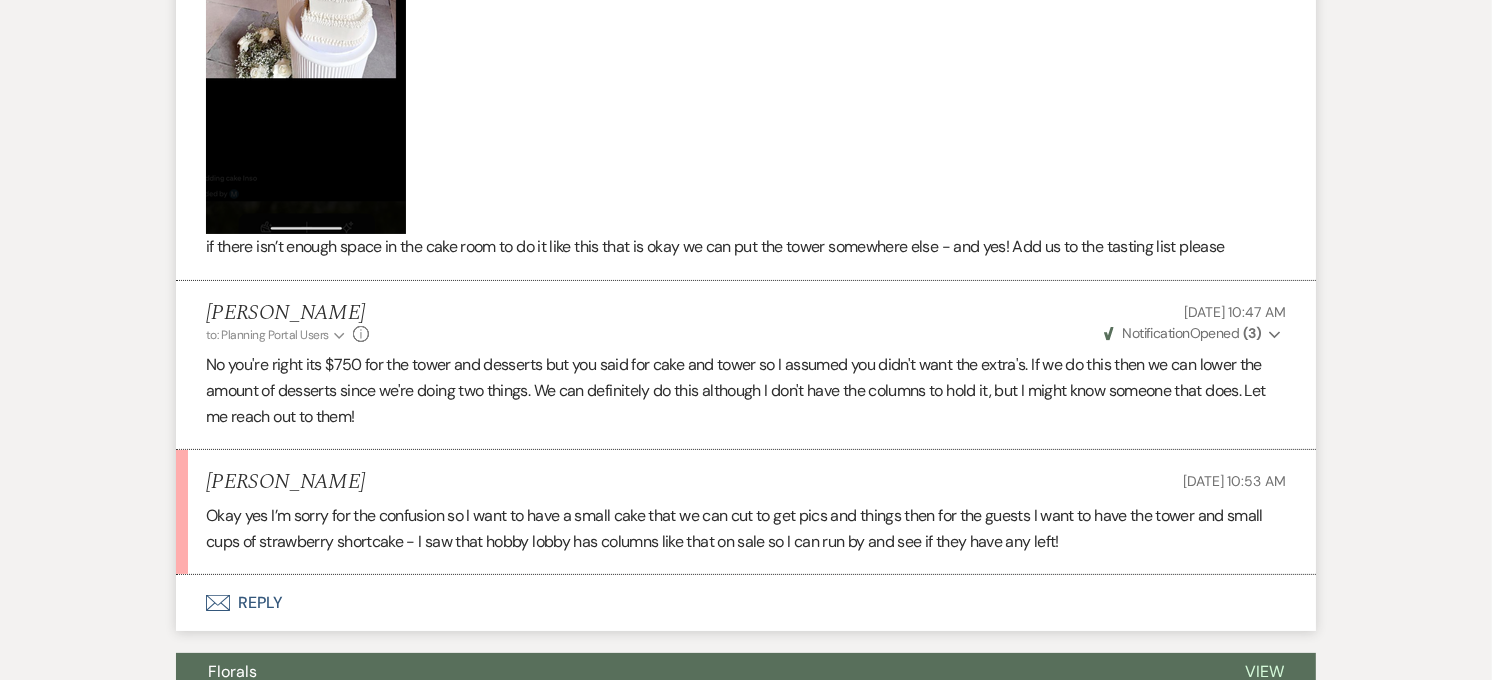 click on "Okay yes I’m sorry for the confusion so I want to have a small cake that we can cut to get pics and things then for the guests I want to have the tower and small cups of strawberry shortcake - I saw that hobby lobby has columns like that on sale so I can run by and see if they have any left!" at bounding box center (746, 528) 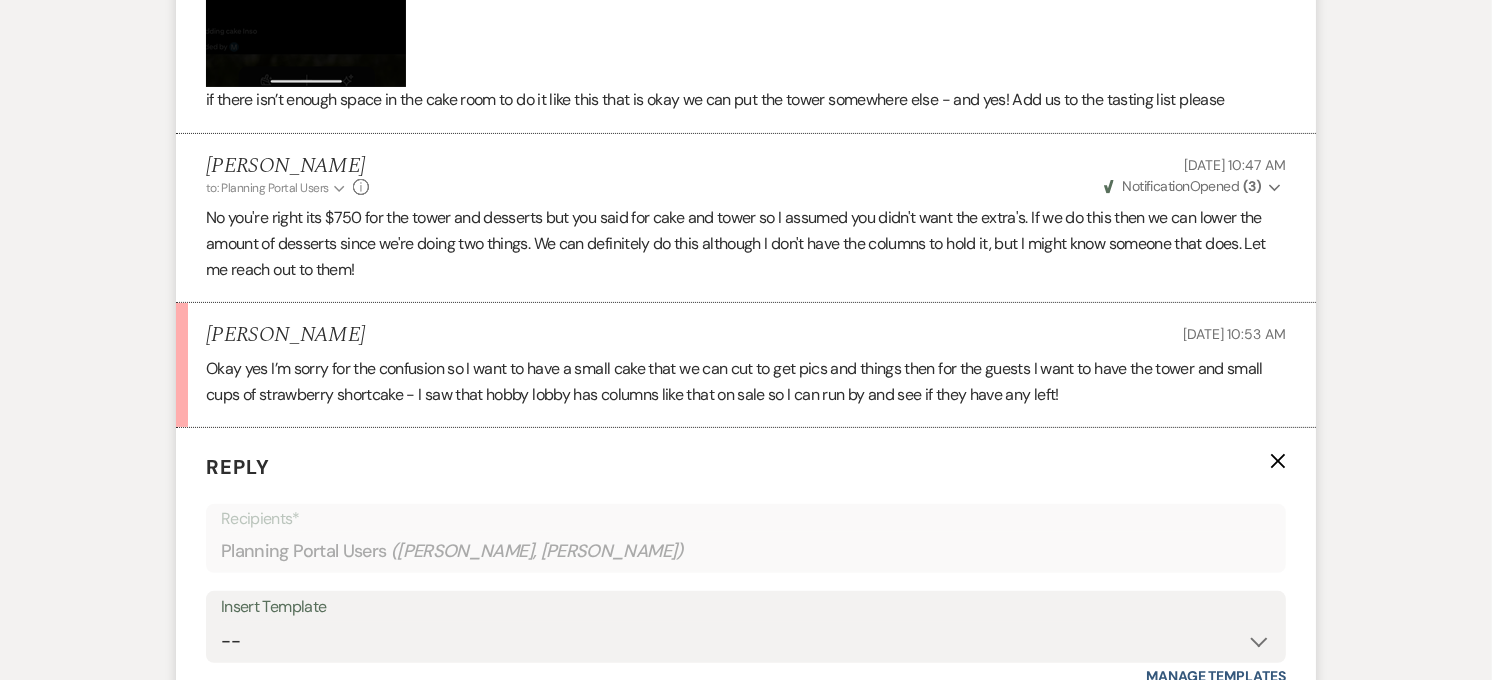 scroll, scrollTop: 7430, scrollLeft: 0, axis: vertical 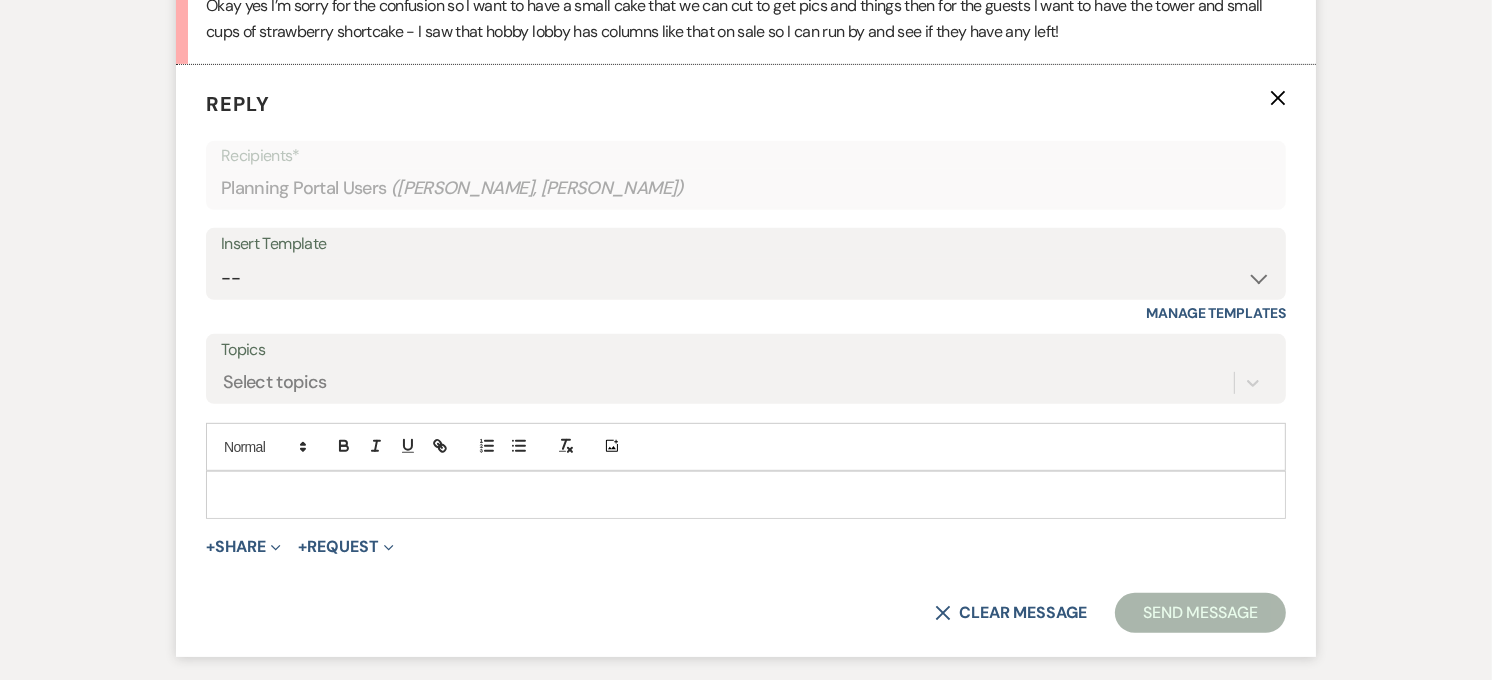 click at bounding box center (746, 495) 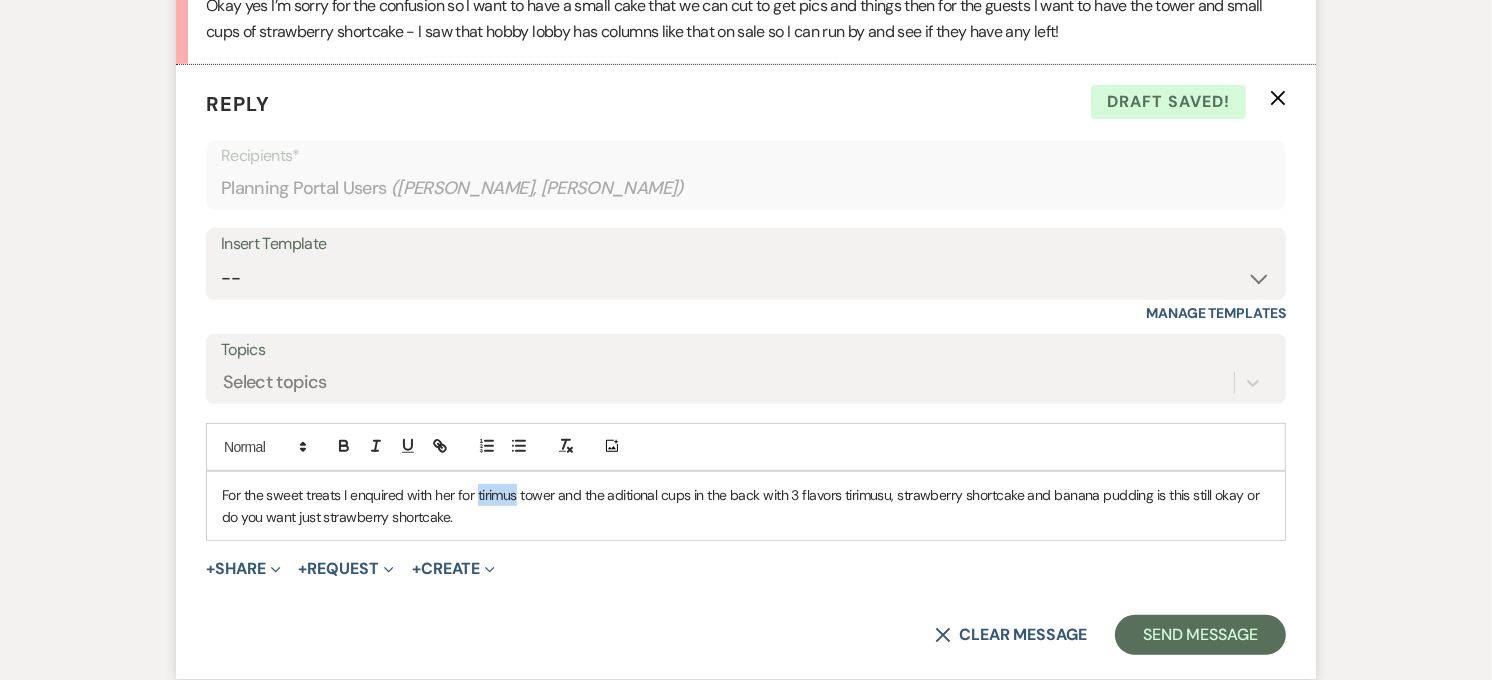 click on "For the sweet treats I enquired with her for tirimus tower and the aditional cups in the back with 3 flavors tirimusu, strawberry shortcake and banana pudding is this still okay or do you want just strawberry shortcake." at bounding box center [746, 506] 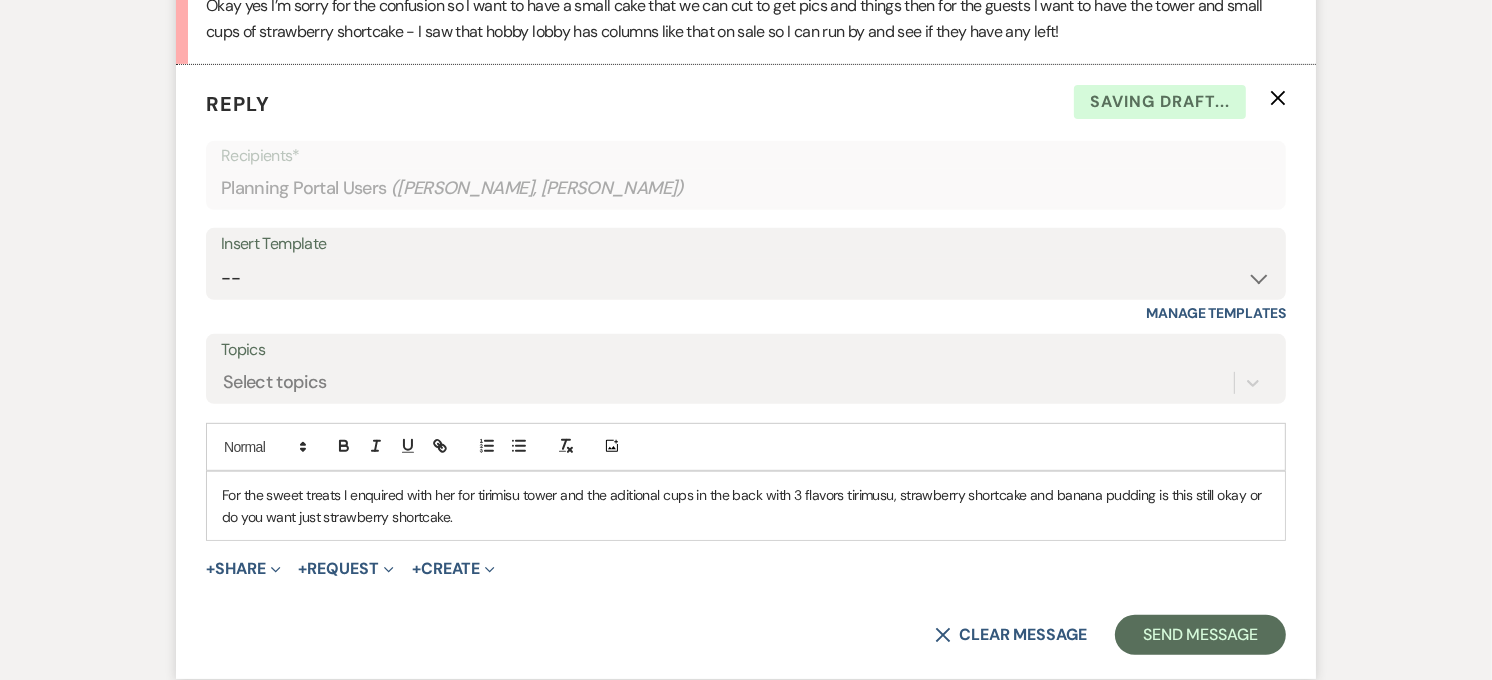 click on "For the sweet treats I enquired with her for tirimisu tower and the aditional cups in the back with 3 flavors tirimusu, strawberry shortcake and banana pudding is this still okay or do you want just strawberry shortcake." at bounding box center (746, 506) 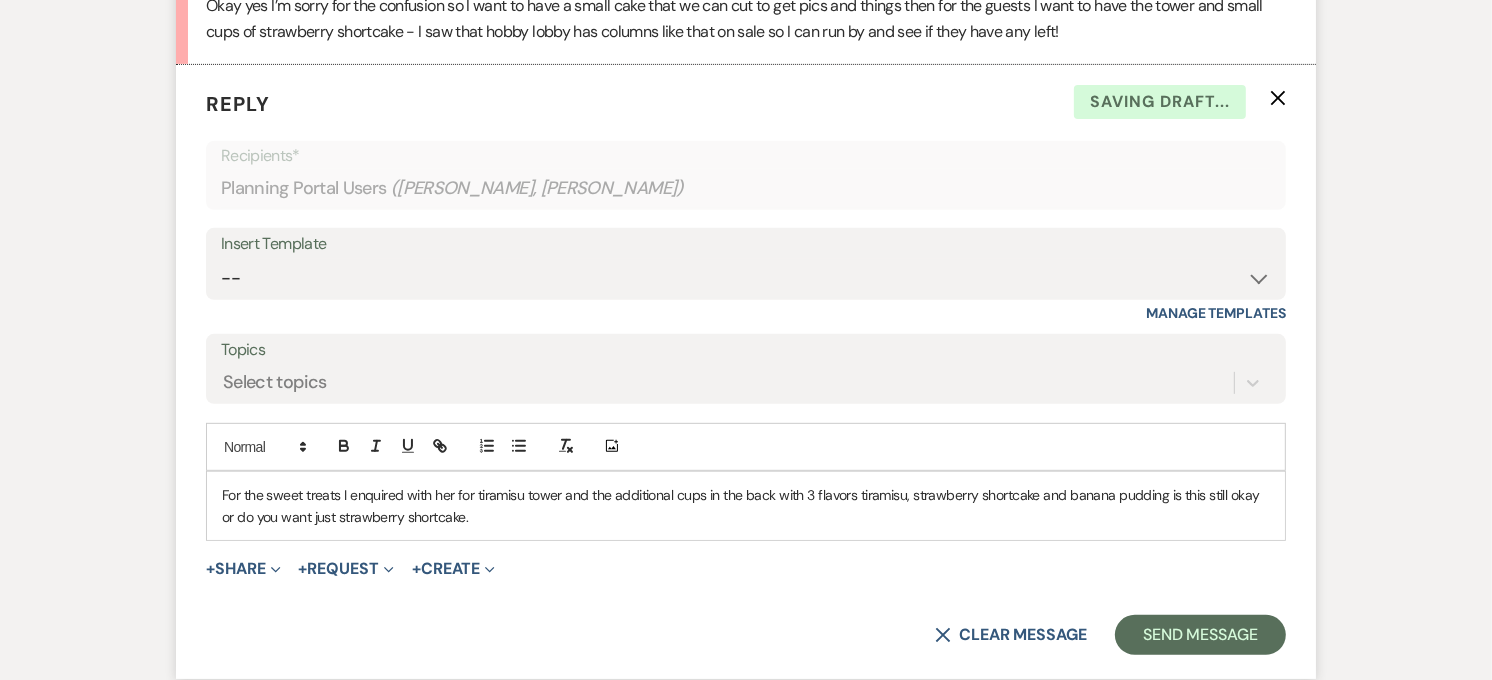 click on "For the sweet treats I enquired with her for tiramisu tower and the additional cups in the back with 3 flavors tiramisu, strawberry shortcake and banana pudding is this still okay or do you want just strawberry shortcake." at bounding box center (746, 506) 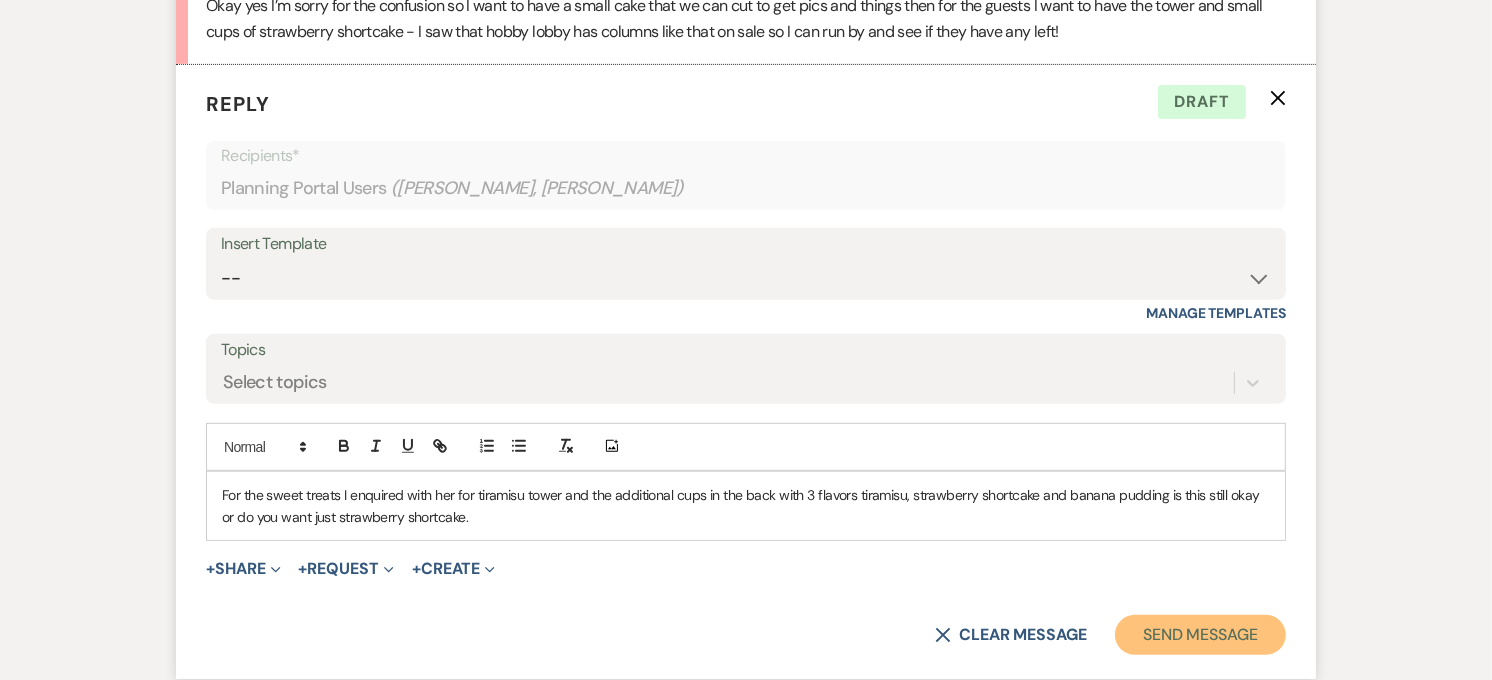 click on "Send Message" at bounding box center (1200, 635) 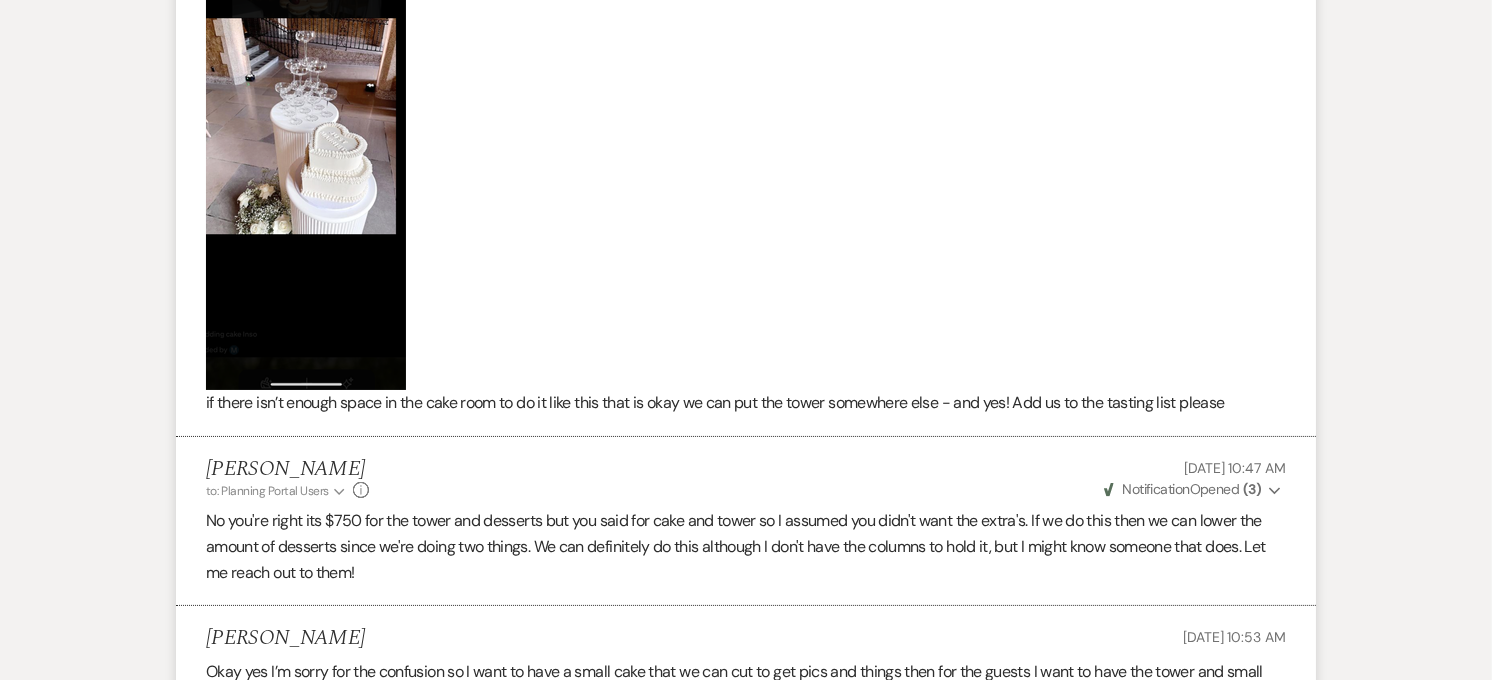 scroll, scrollTop: 6763, scrollLeft: 0, axis: vertical 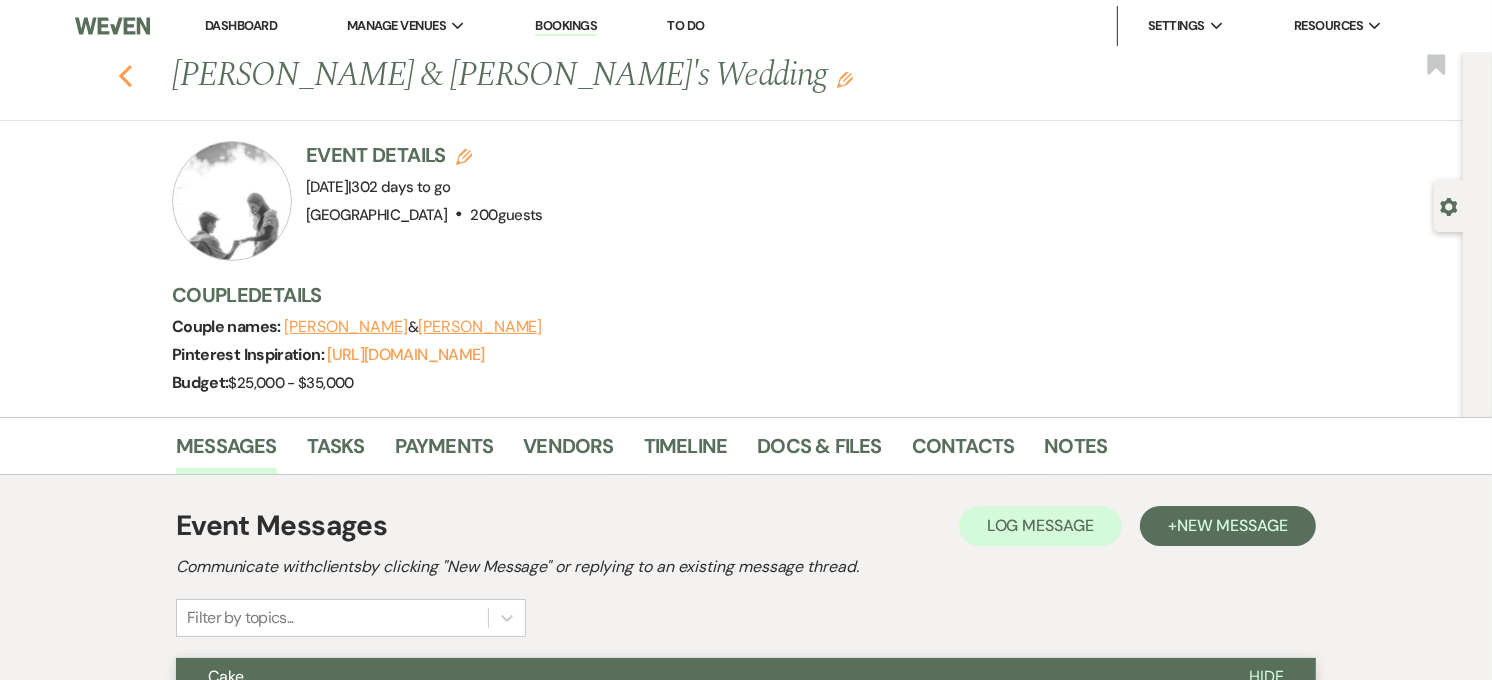 click 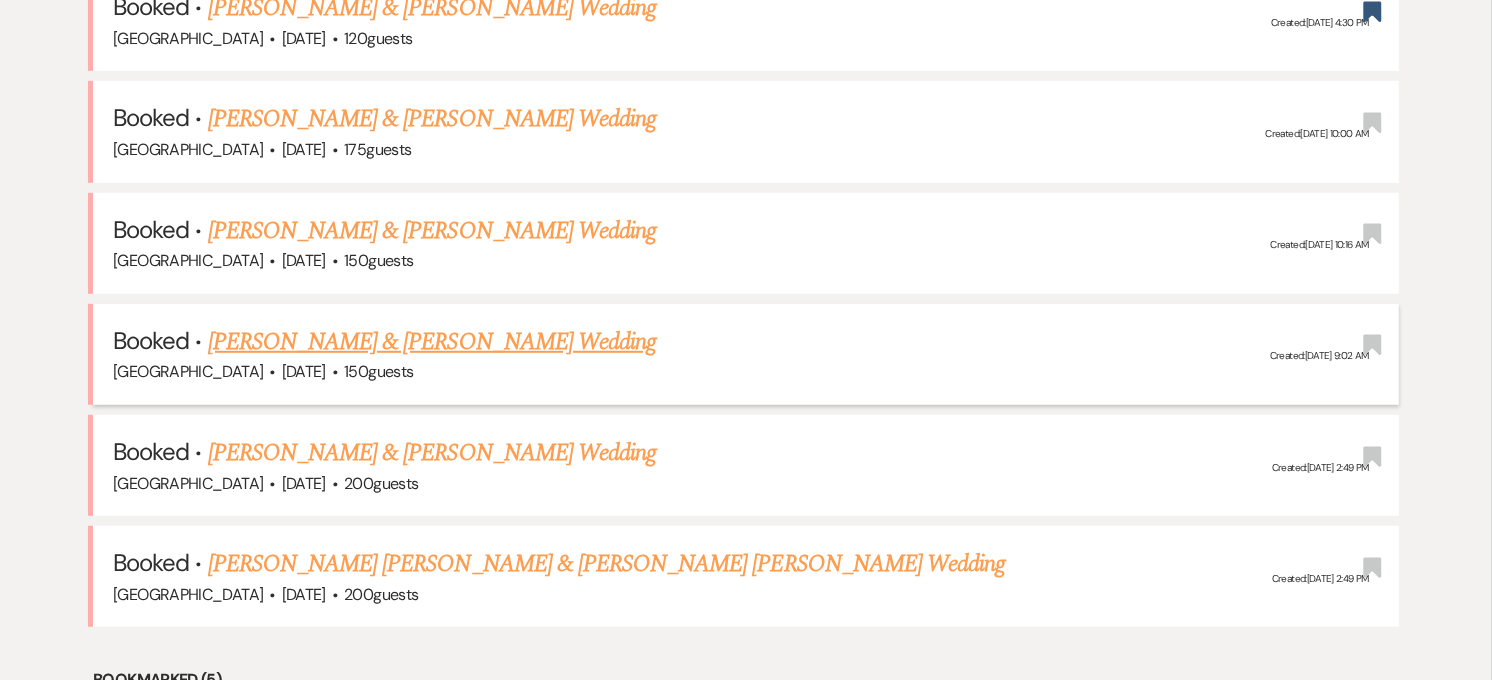 scroll, scrollTop: 810, scrollLeft: 0, axis: vertical 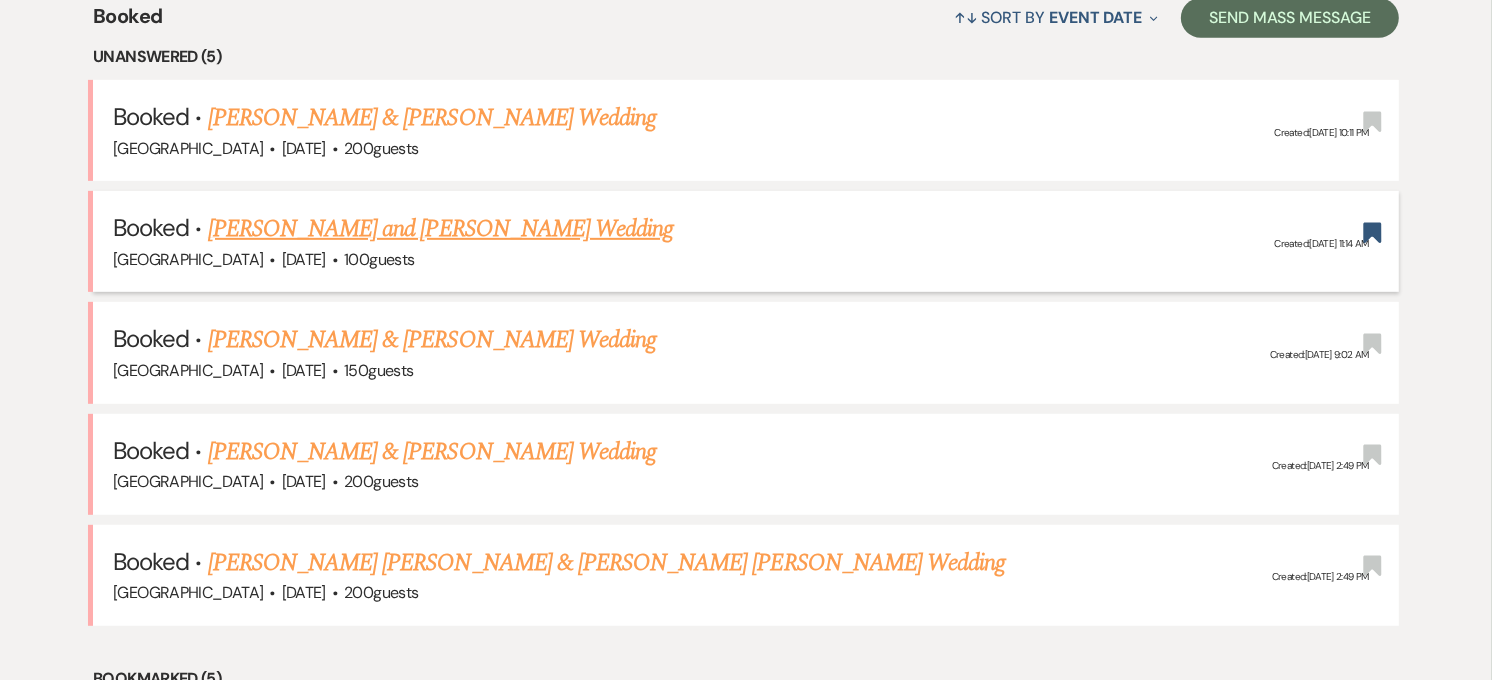 click on "[PERSON_NAME] and [PERSON_NAME] Wedding" at bounding box center (441, 229) 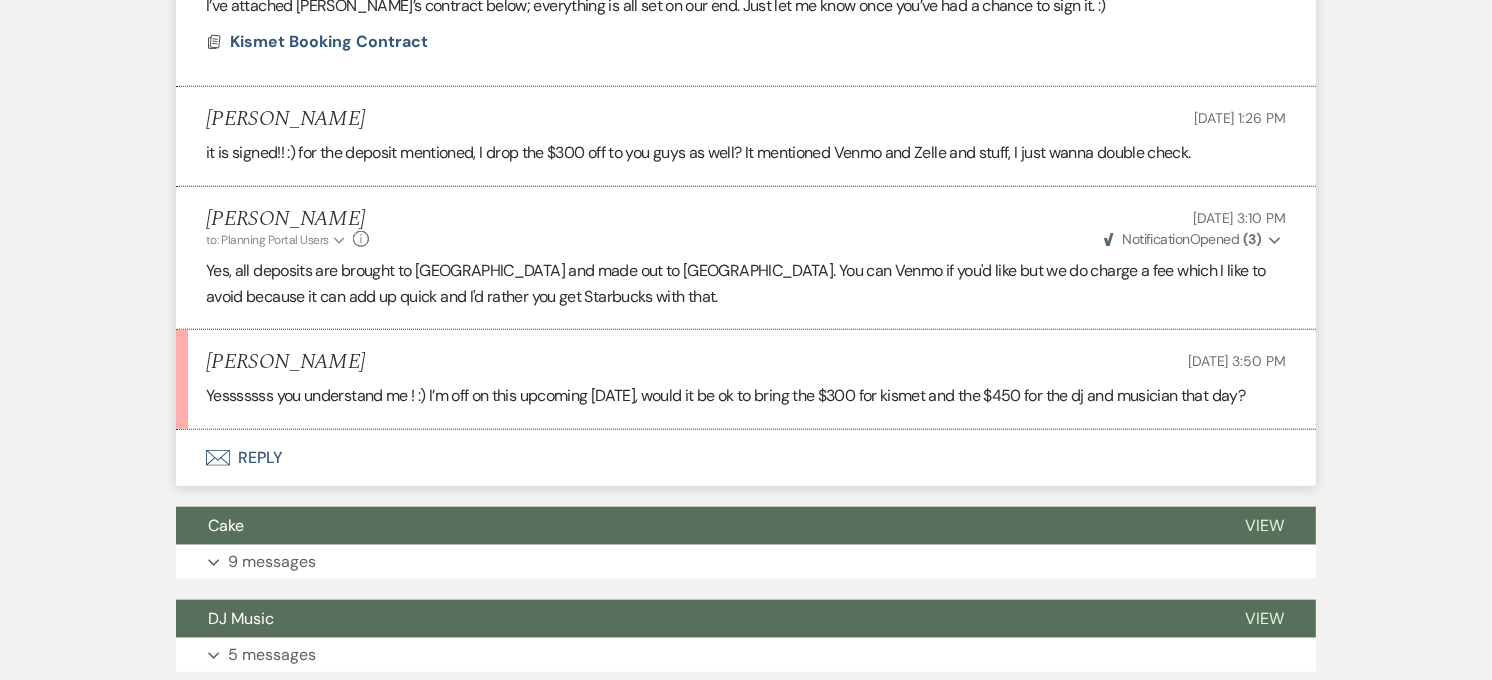 scroll, scrollTop: 1590, scrollLeft: 0, axis: vertical 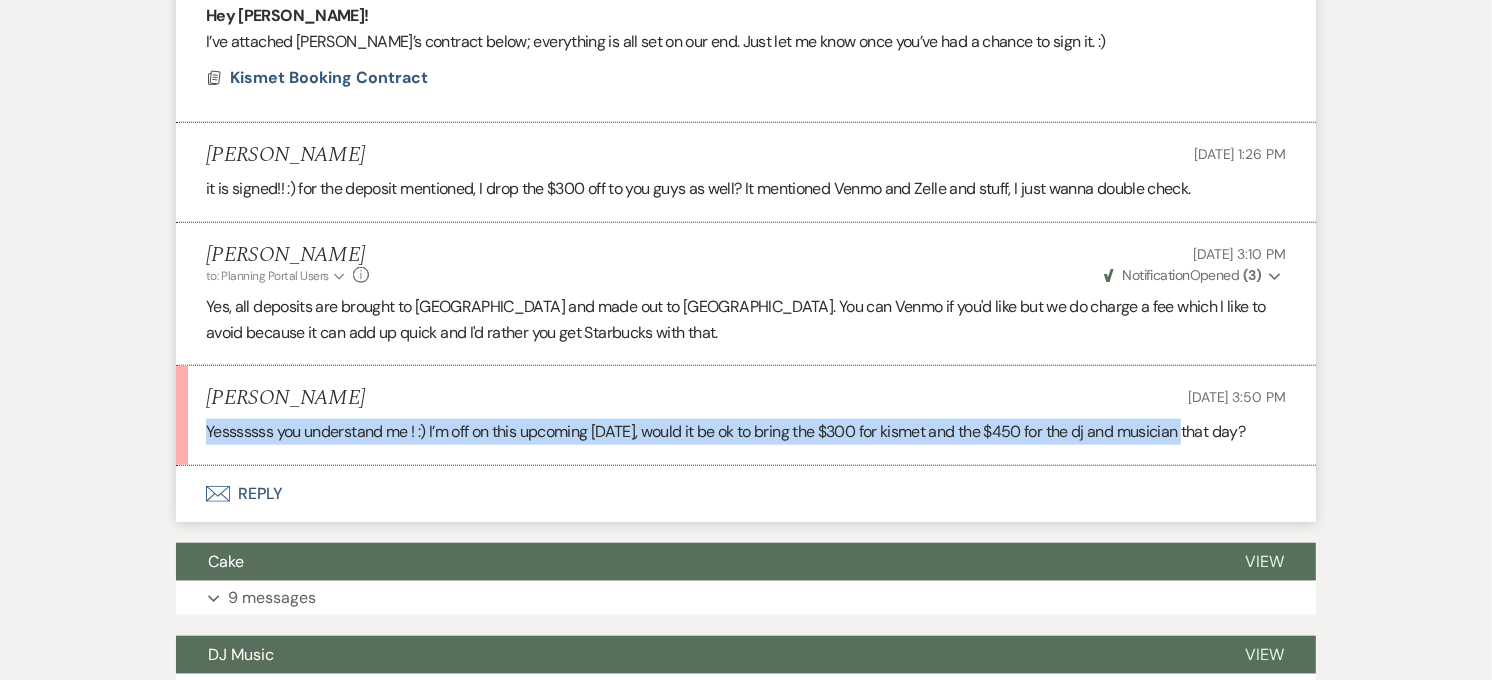 drag, startPoint x: 250, startPoint y: 433, endPoint x: 1205, endPoint y: 431, distance: 955.0021 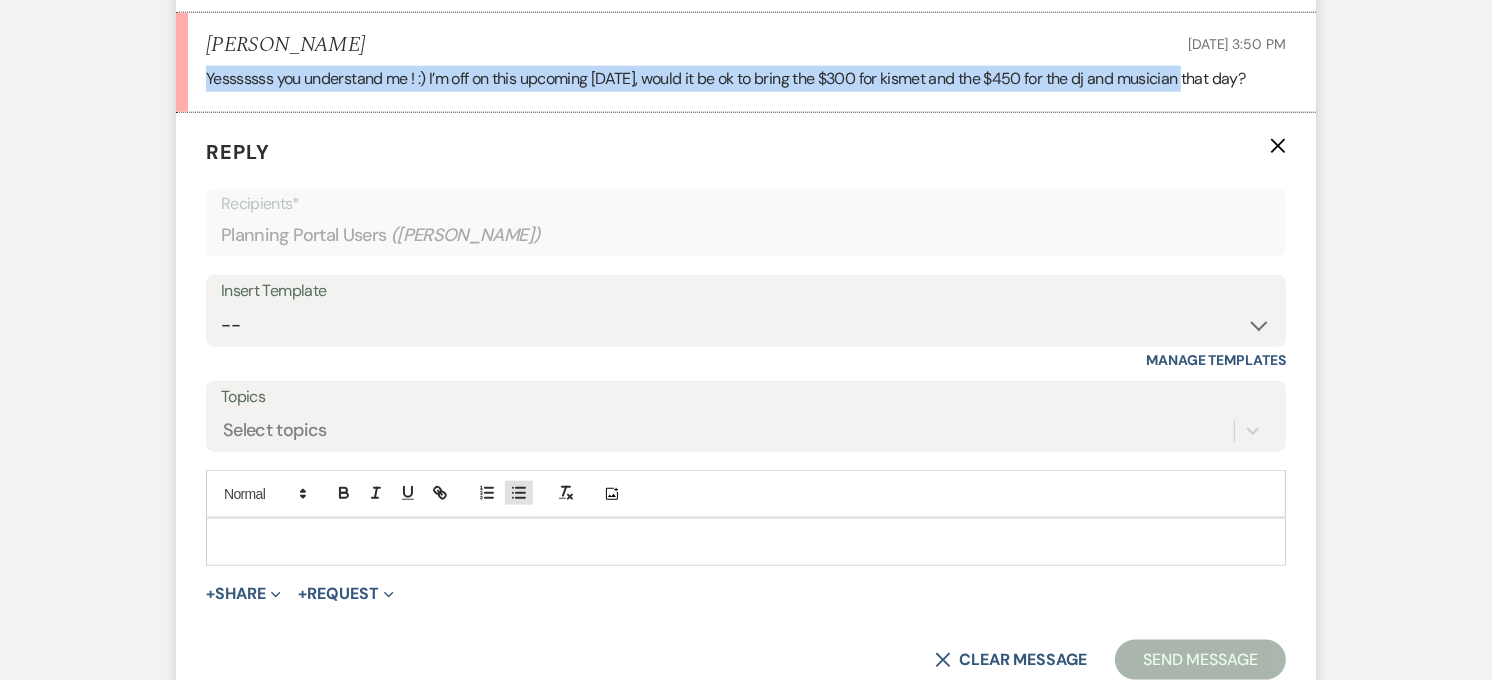 scroll, scrollTop: 2013, scrollLeft: 0, axis: vertical 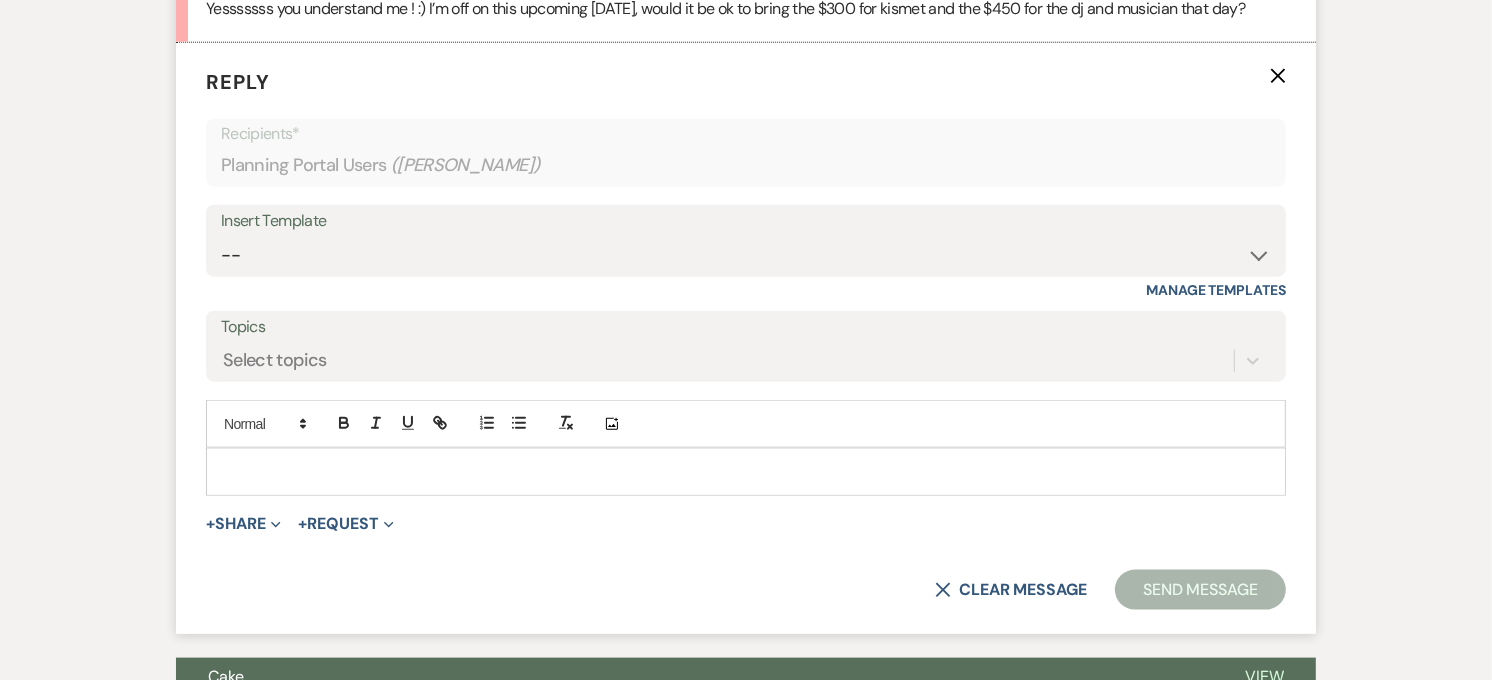 click at bounding box center [746, 472] 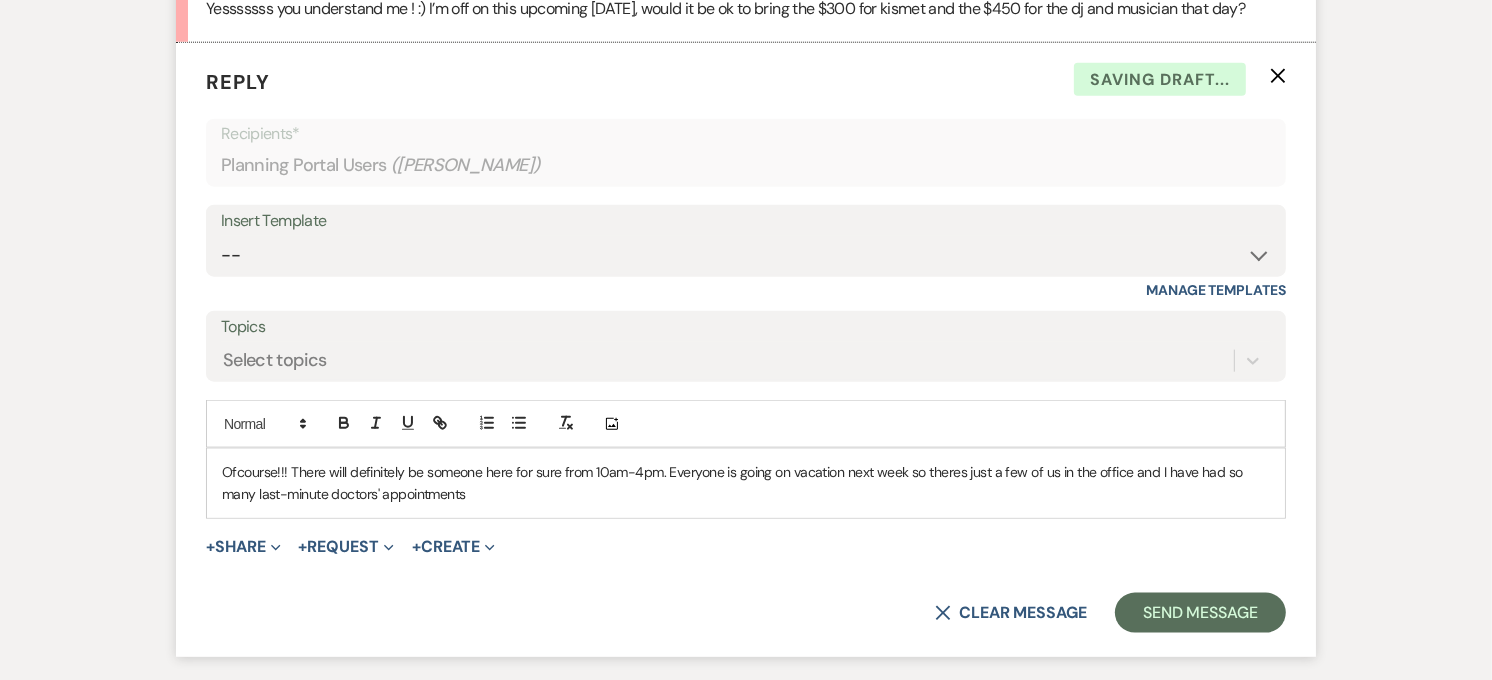 click on "Ofcourse!!! There will definitely be someone here for sure from 10am-4pm. Everyone is going on vacation next week so theres just a few of us in the office and I have had so many last-minute doctors' appointments" at bounding box center [746, 483] 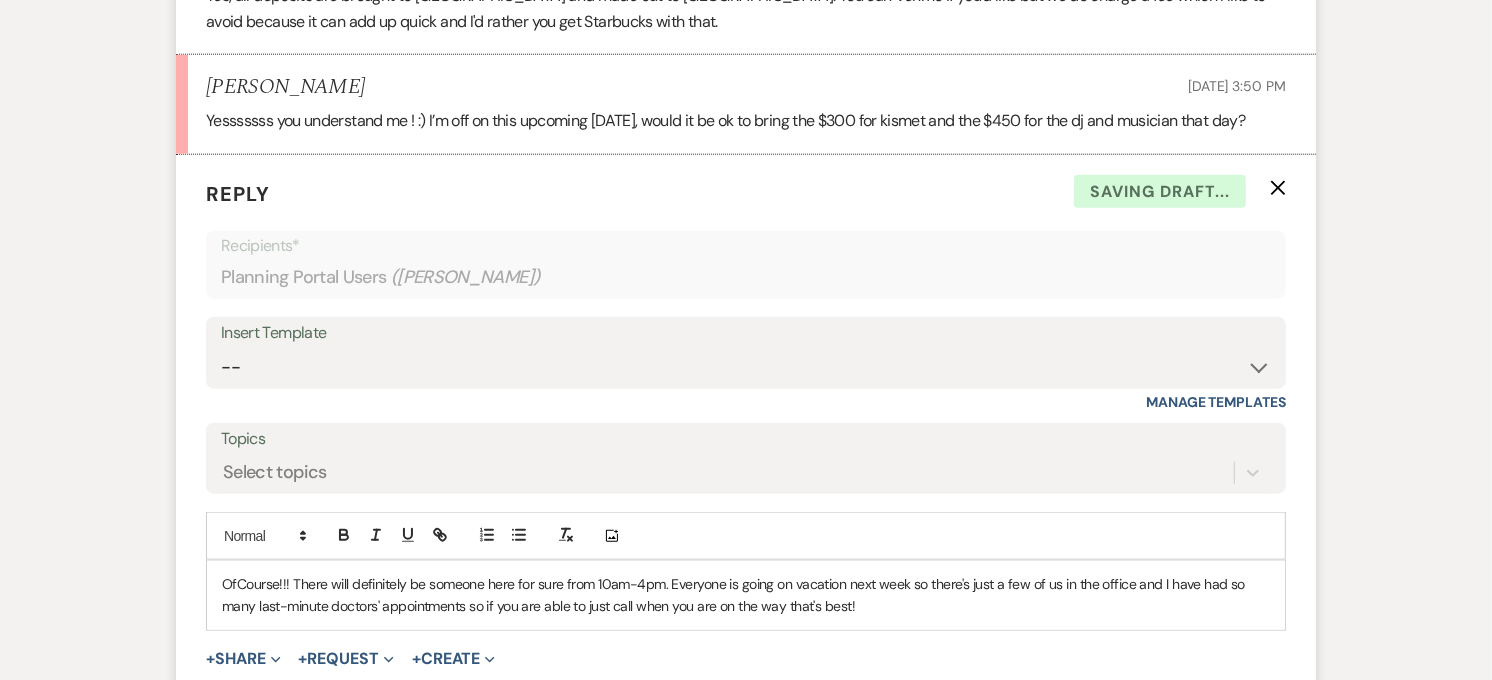 scroll, scrollTop: 1902, scrollLeft: 0, axis: vertical 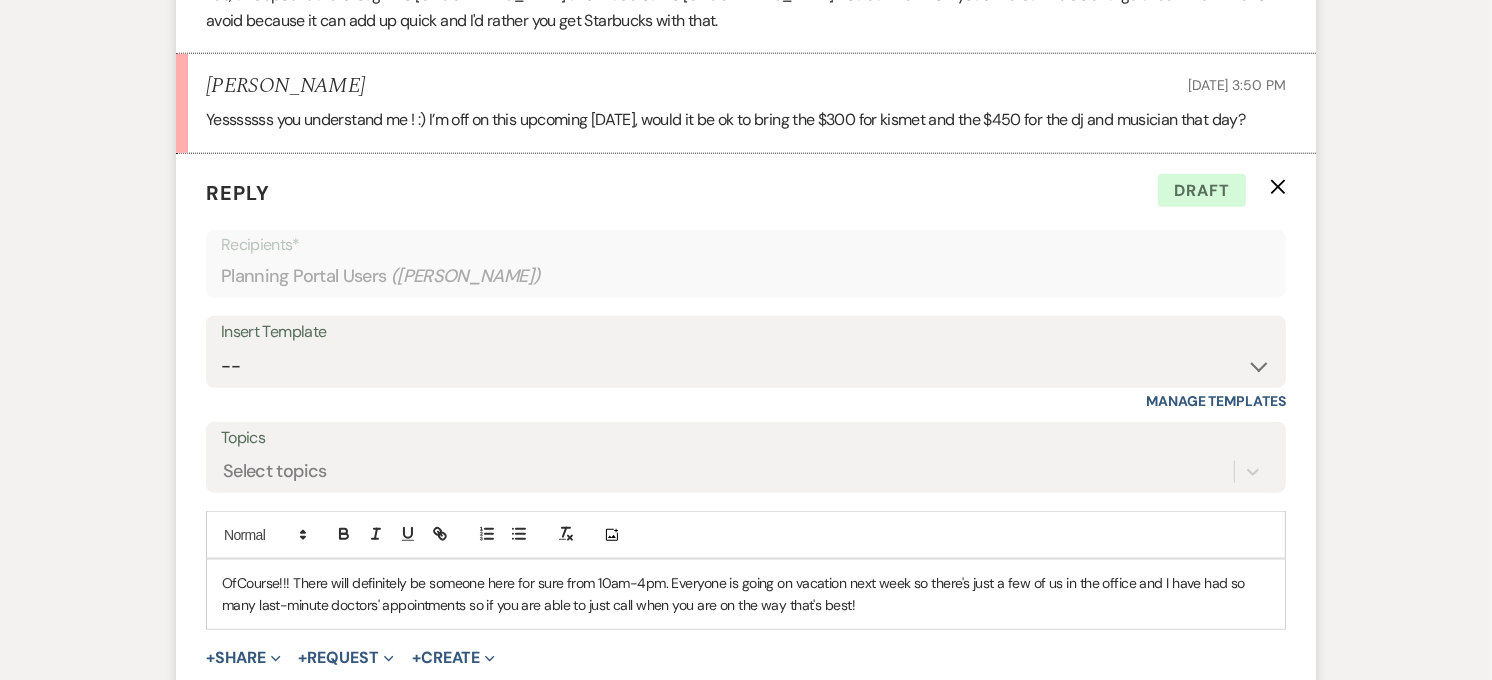 click on "OfCourse!!! There will definitely be someone here for sure from 10am-4pm. Everyone is going on vacation next week so there's just a few of us in the office and I have had so many last-minute doctors' appointments so if you are able to just call when you are on the way that's best!" at bounding box center (746, 594) 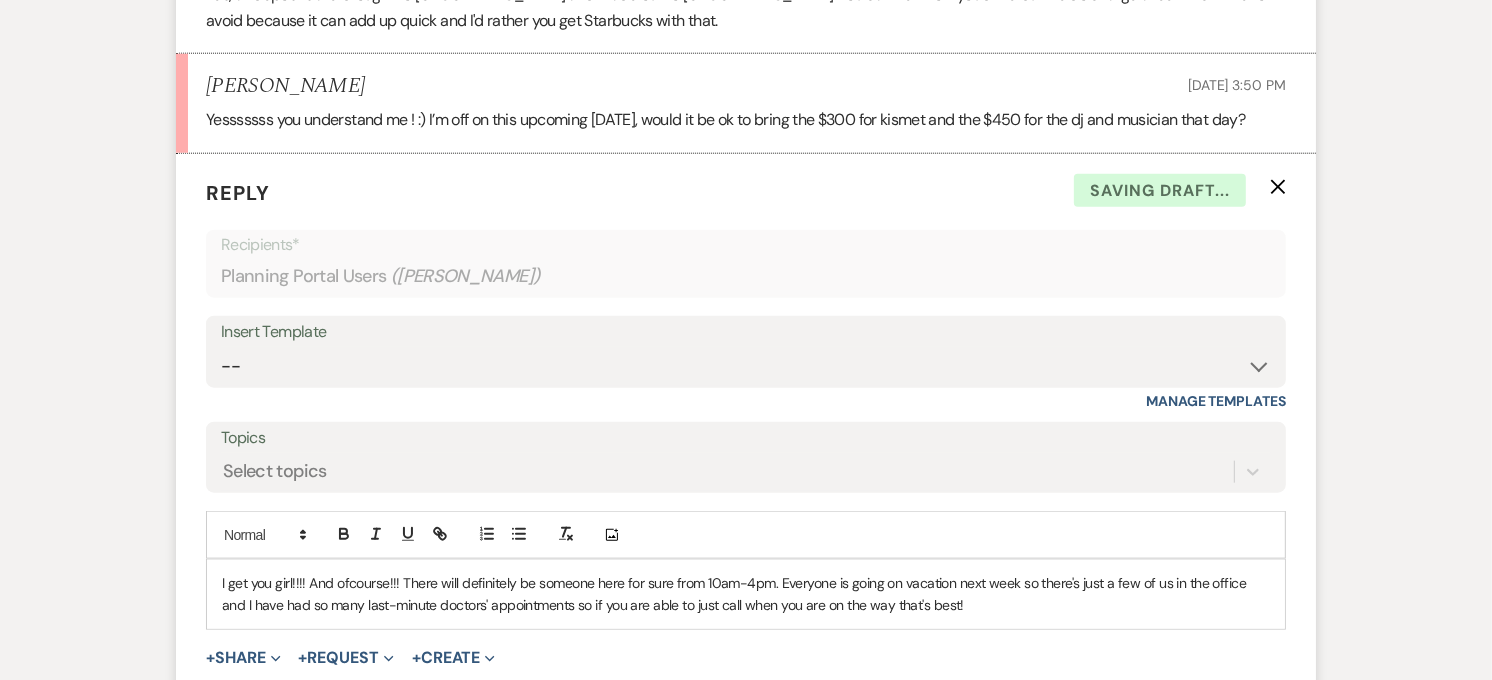 click on "I get you girl!!!! And ofcourse!!! There will definitely be someone here for sure from 10am-4pm. Everyone is going on vacation next week so there's just a few of us in the office and I have had so many last-minute doctors' appointments so if you are able to just call when you are on the way that's best!" at bounding box center [746, 594] 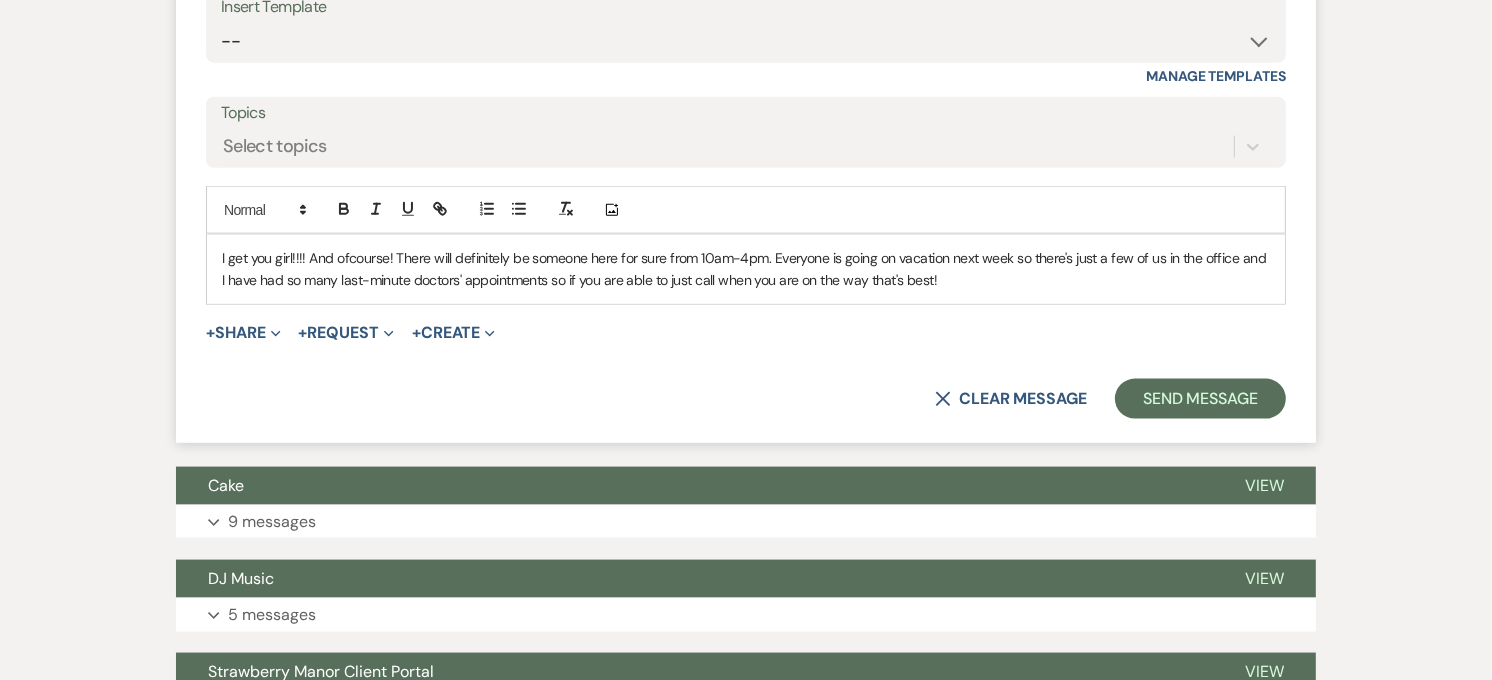 scroll, scrollTop: 2235, scrollLeft: 0, axis: vertical 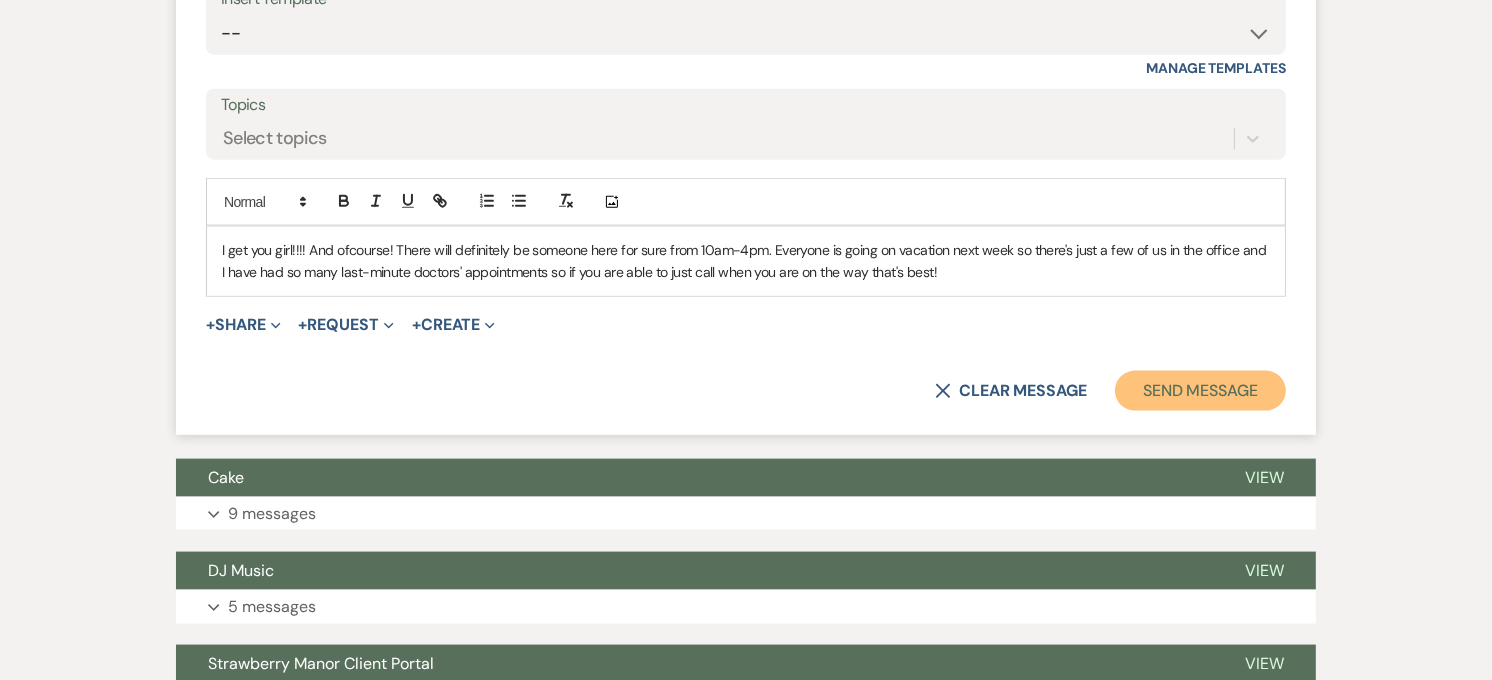 click on "Send Message" at bounding box center (1200, 391) 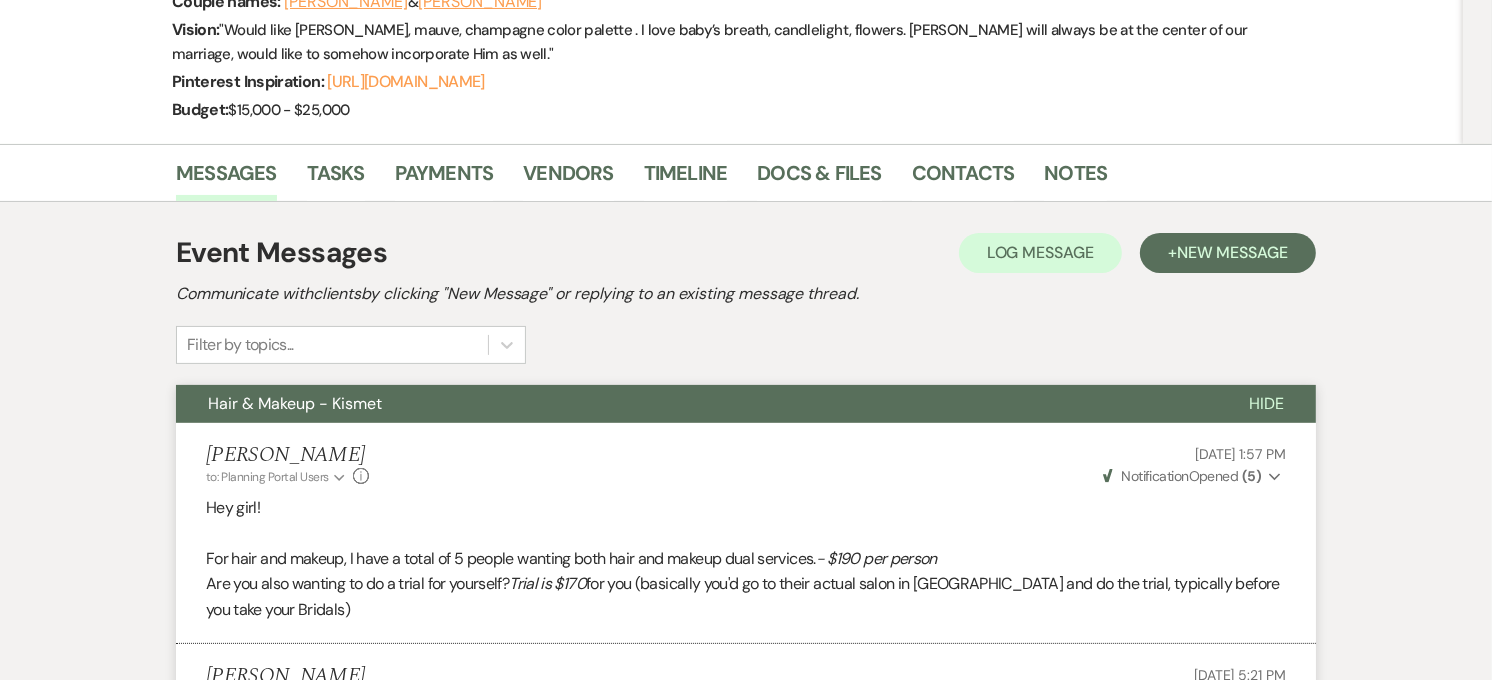 scroll, scrollTop: 0, scrollLeft: 0, axis: both 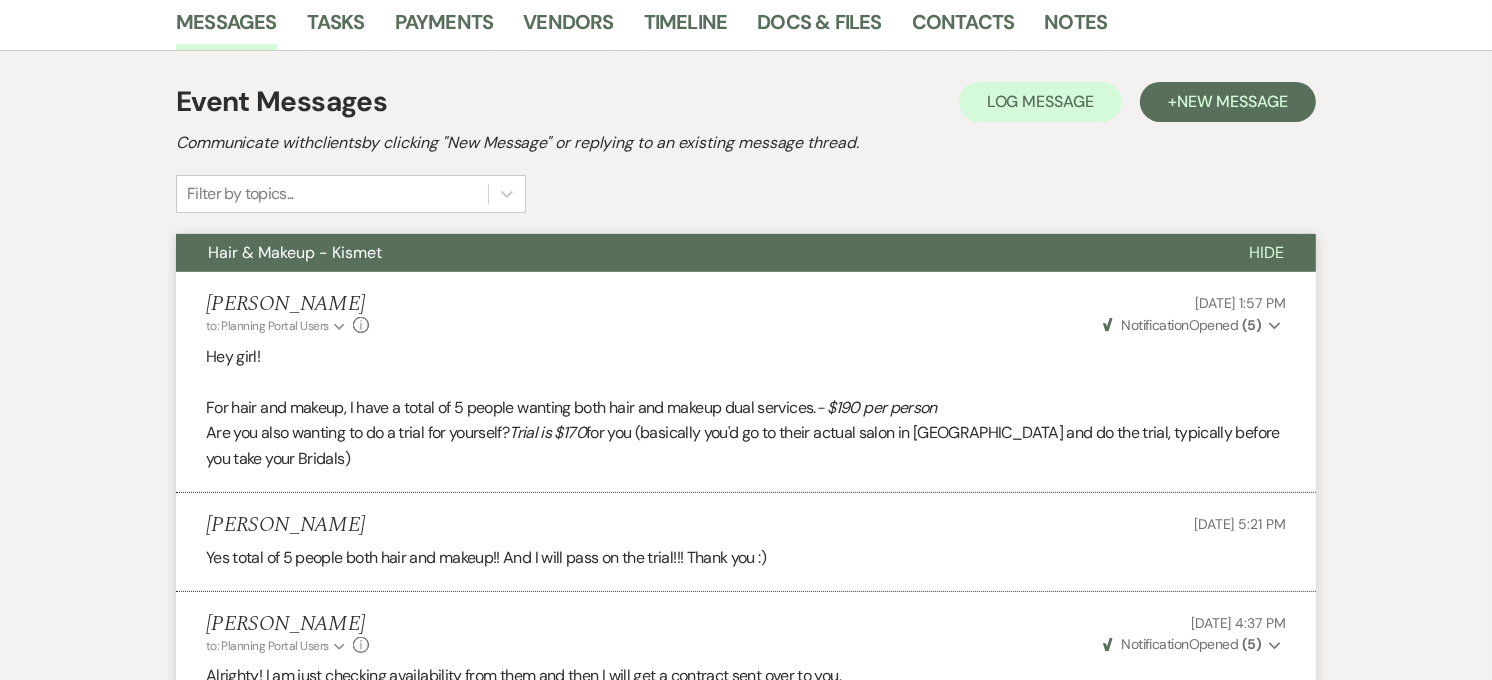 click on "Hair & Makeup - Kismet" at bounding box center (696, 253) 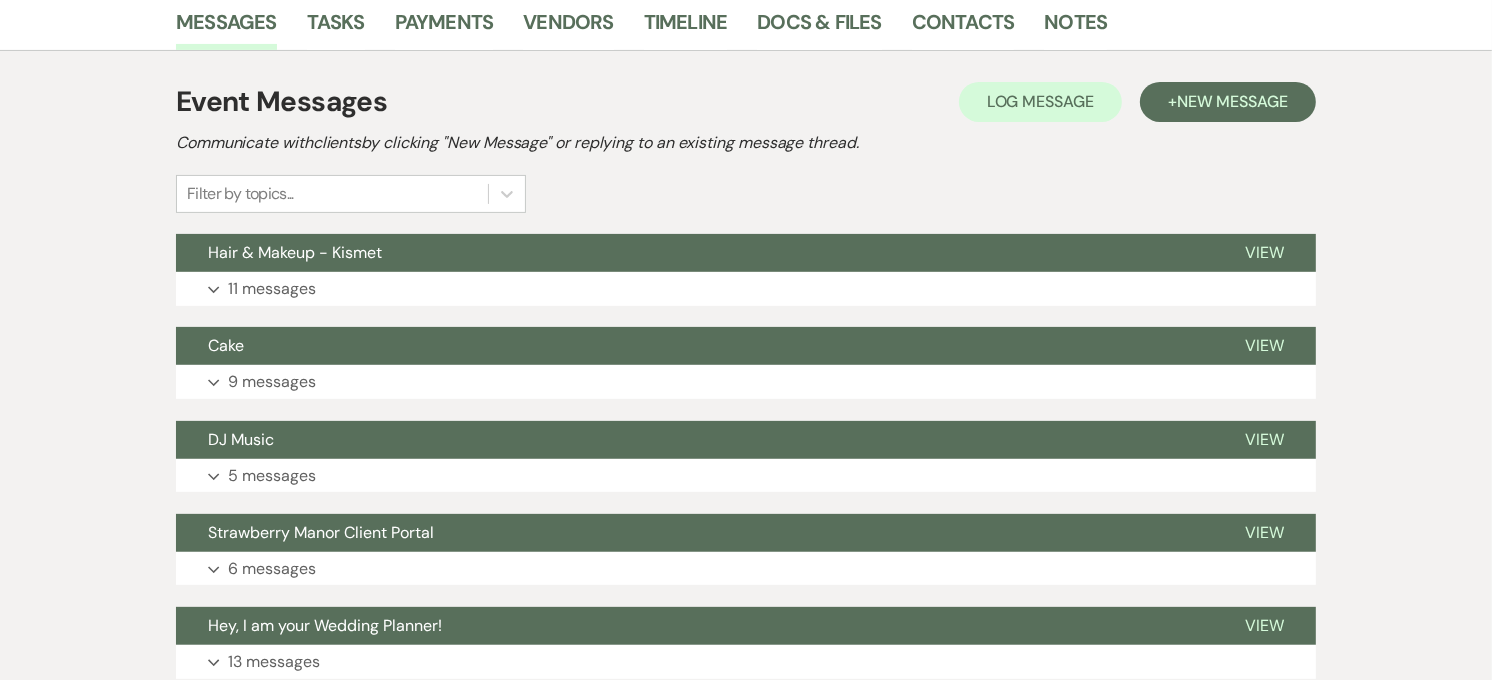 scroll, scrollTop: 0, scrollLeft: 0, axis: both 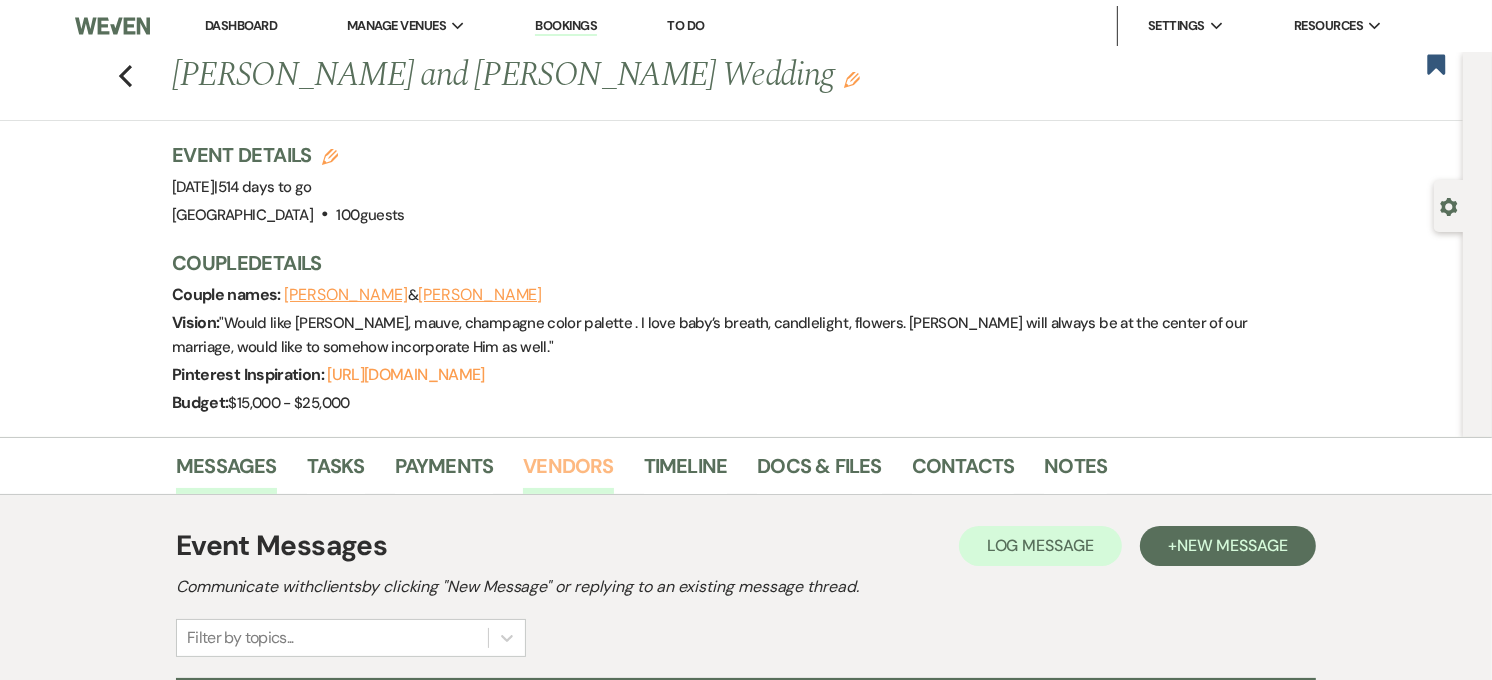 click on "Vendors" at bounding box center (568, 472) 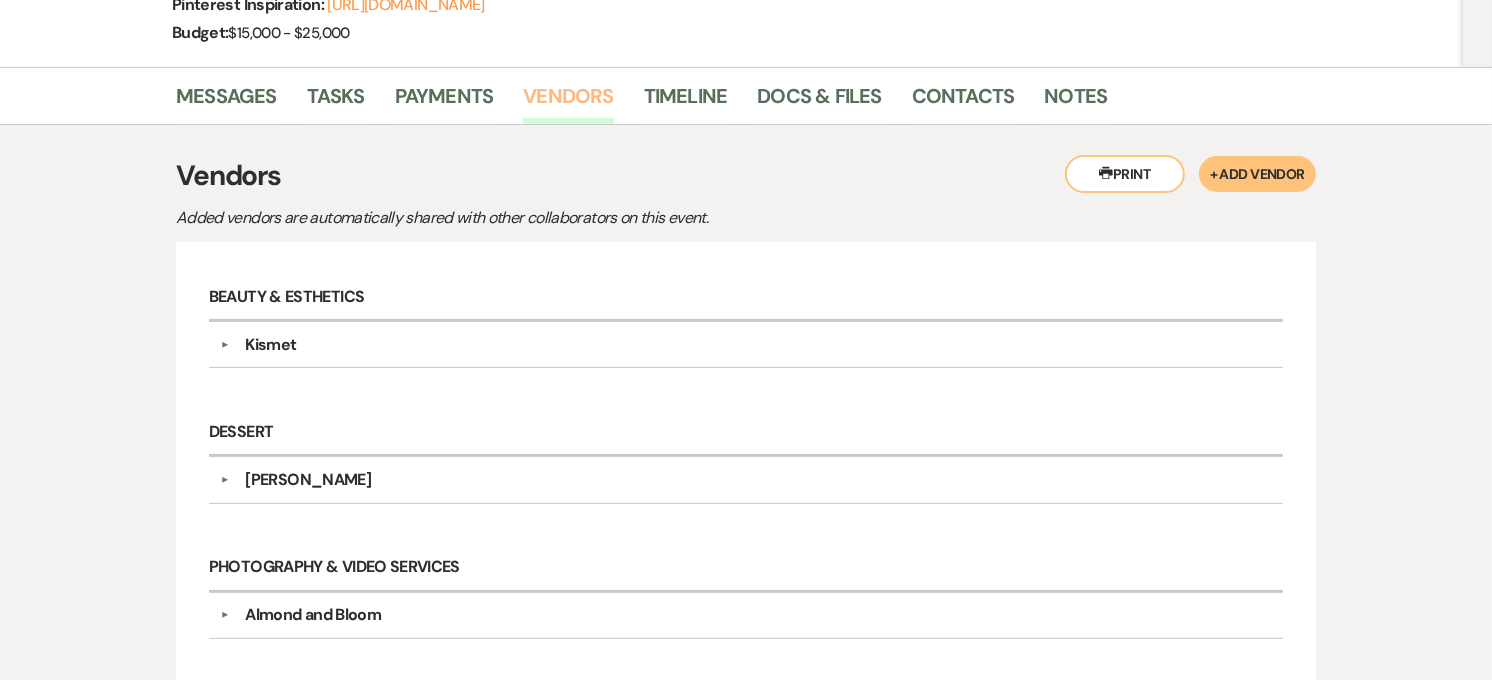 scroll, scrollTop: 365, scrollLeft: 0, axis: vertical 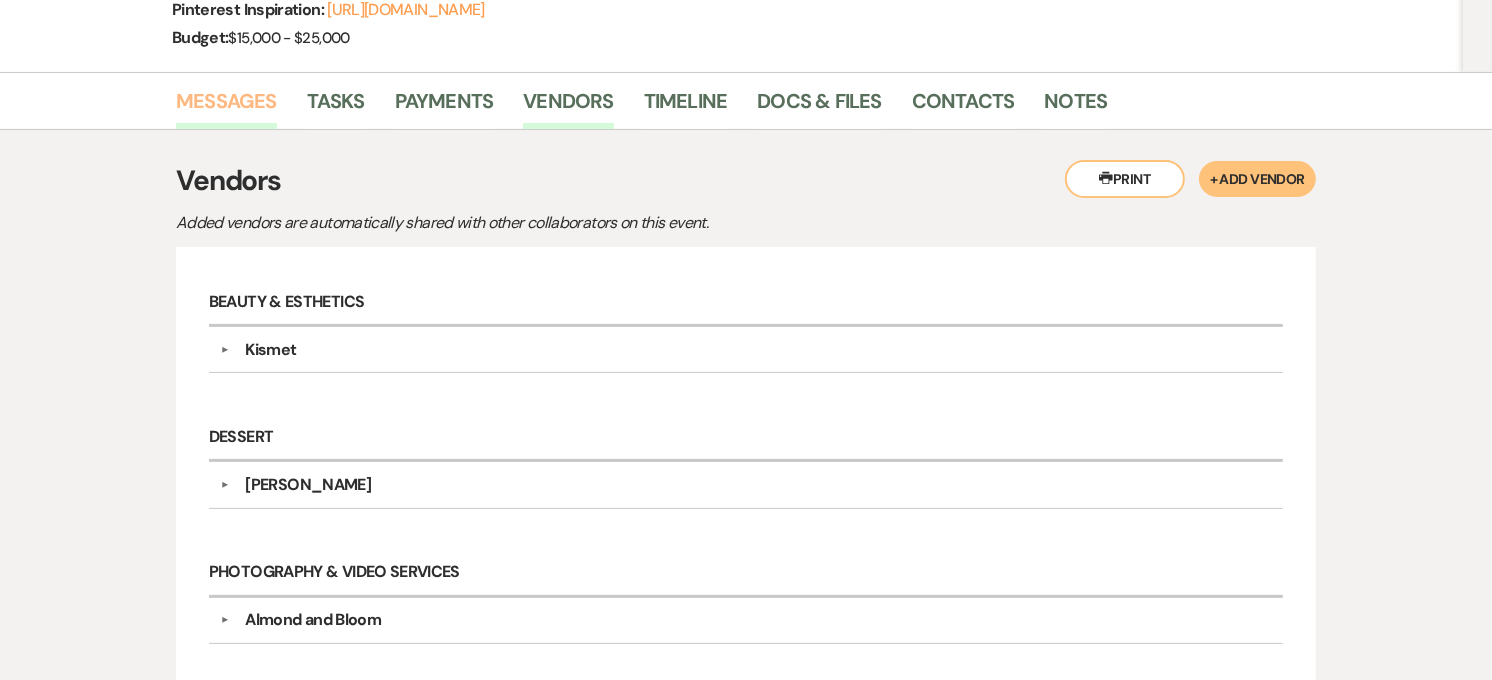 click on "Messages" at bounding box center (226, 107) 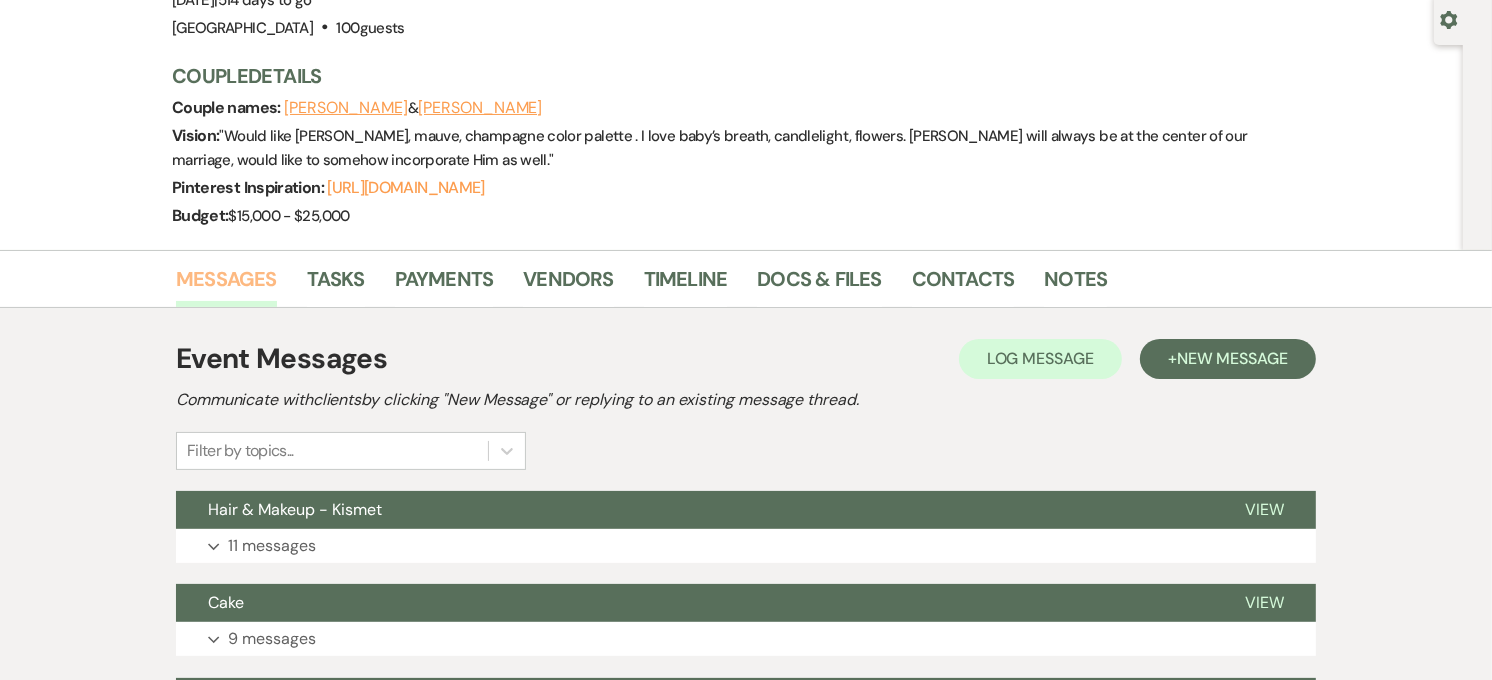 scroll, scrollTop: 0, scrollLeft: 0, axis: both 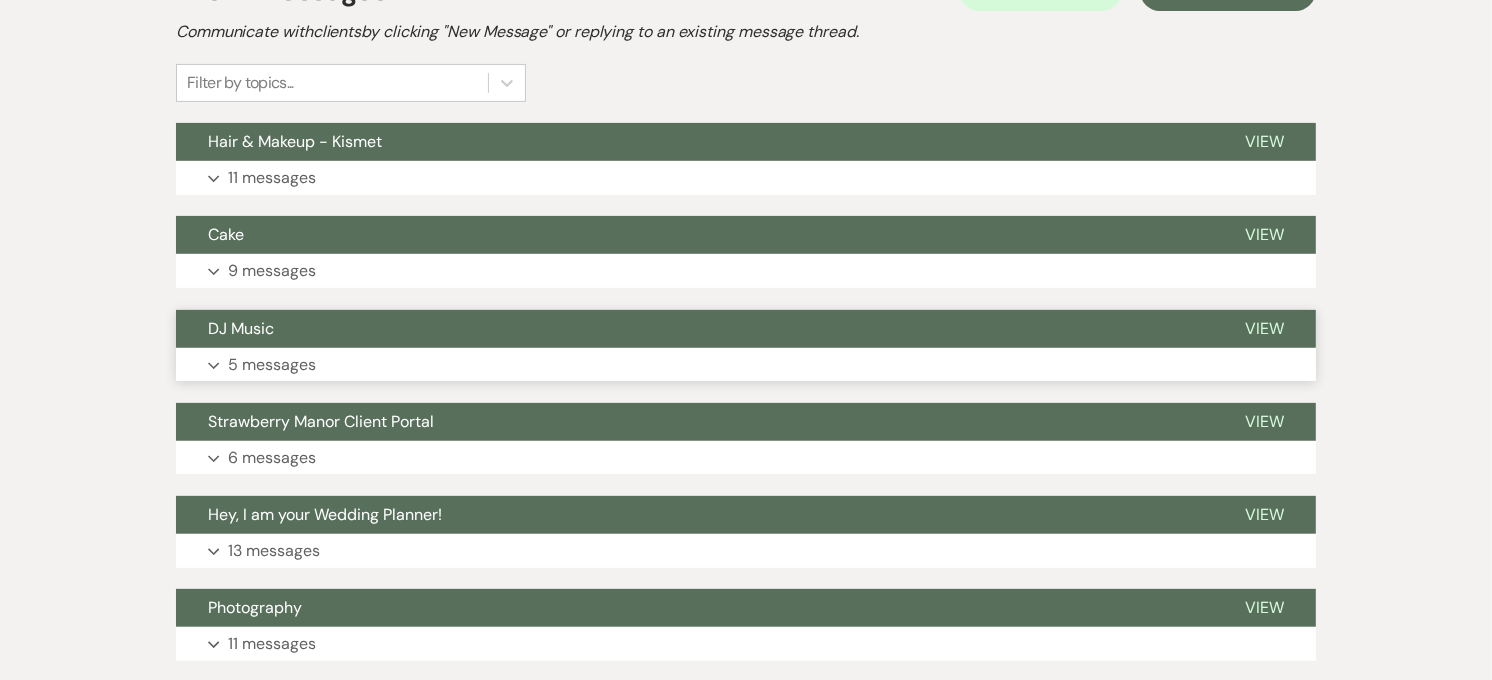 click on "Expand 5 messages" at bounding box center (746, 365) 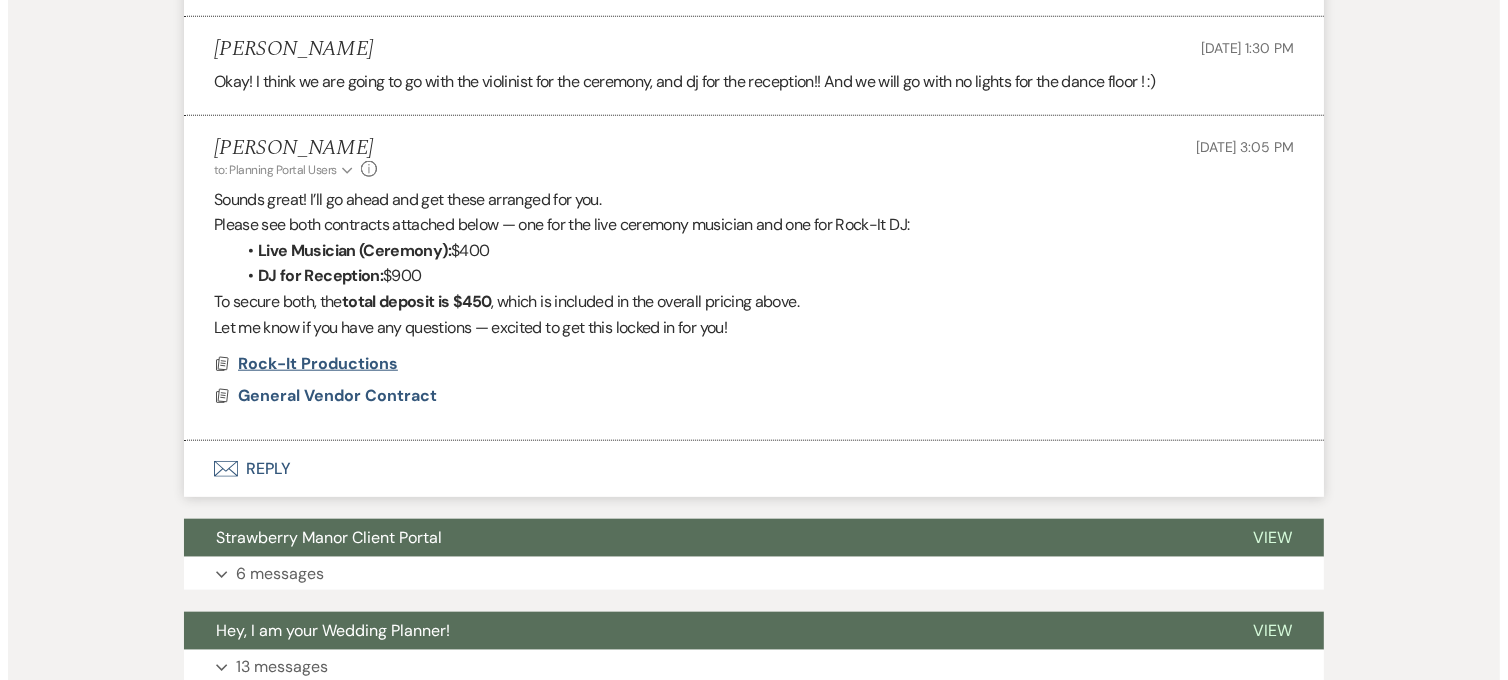 scroll, scrollTop: 1777, scrollLeft: 0, axis: vertical 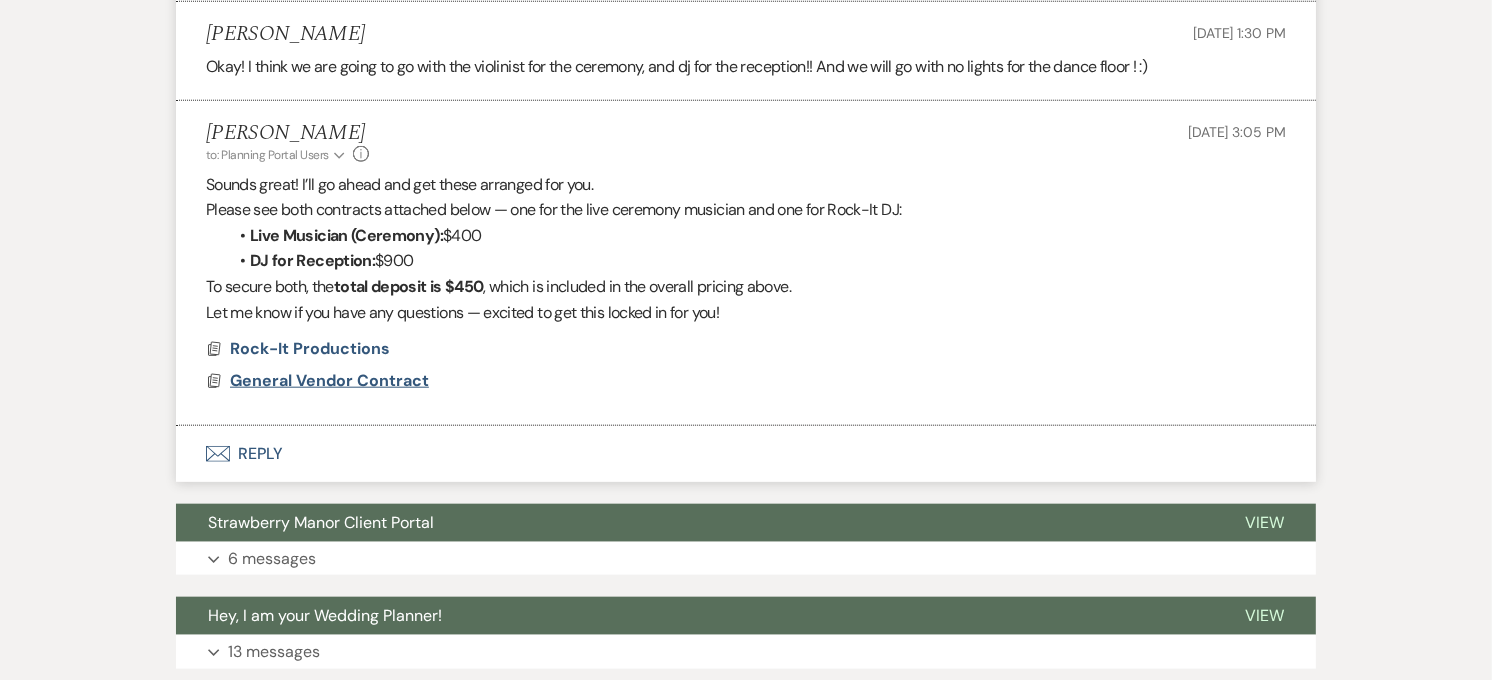 click on "General Vendor Contract" at bounding box center [329, 380] 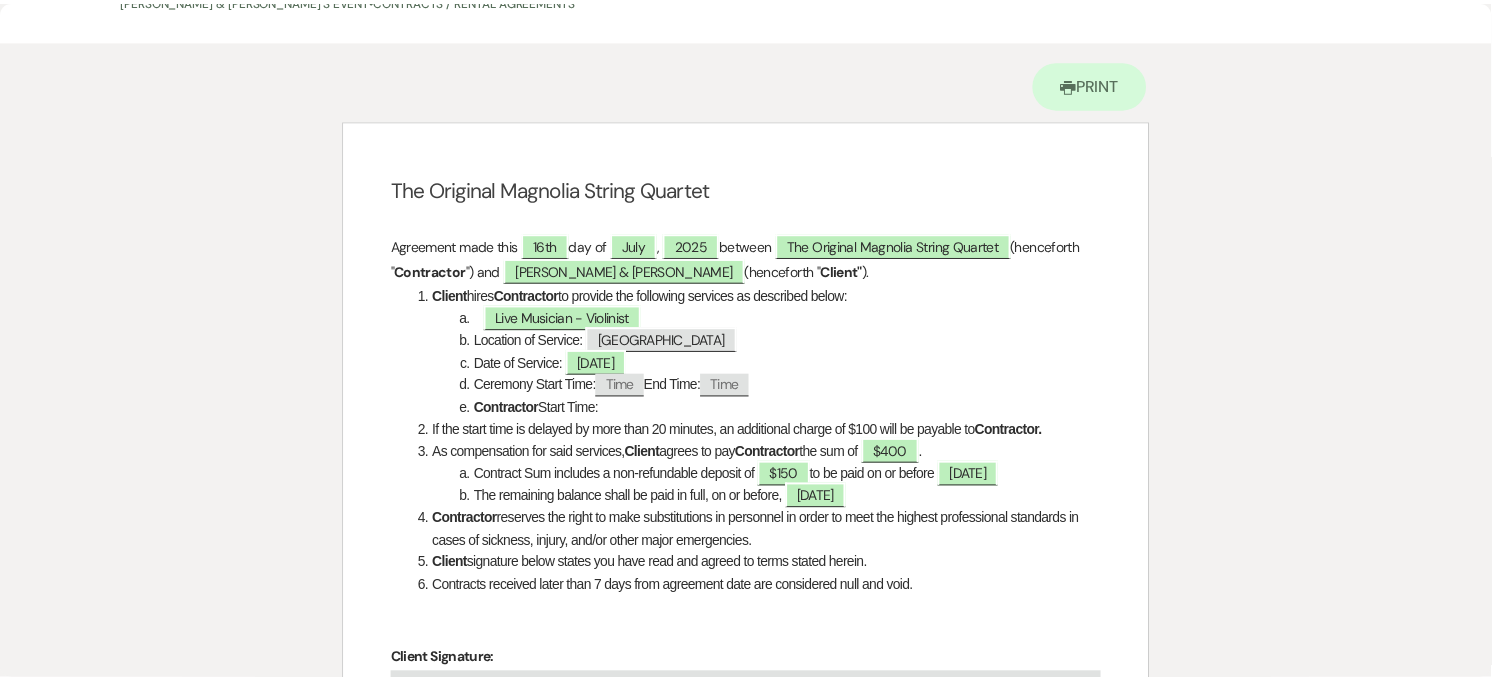 scroll, scrollTop: 0, scrollLeft: 0, axis: both 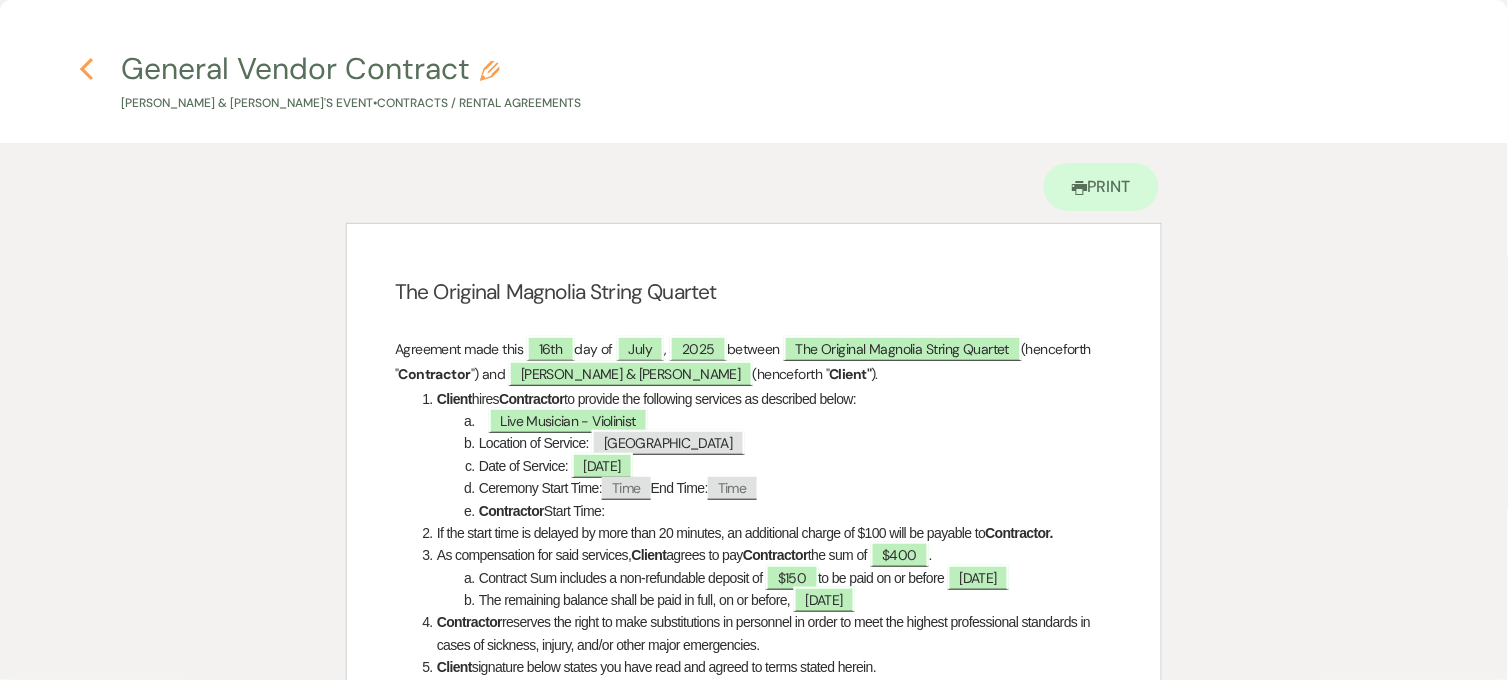 click 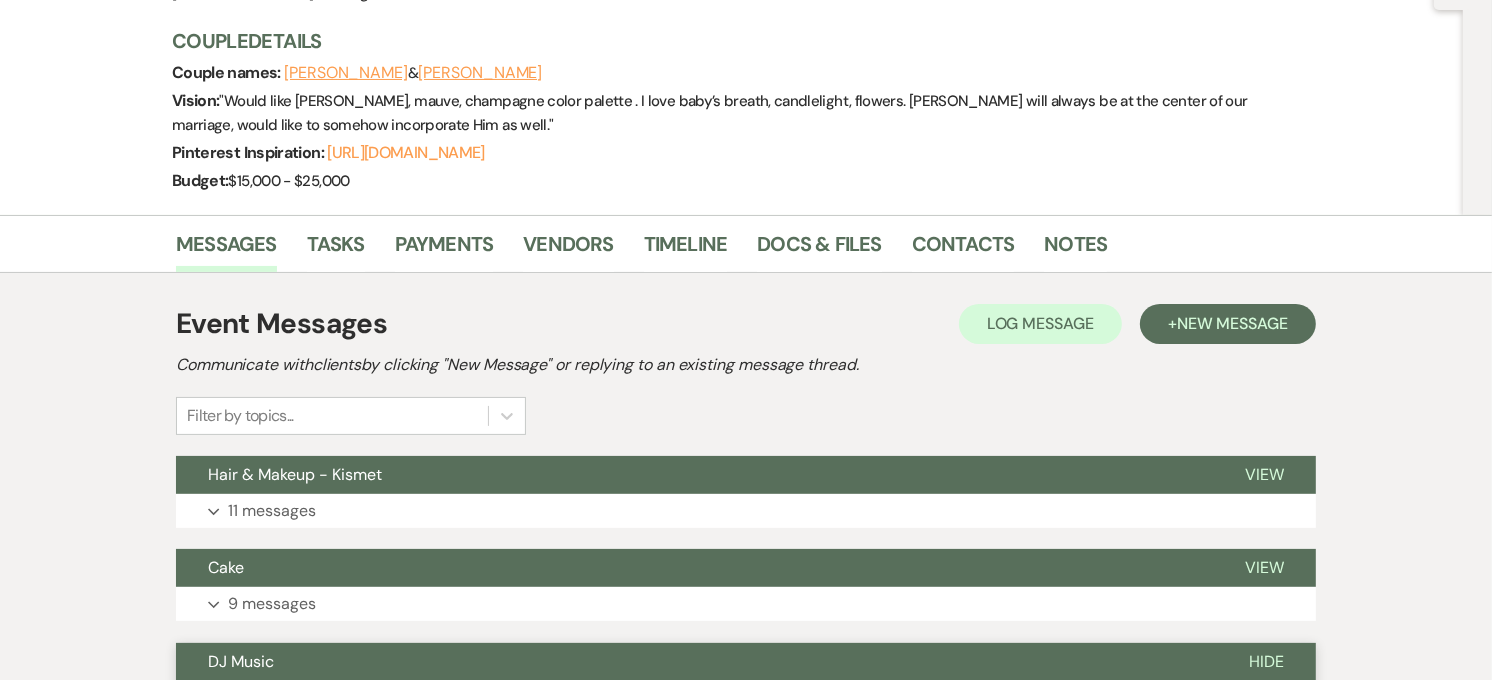 scroll, scrollTop: 0, scrollLeft: 0, axis: both 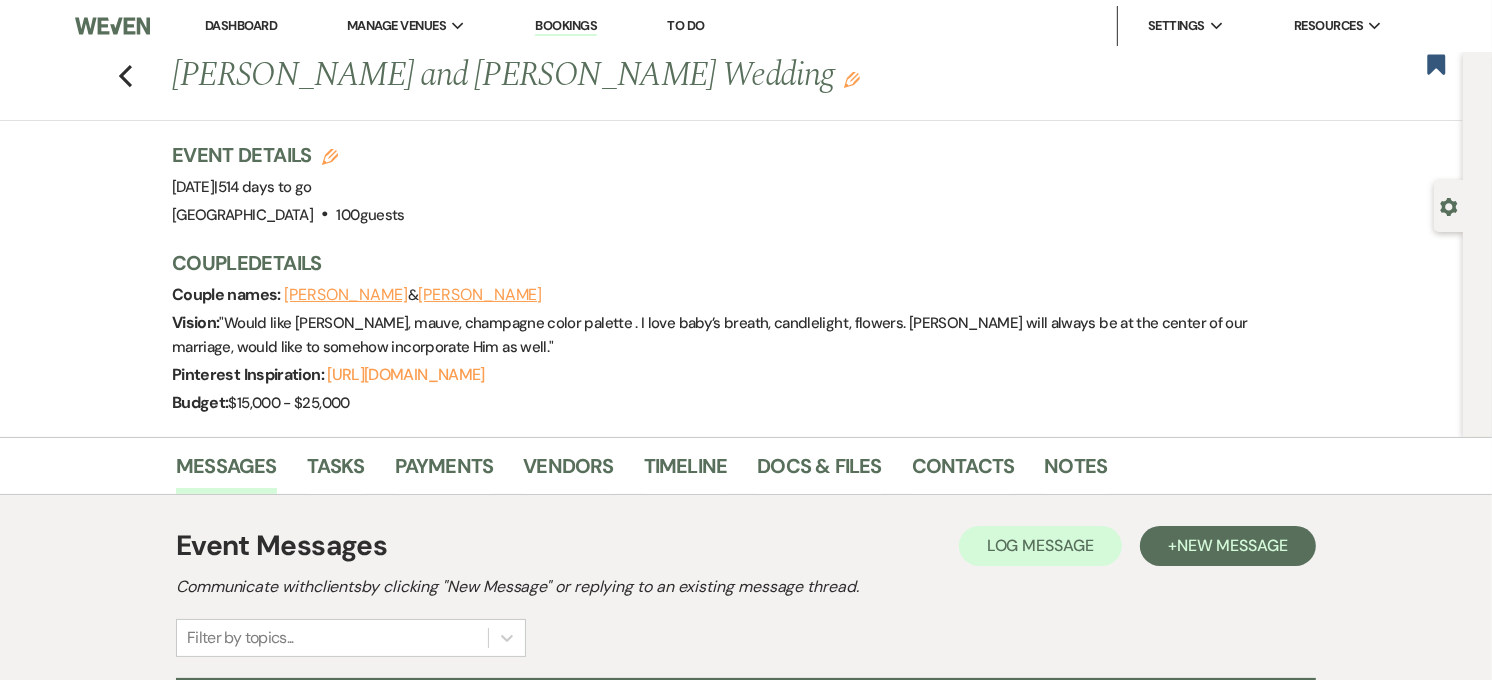 drag, startPoint x: 176, startPoint y: 185, endPoint x: 368, endPoint y: 184, distance: 192.00261 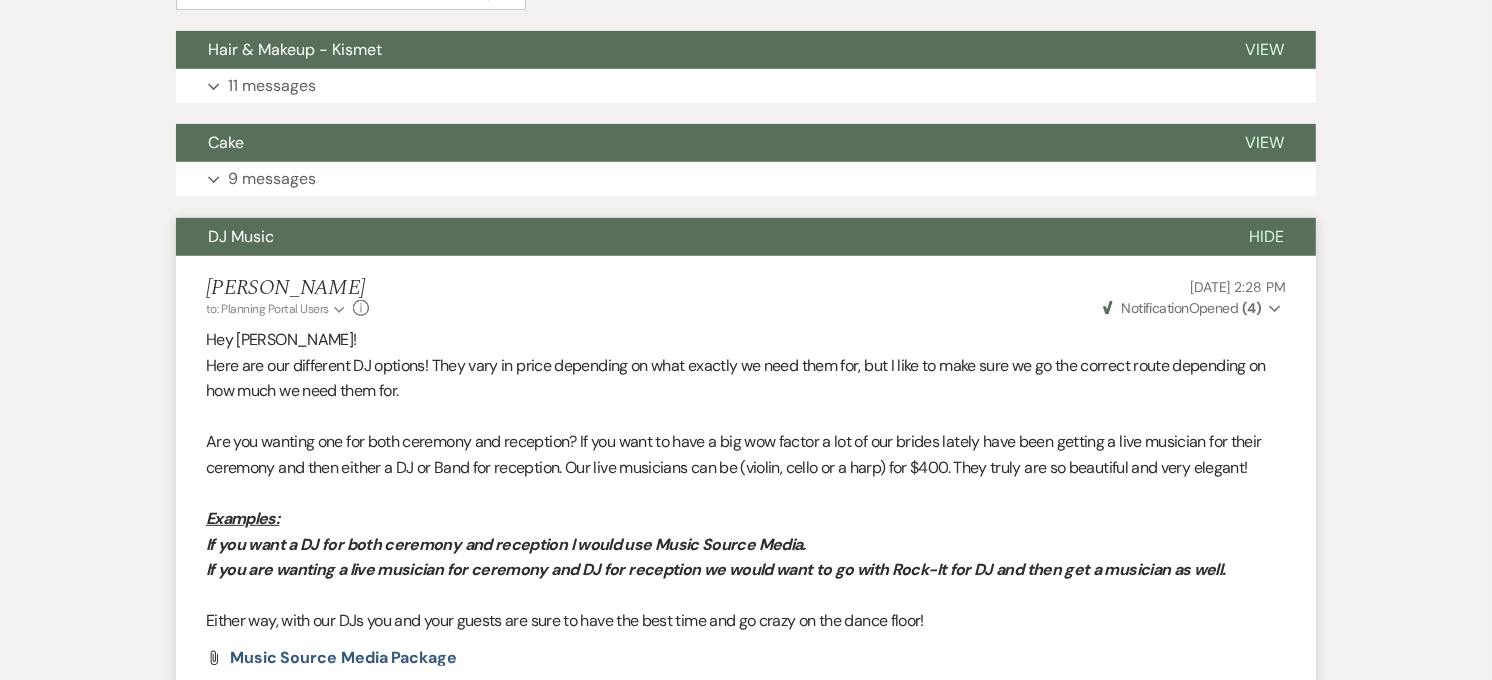 scroll, scrollTop: 666, scrollLeft: 0, axis: vertical 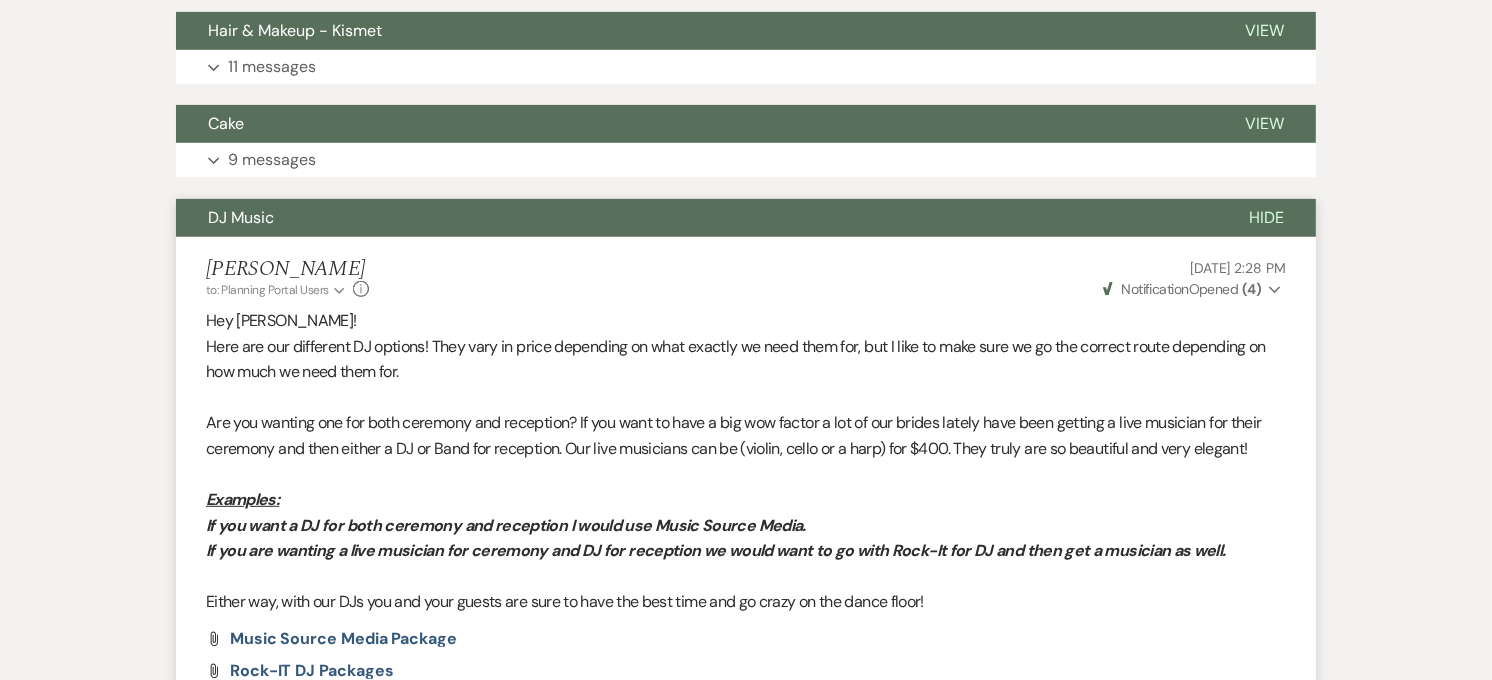 click on "DJ Music" at bounding box center (696, 218) 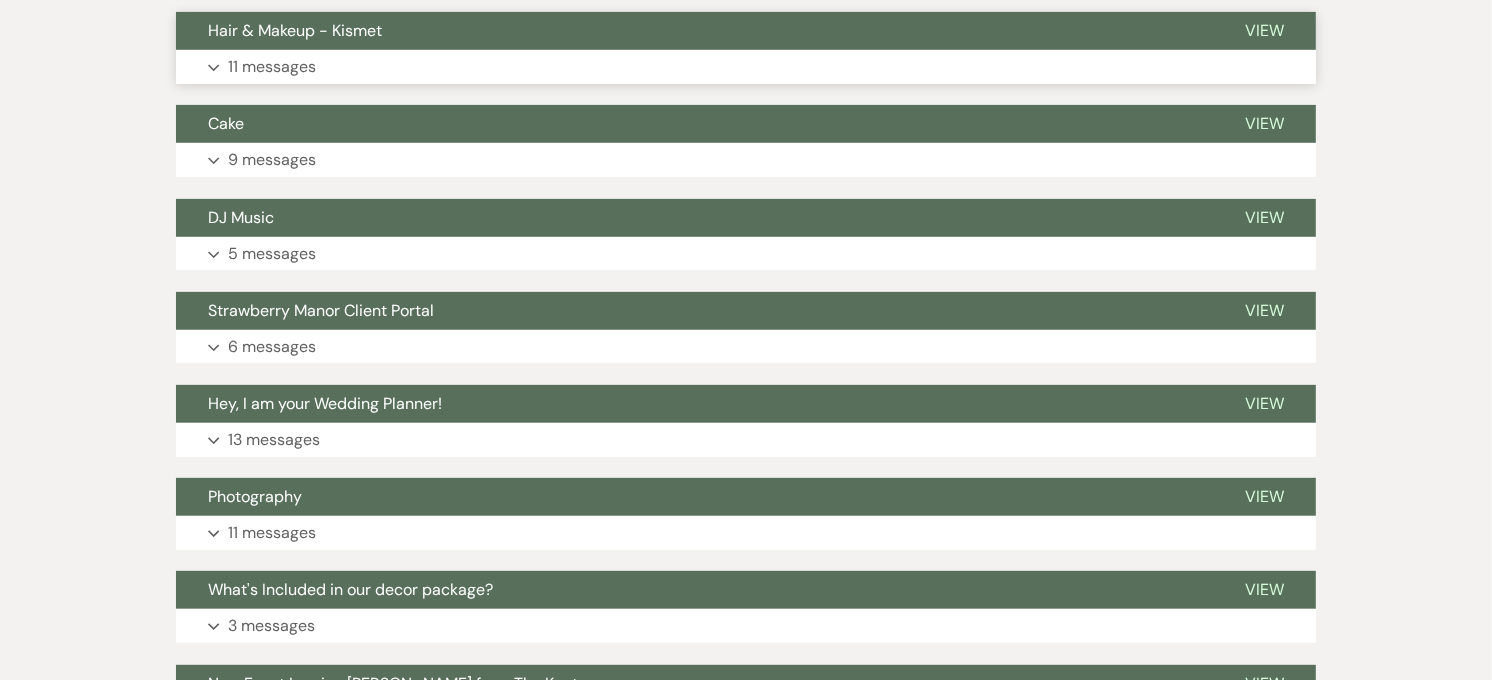 click on "Hair & Makeup - Kismet" at bounding box center (694, 31) 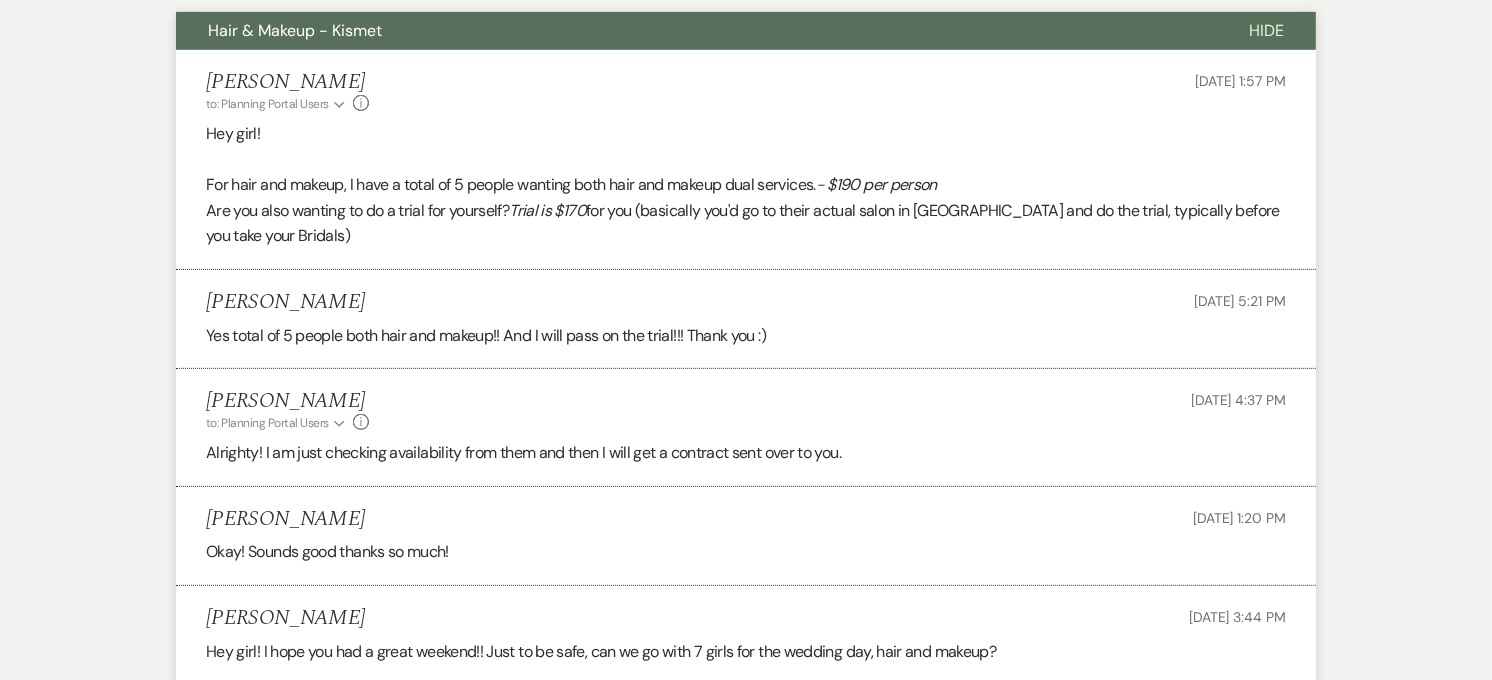 type 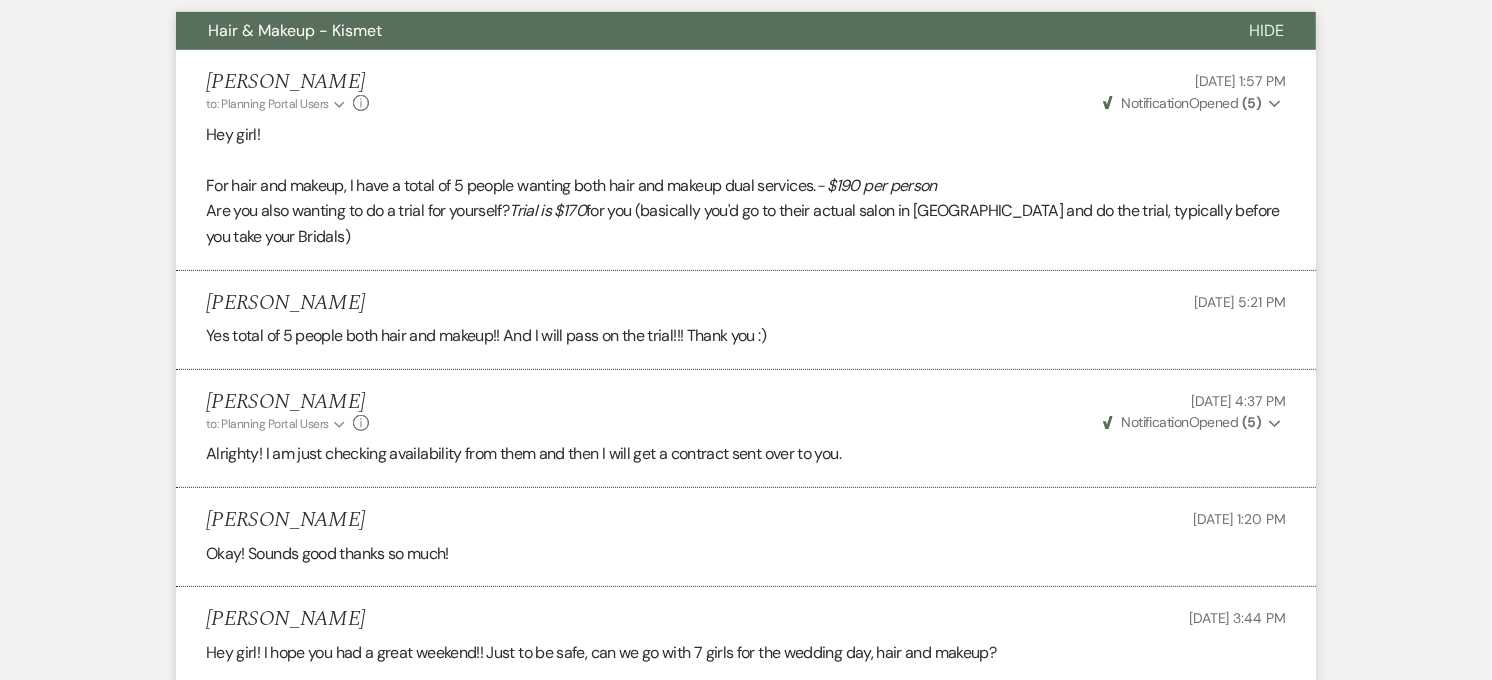 scroll, scrollTop: 0, scrollLeft: 0, axis: both 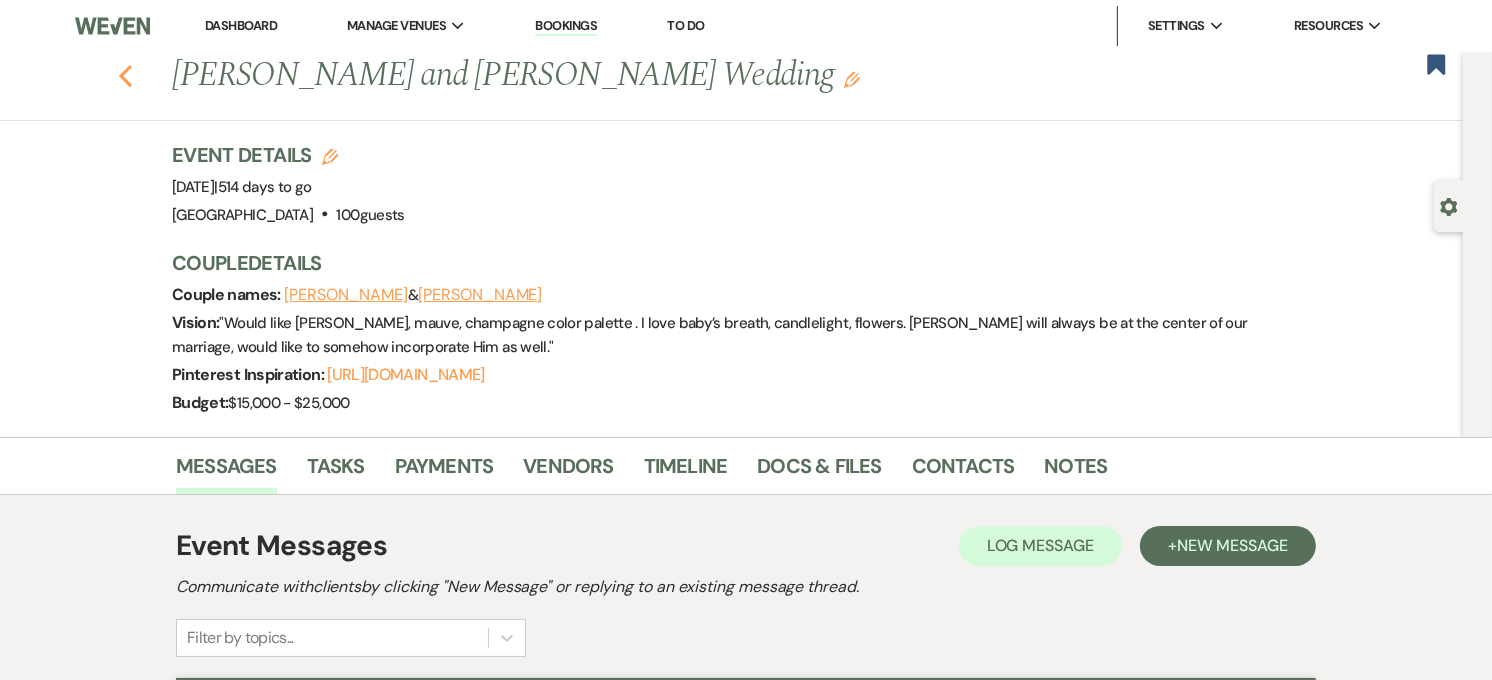 click on "Previous" 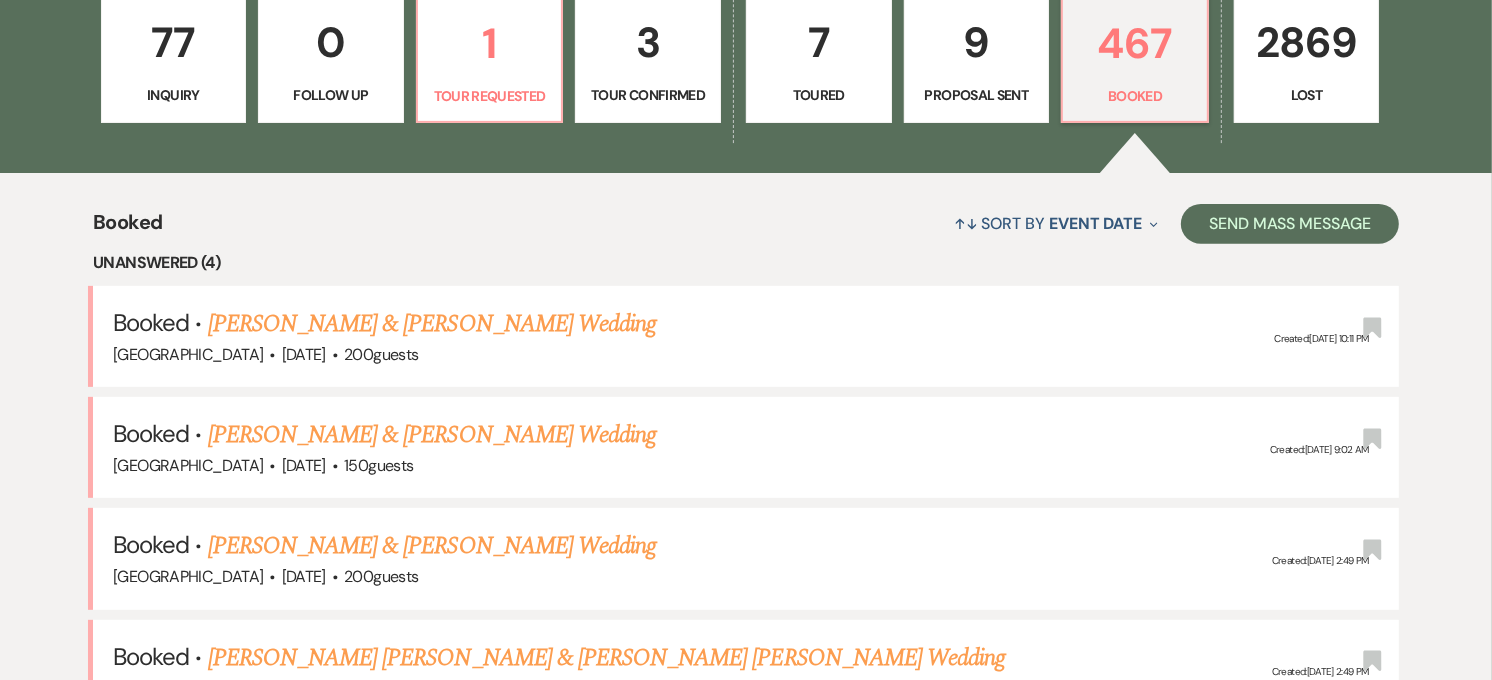 scroll, scrollTop: 365, scrollLeft: 0, axis: vertical 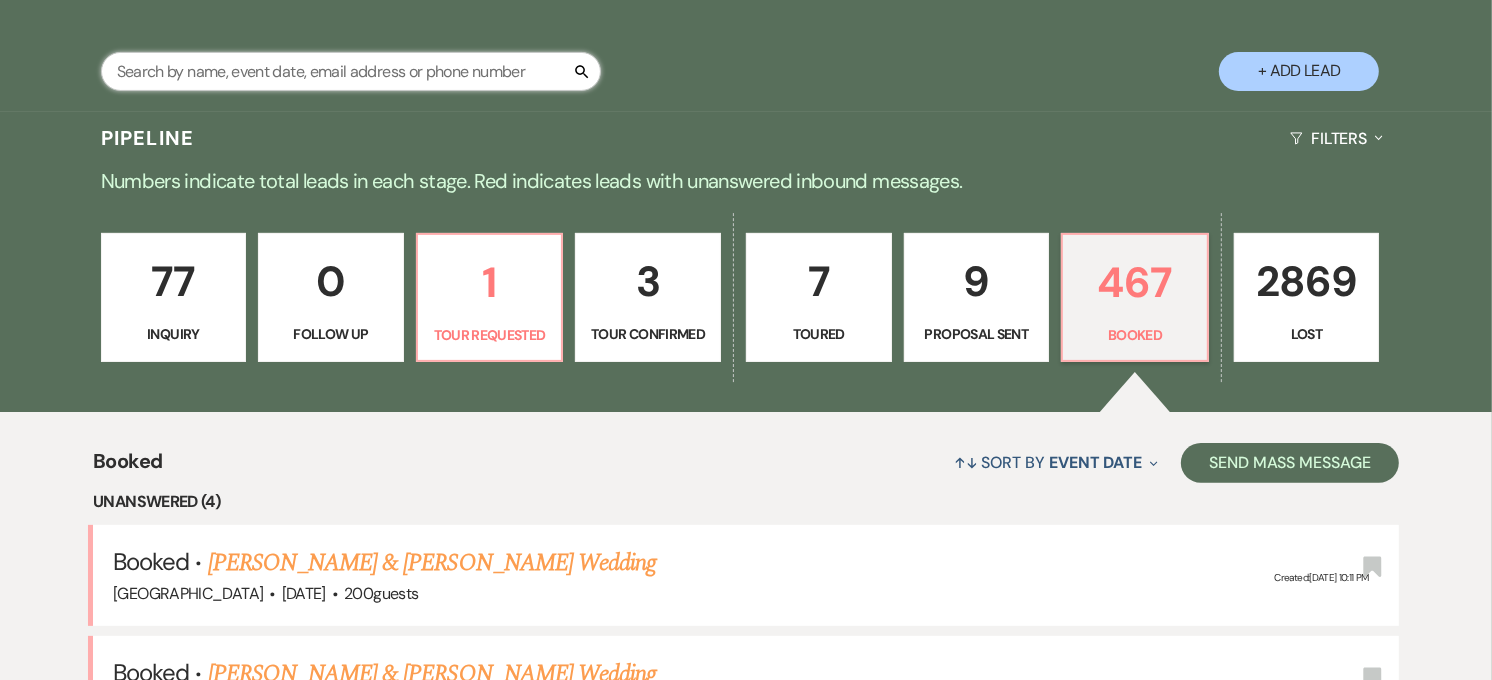 click at bounding box center [351, 71] 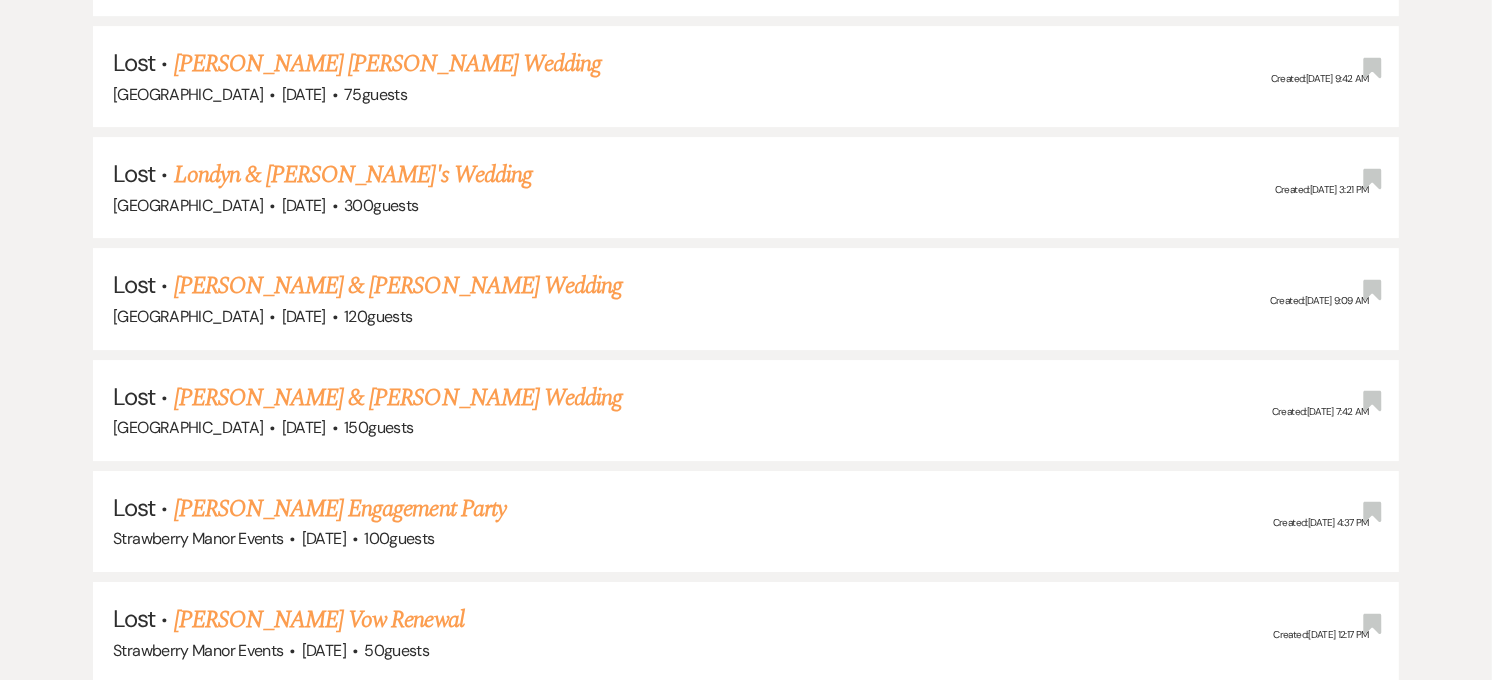 scroll, scrollTop: 6032, scrollLeft: 0, axis: vertical 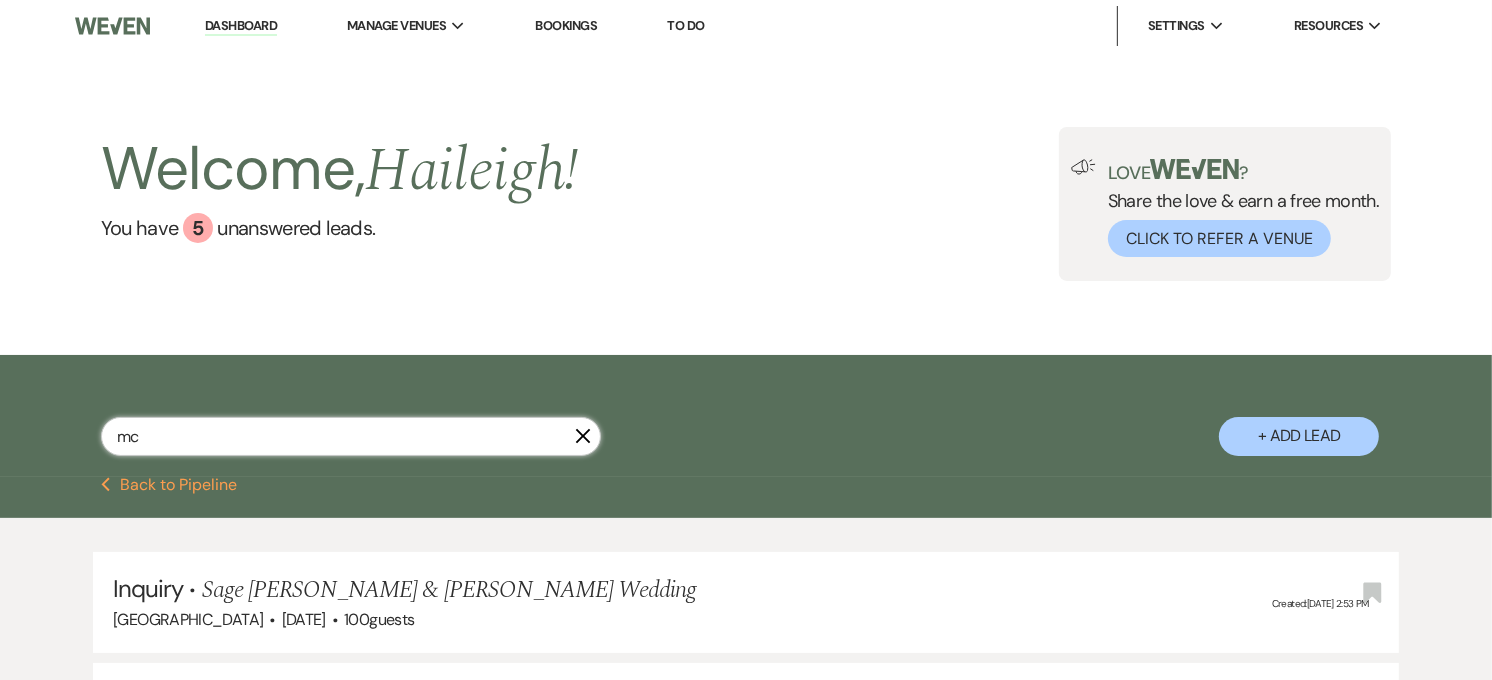 drag, startPoint x: 140, startPoint y: 434, endPoint x: 106, endPoint y: 440, distance: 34.525352 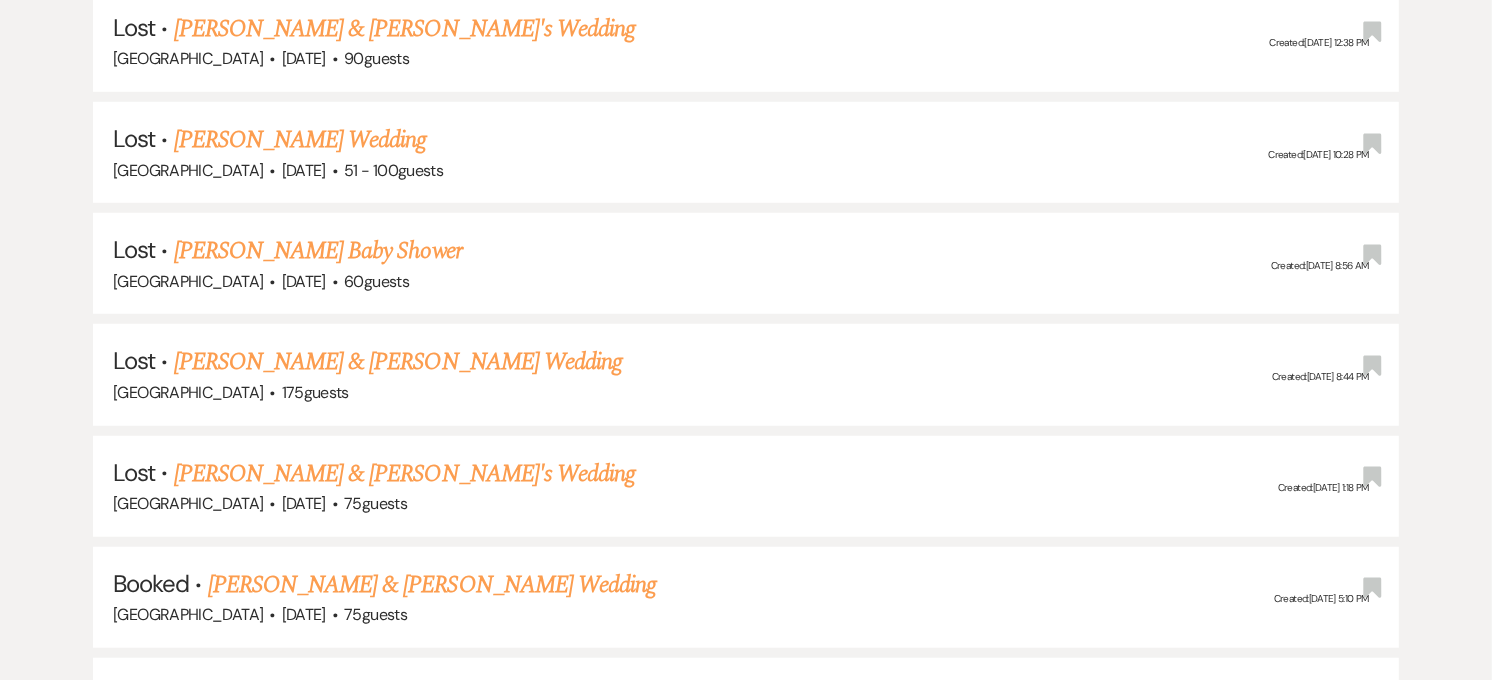 scroll, scrollTop: 1222, scrollLeft: 0, axis: vertical 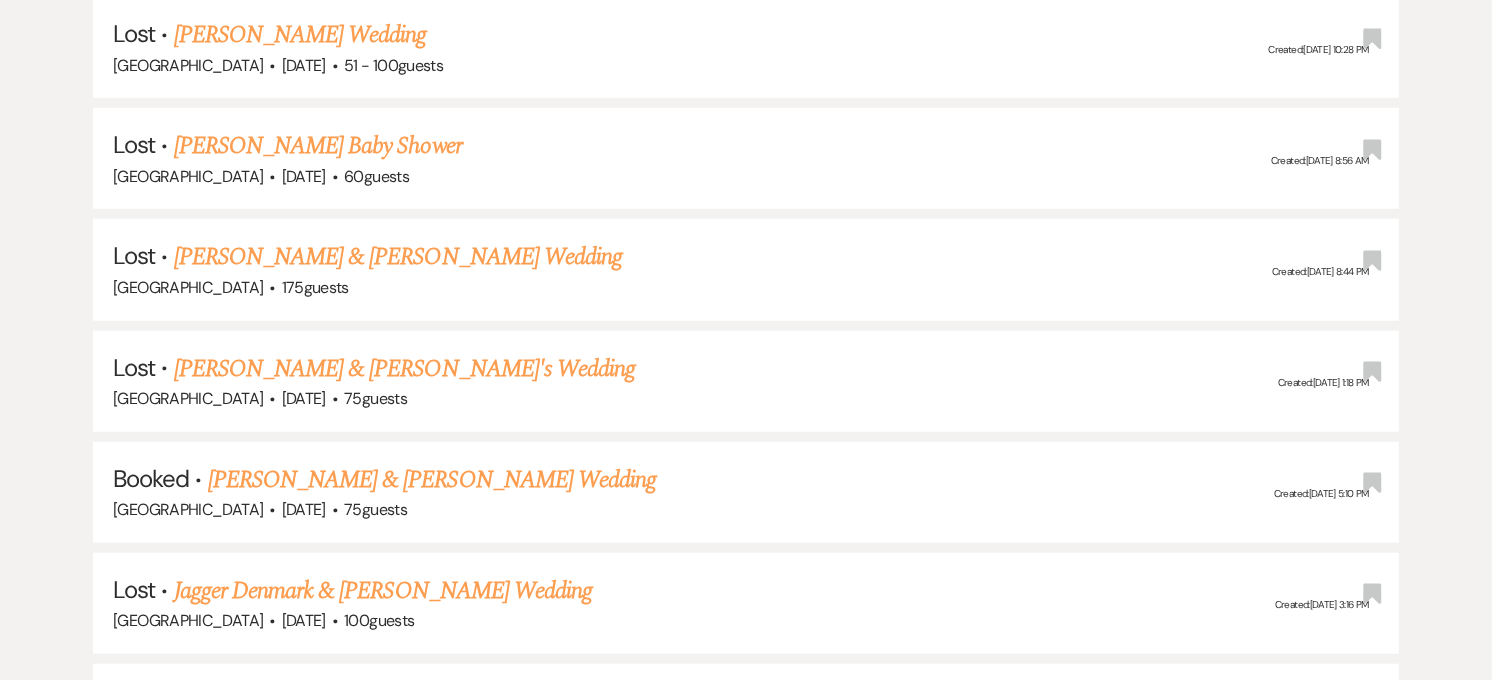 type on "[PERSON_NAME]" 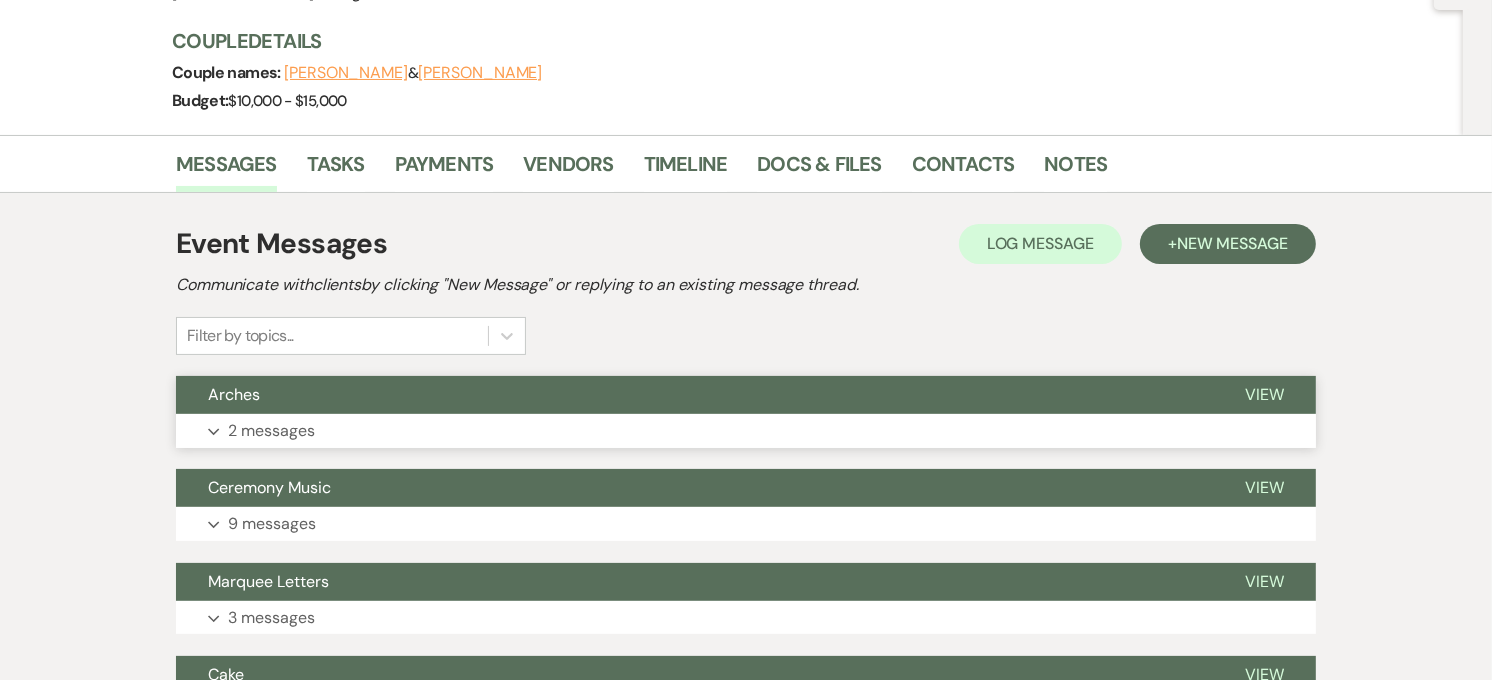 click on "Arches" at bounding box center [694, 395] 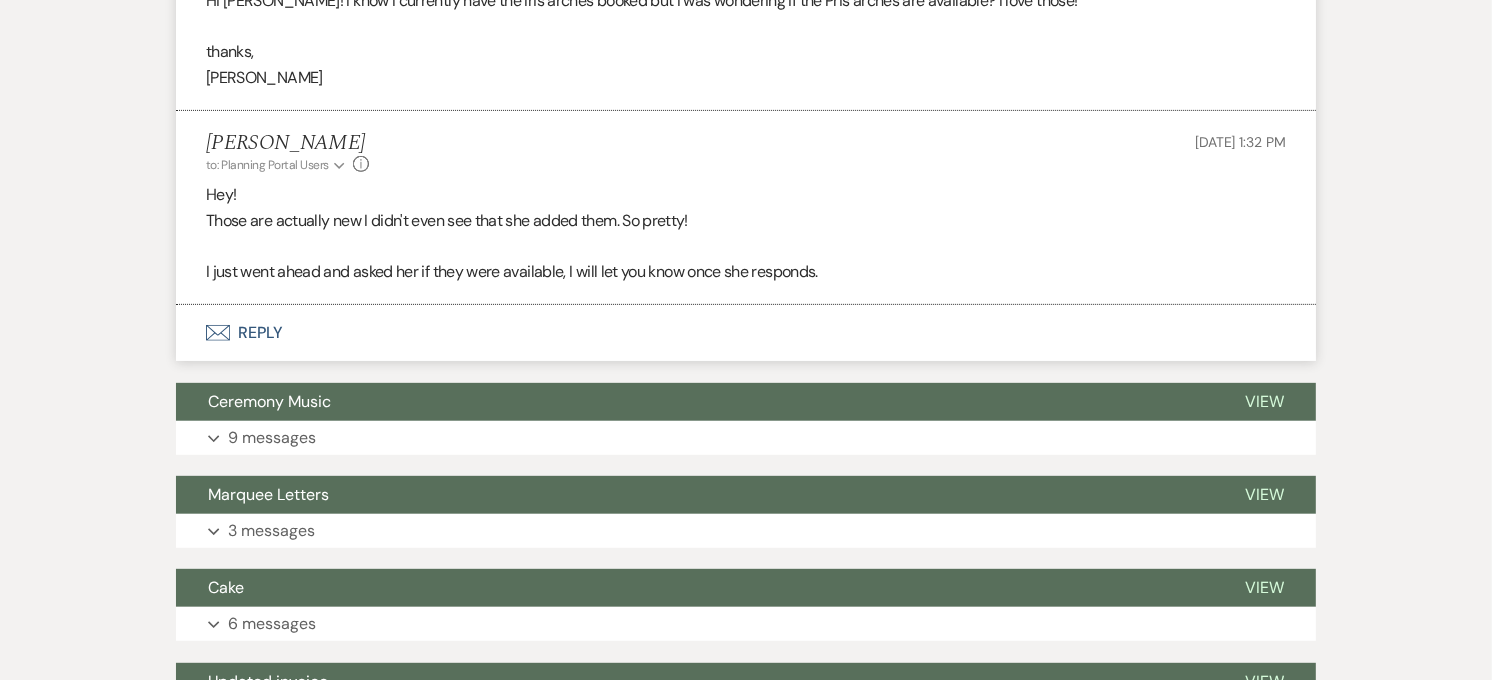 scroll, scrollTop: 666, scrollLeft: 0, axis: vertical 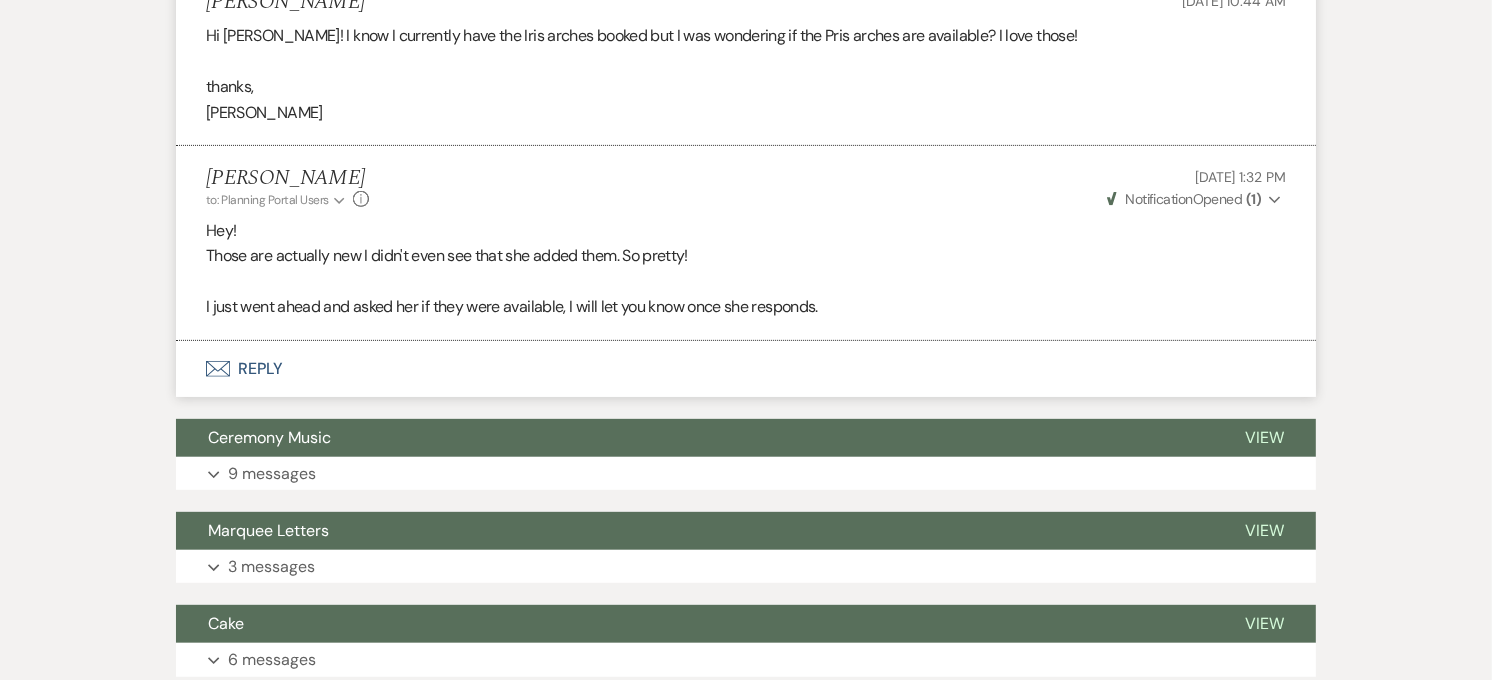 click on "Envelope Reply" at bounding box center [746, 369] 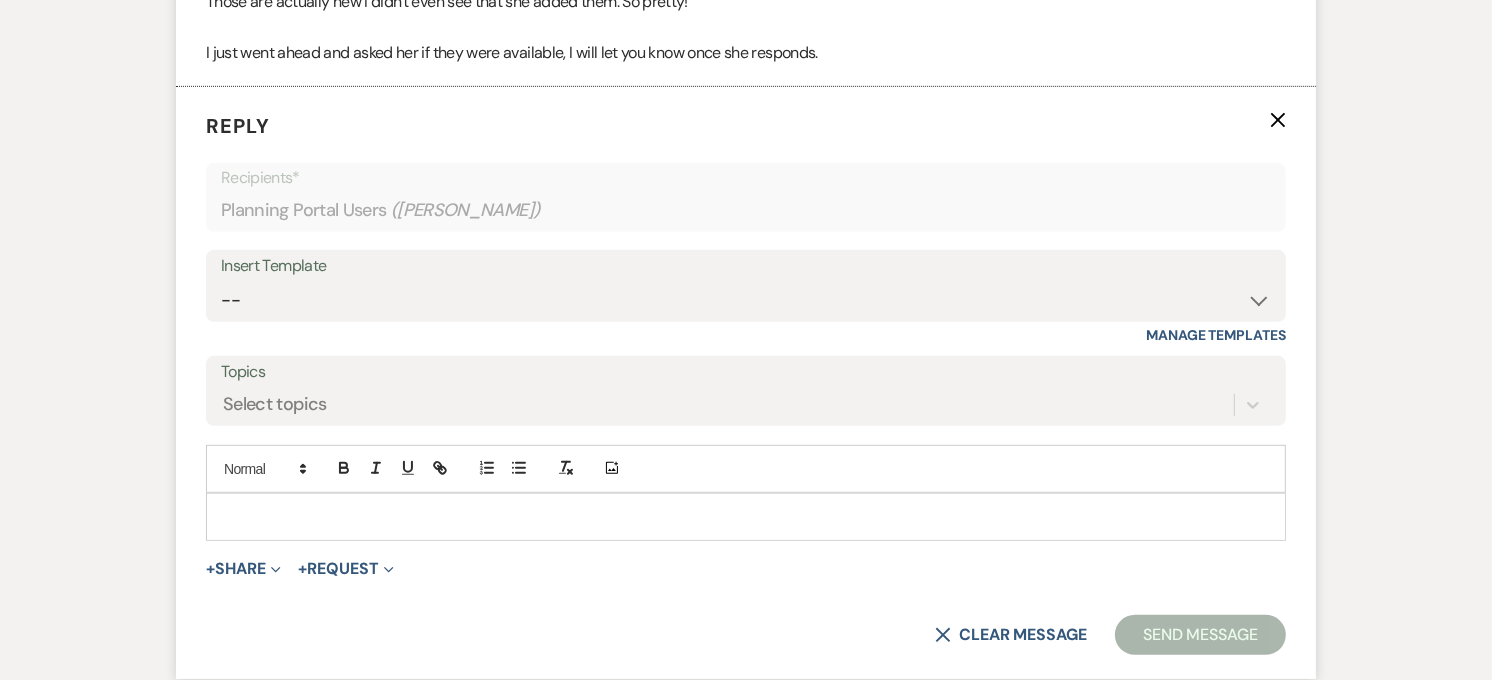 scroll, scrollTop: 964, scrollLeft: 0, axis: vertical 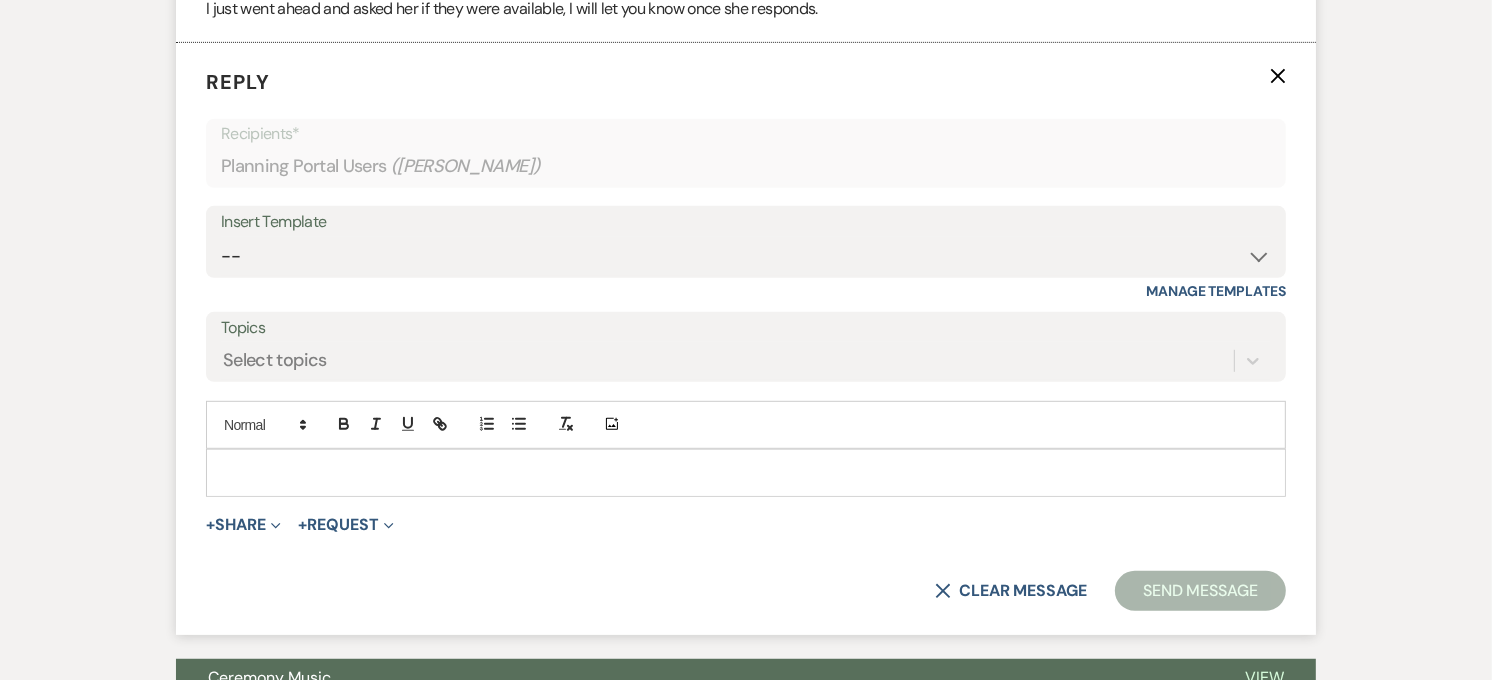 click at bounding box center (746, 473) 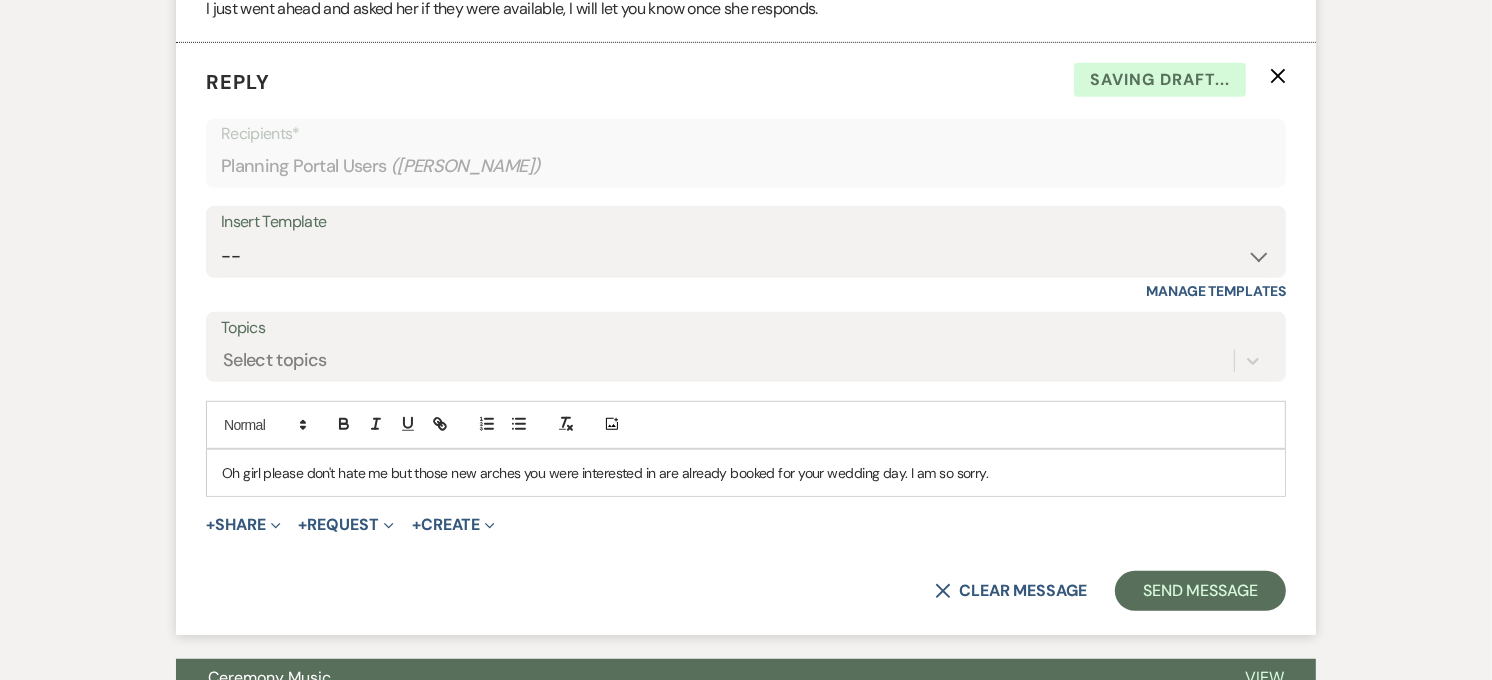 click on "Oh girl please don't hate me but those new arches you were interested in are already booked for your wedding day. I am so sorry." at bounding box center [746, 473] 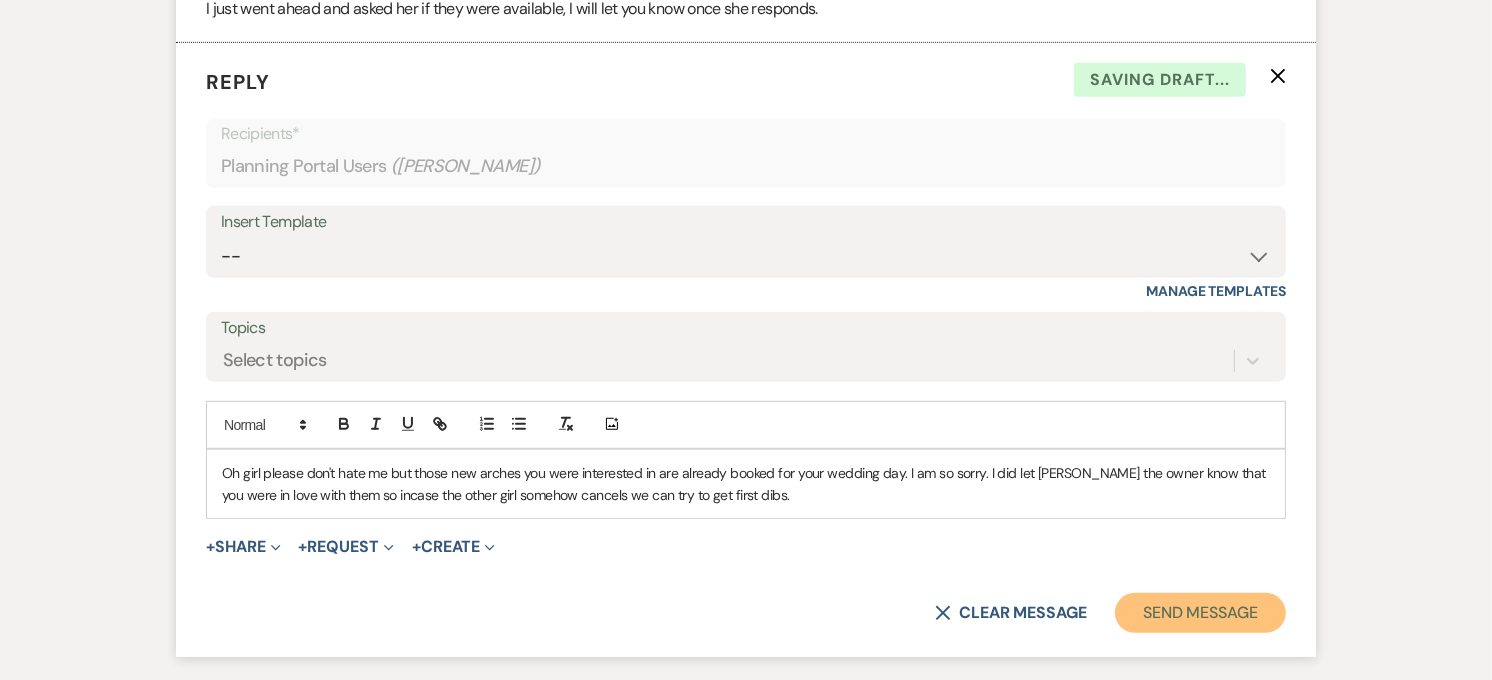 click on "Send Message" at bounding box center (1200, 613) 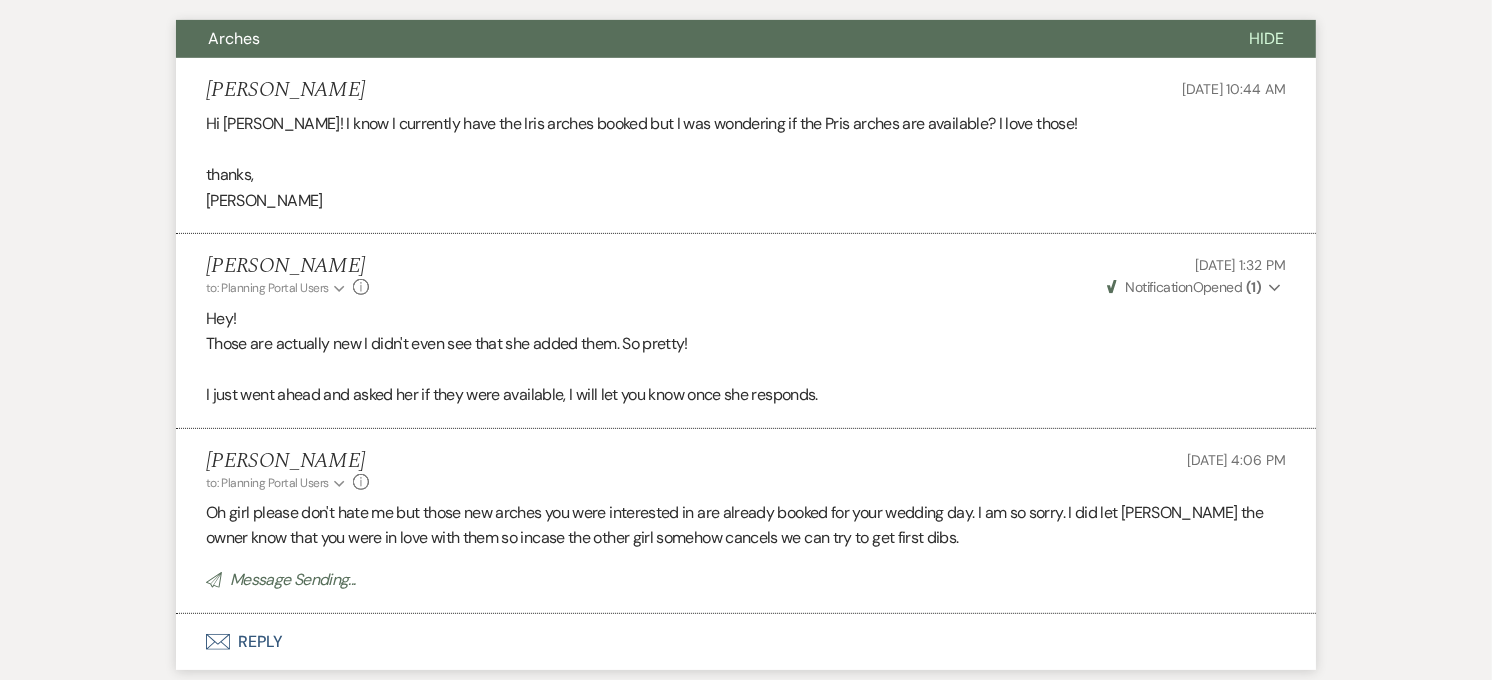 scroll, scrollTop: 631, scrollLeft: 0, axis: vertical 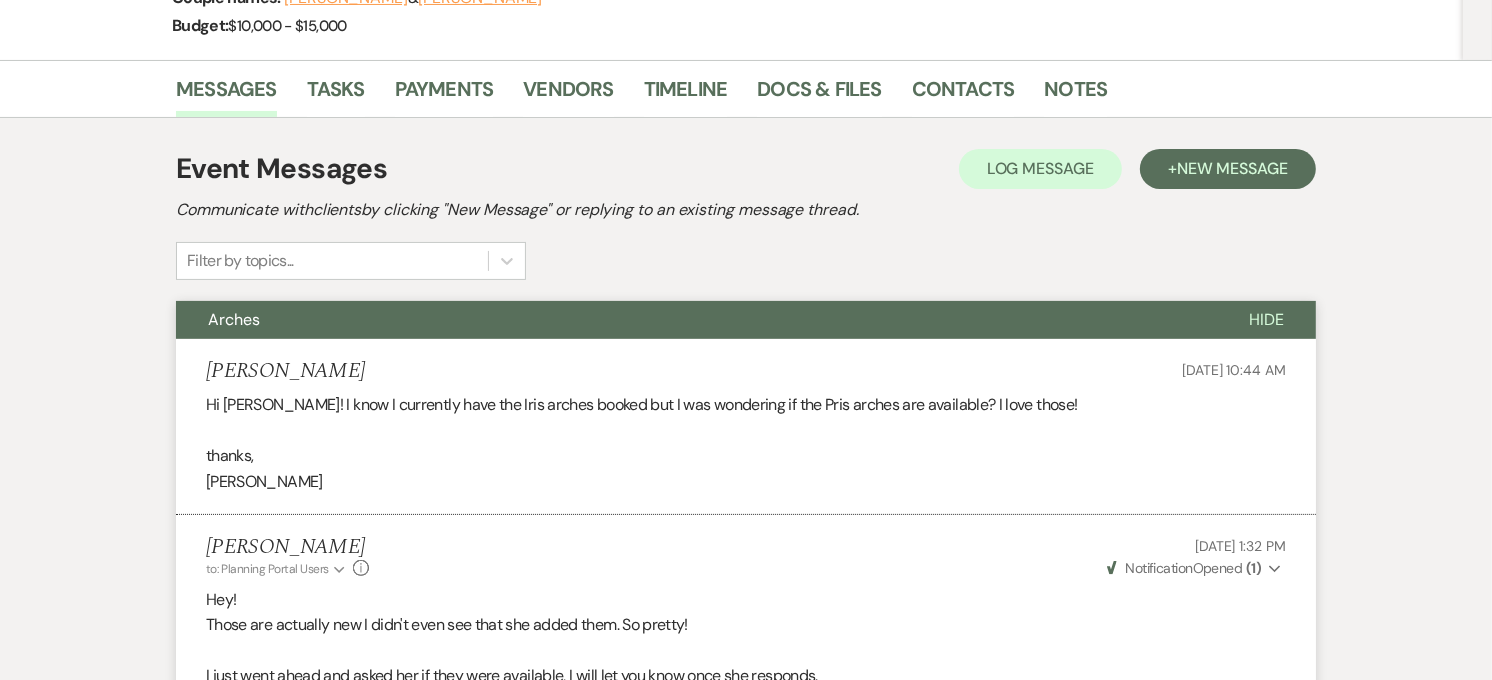 click on "Arches" at bounding box center [696, 320] 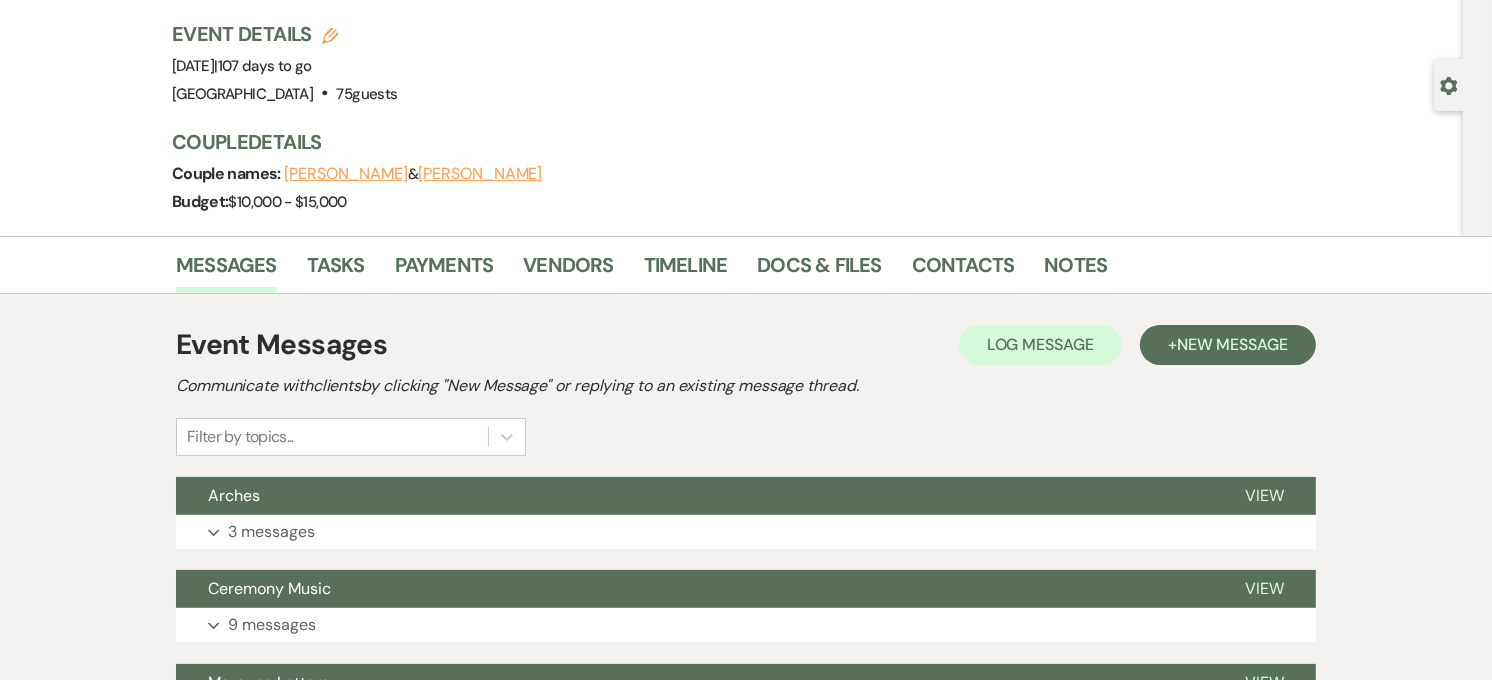 scroll, scrollTop: 0, scrollLeft: 0, axis: both 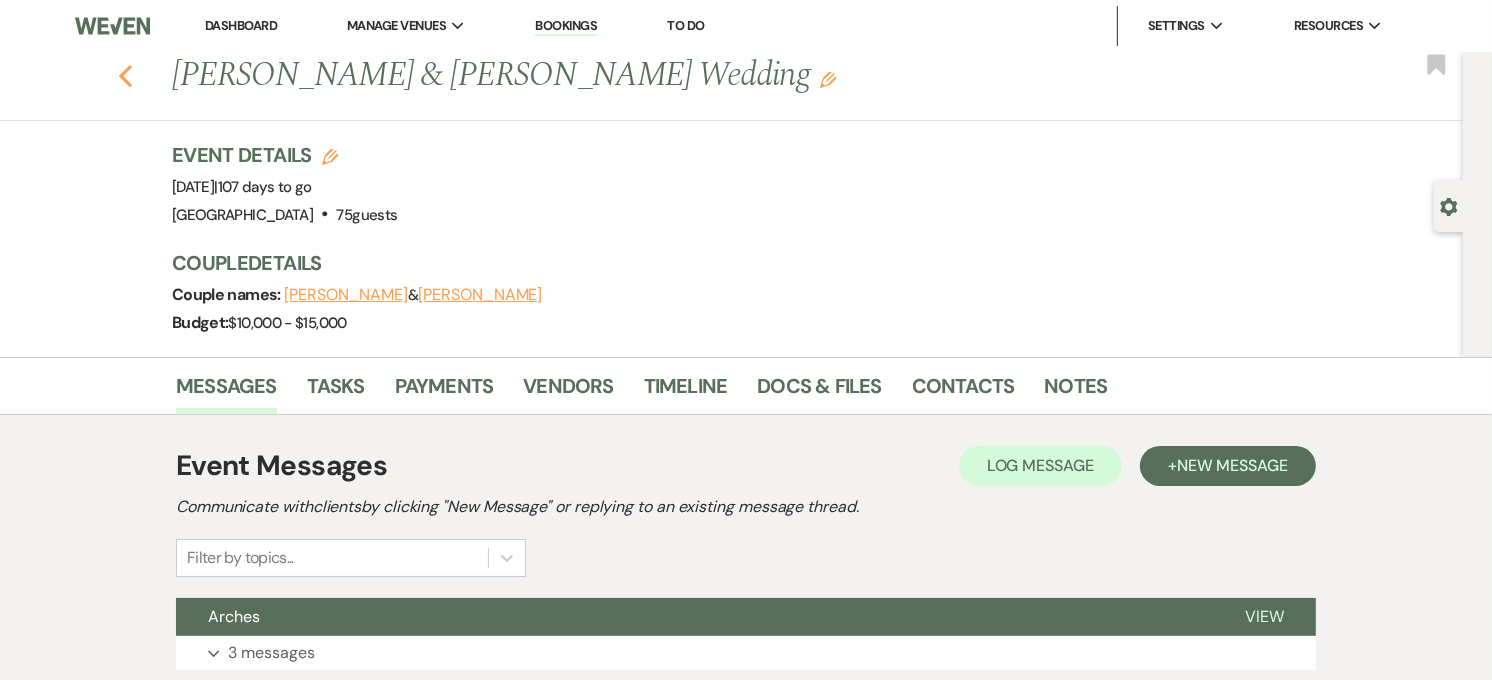 click on "Previous" 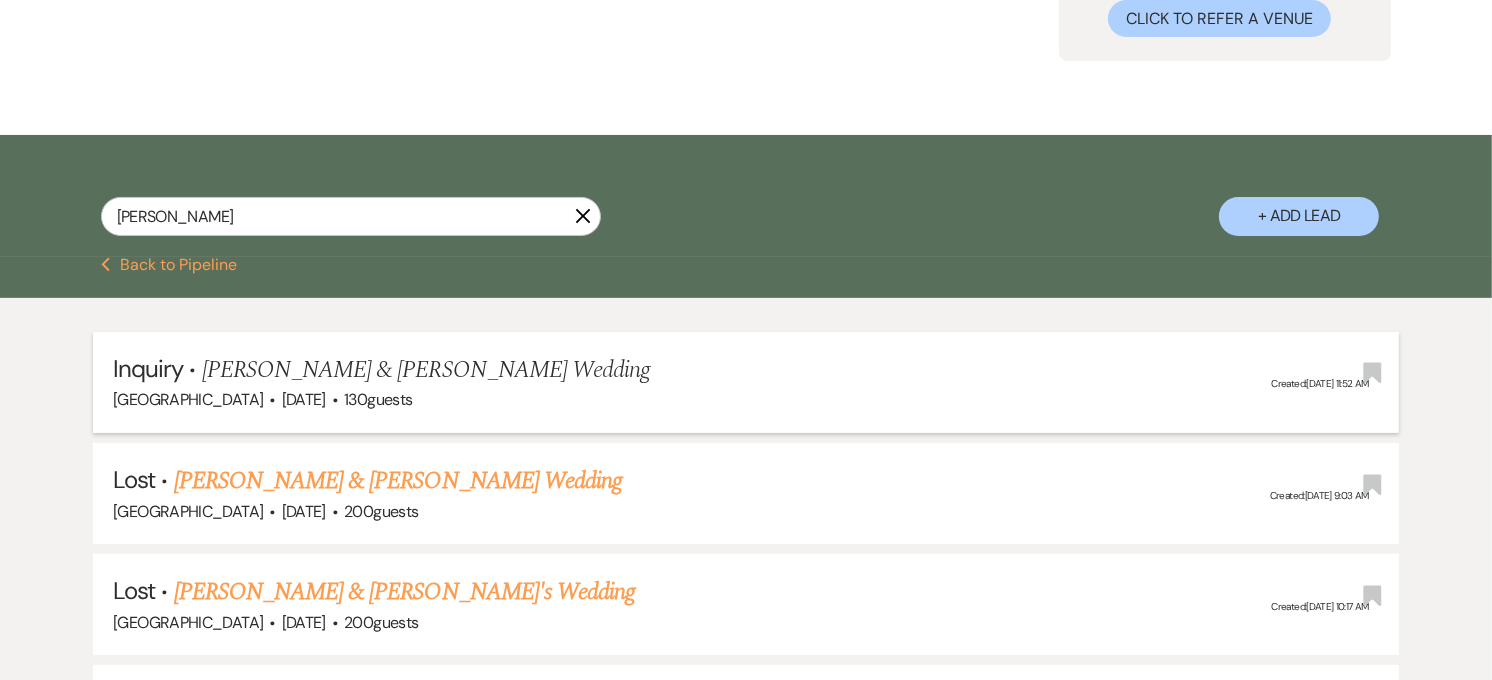 scroll, scrollTop: 0, scrollLeft: 0, axis: both 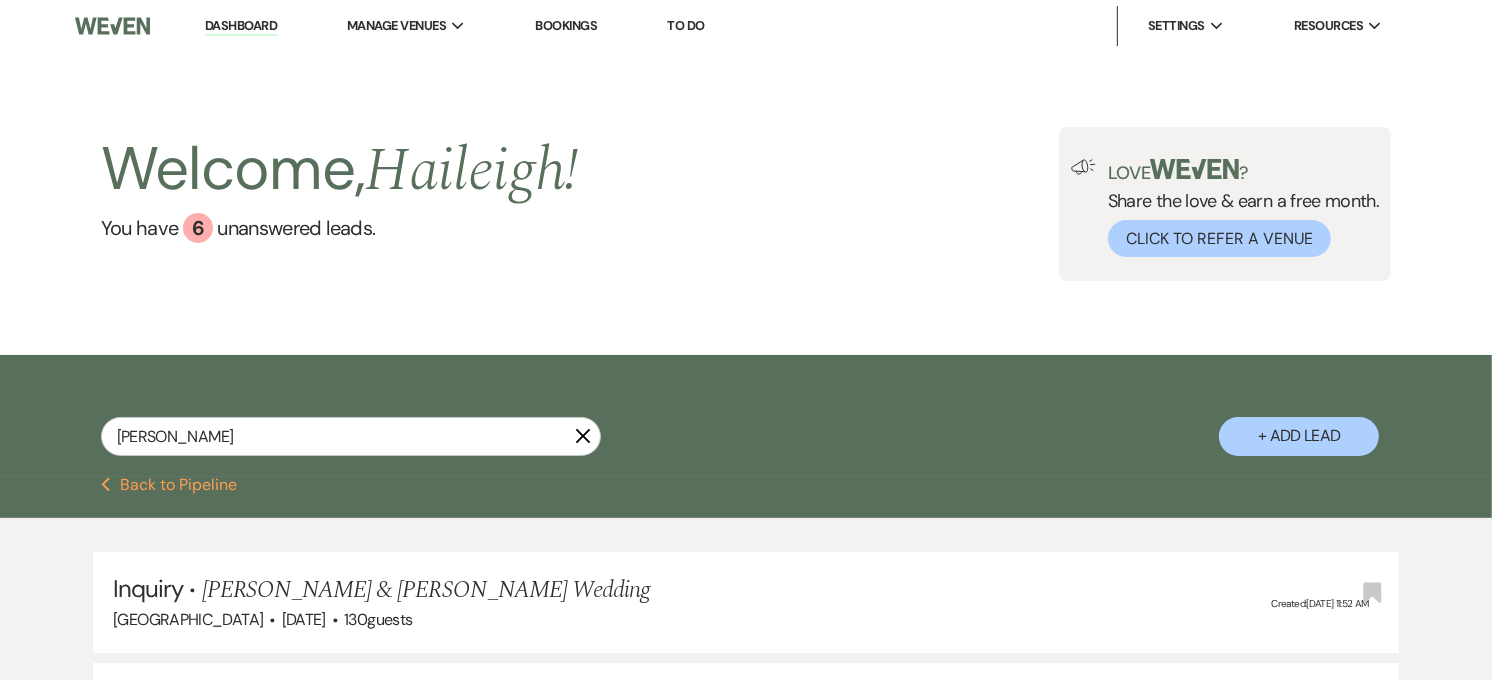 click on "Dashboard" at bounding box center [241, 26] 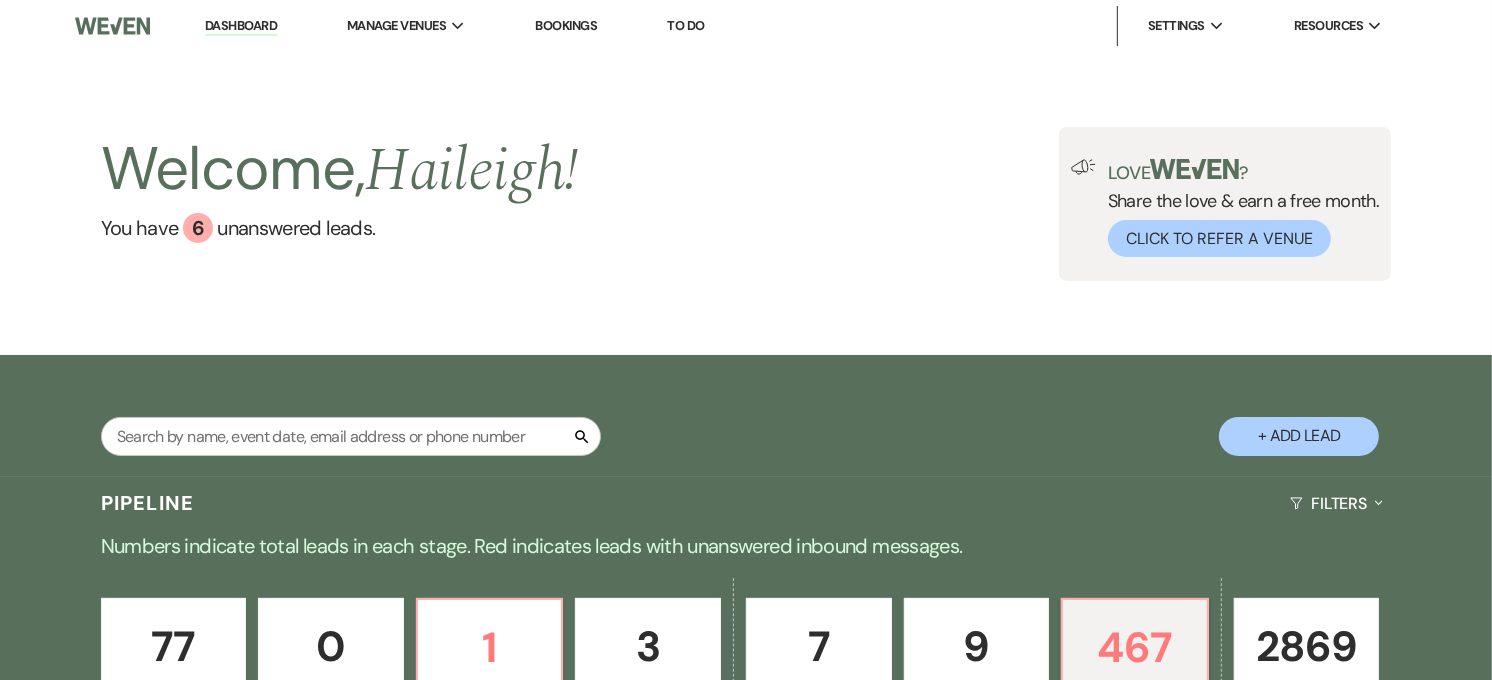 type 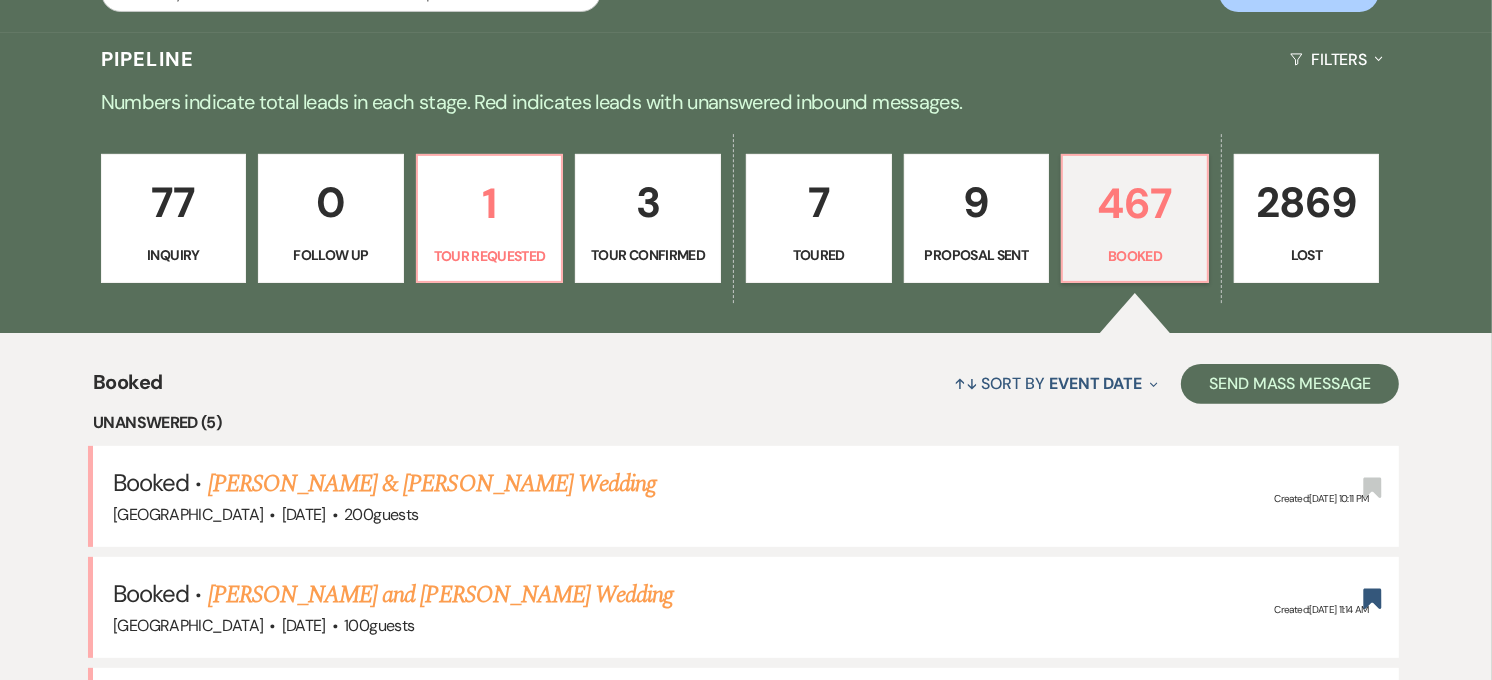 scroll, scrollTop: 666, scrollLeft: 0, axis: vertical 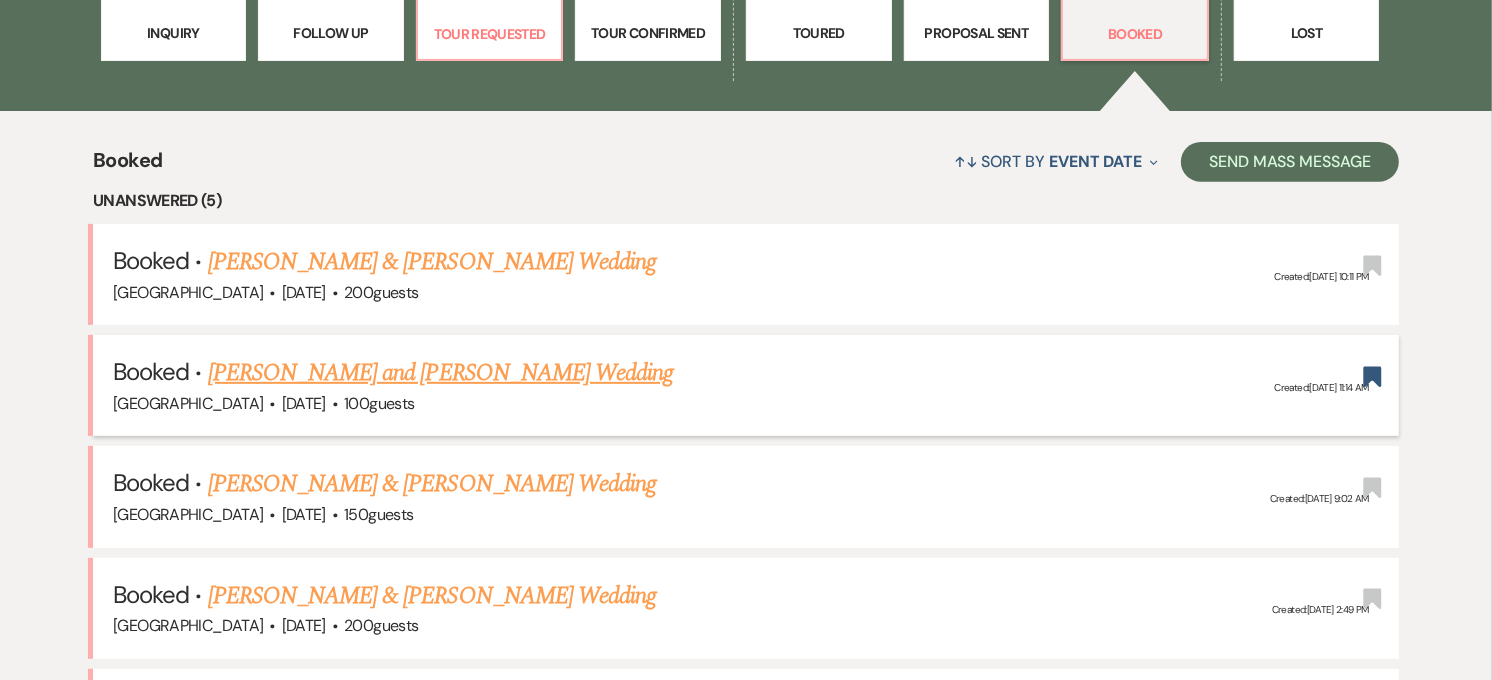 click on "[PERSON_NAME] and [PERSON_NAME] Wedding" at bounding box center [441, 373] 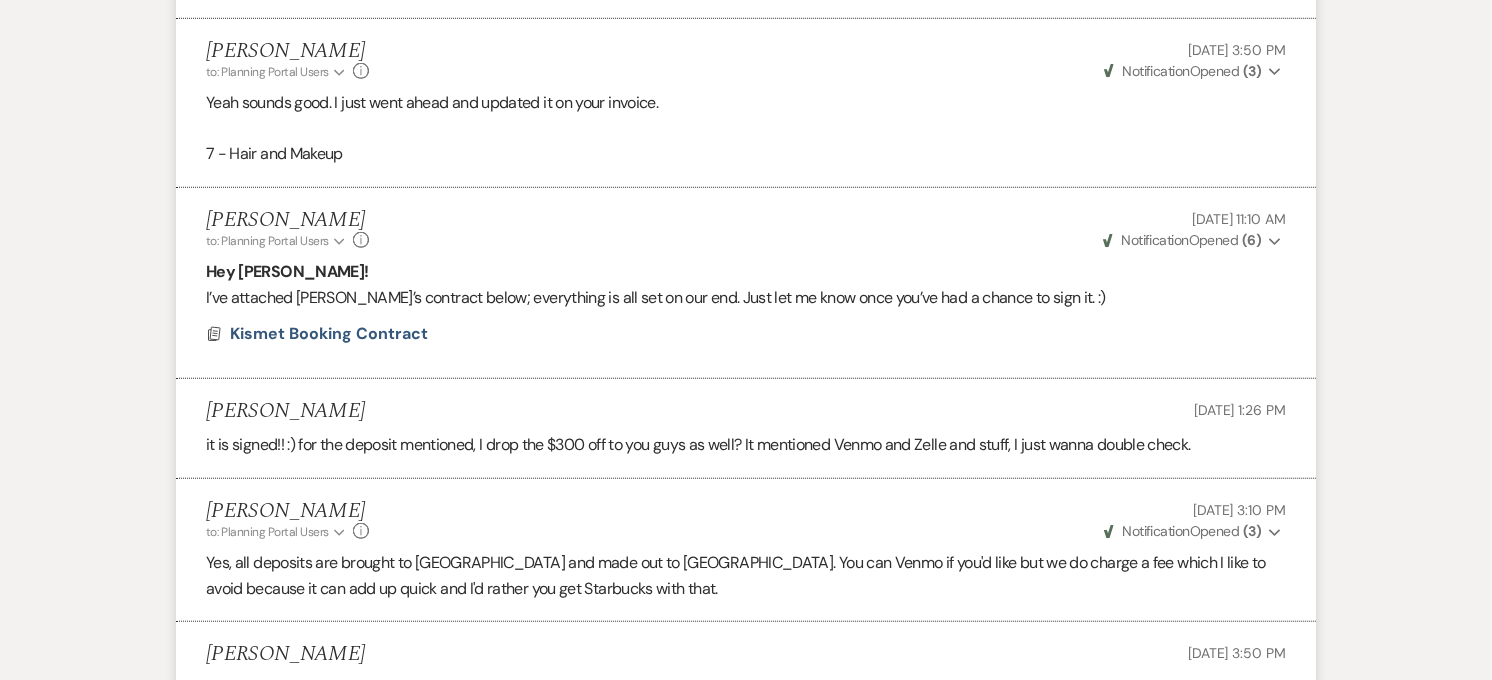 scroll, scrollTop: 2001, scrollLeft: 0, axis: vertical 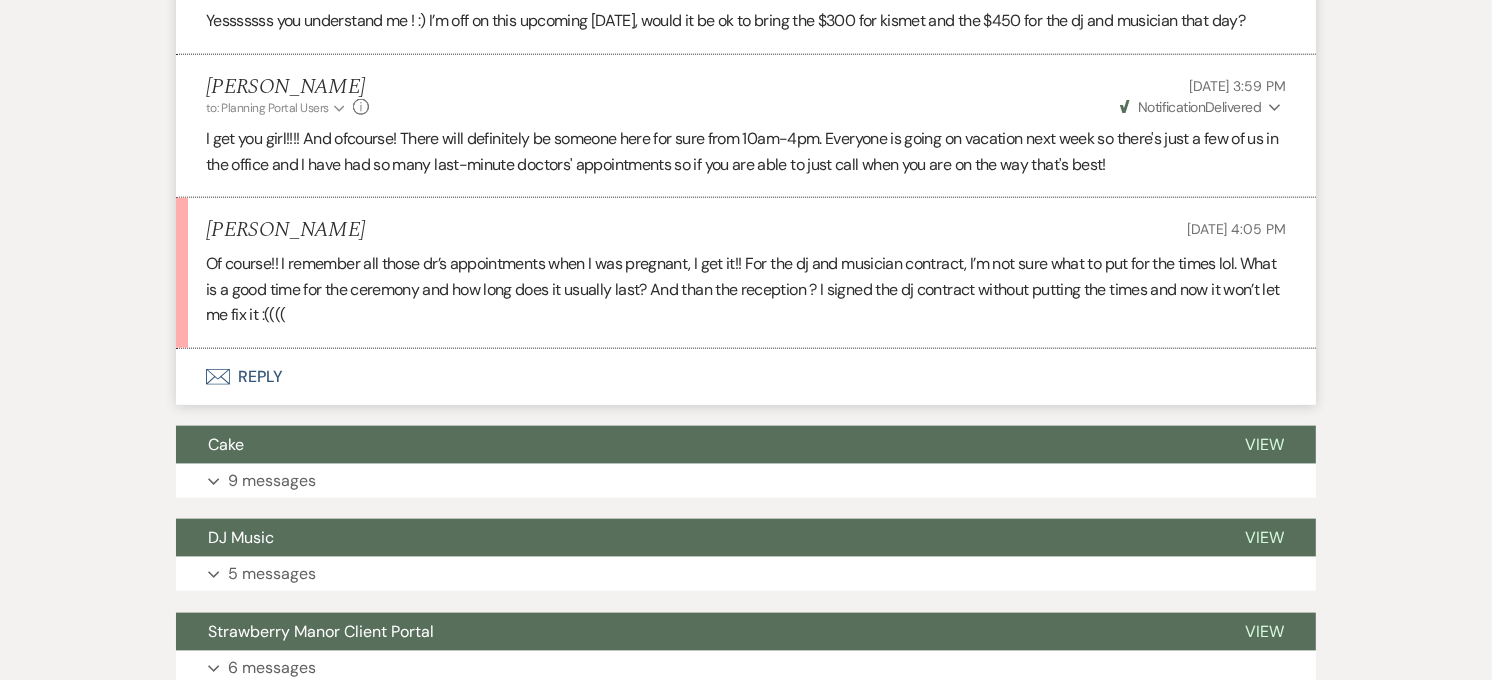 click on "Envelope Reply" at bounding box center (746, 377) 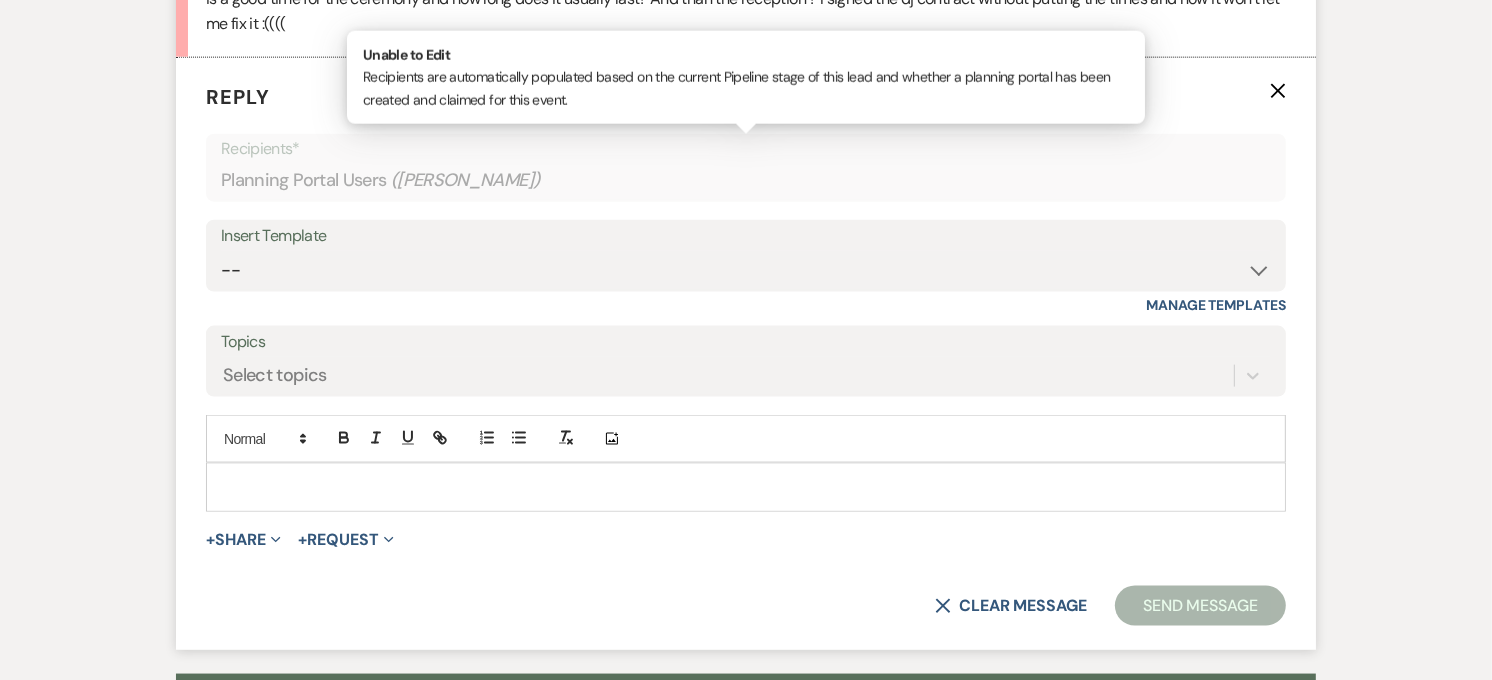 scroll, scrollTop: 2307, scrollLeft: 0, axis: vertical 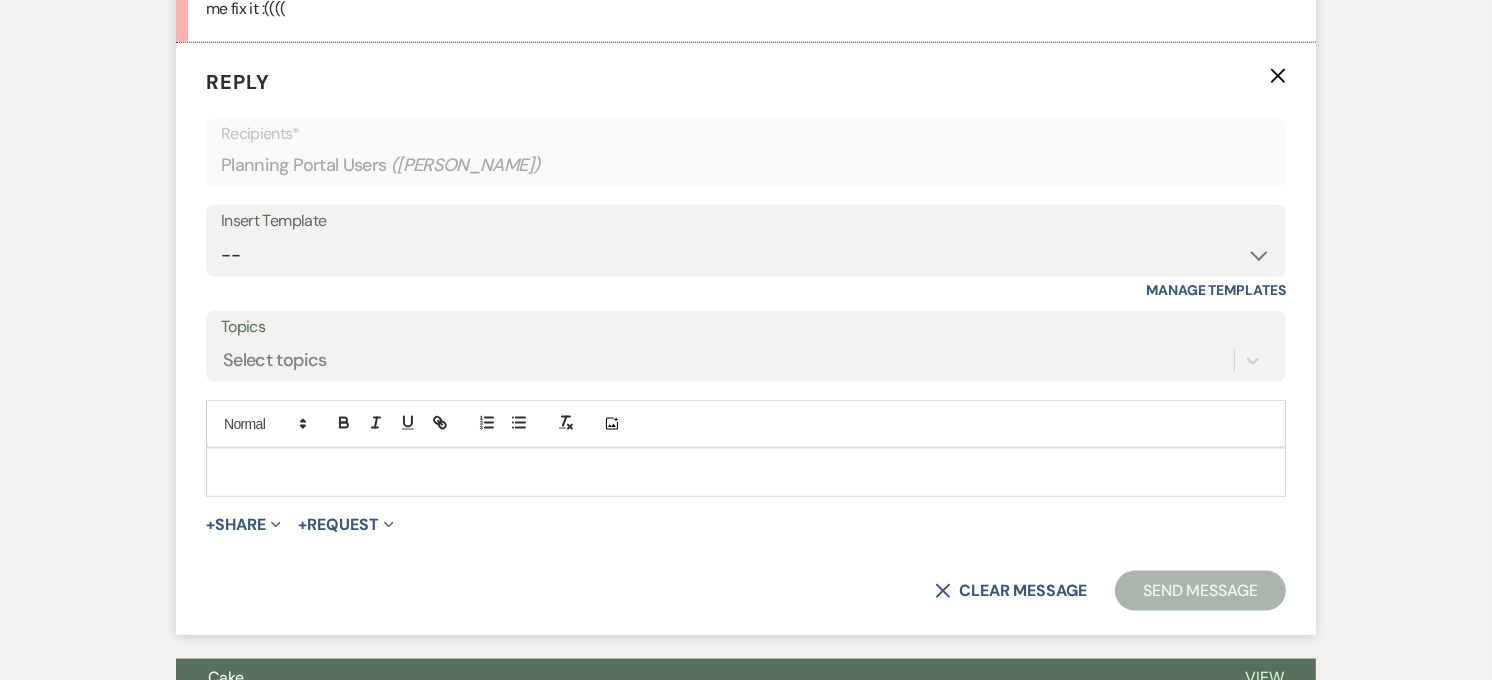 click at bounding box center (746, 472) 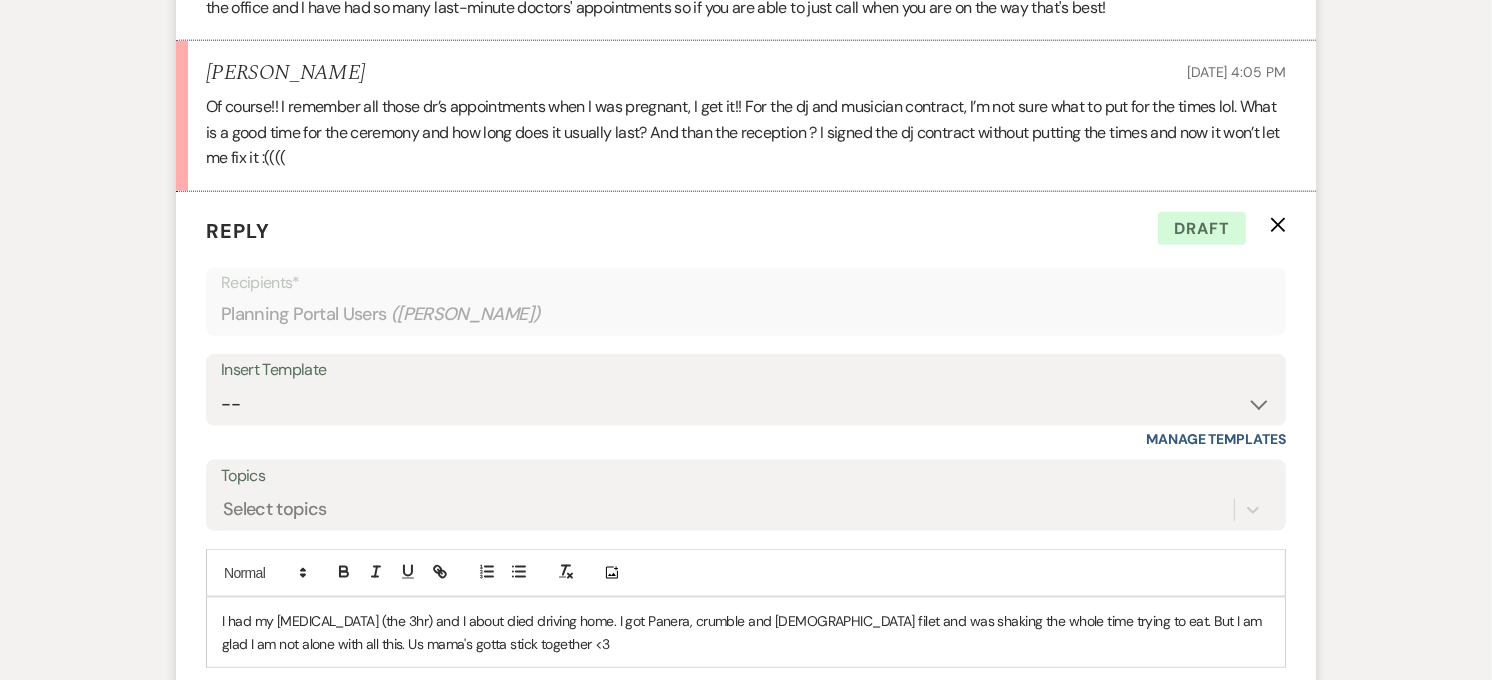 scroll, scrollTop: 2418, scrollLeft: 0, axis: vertical 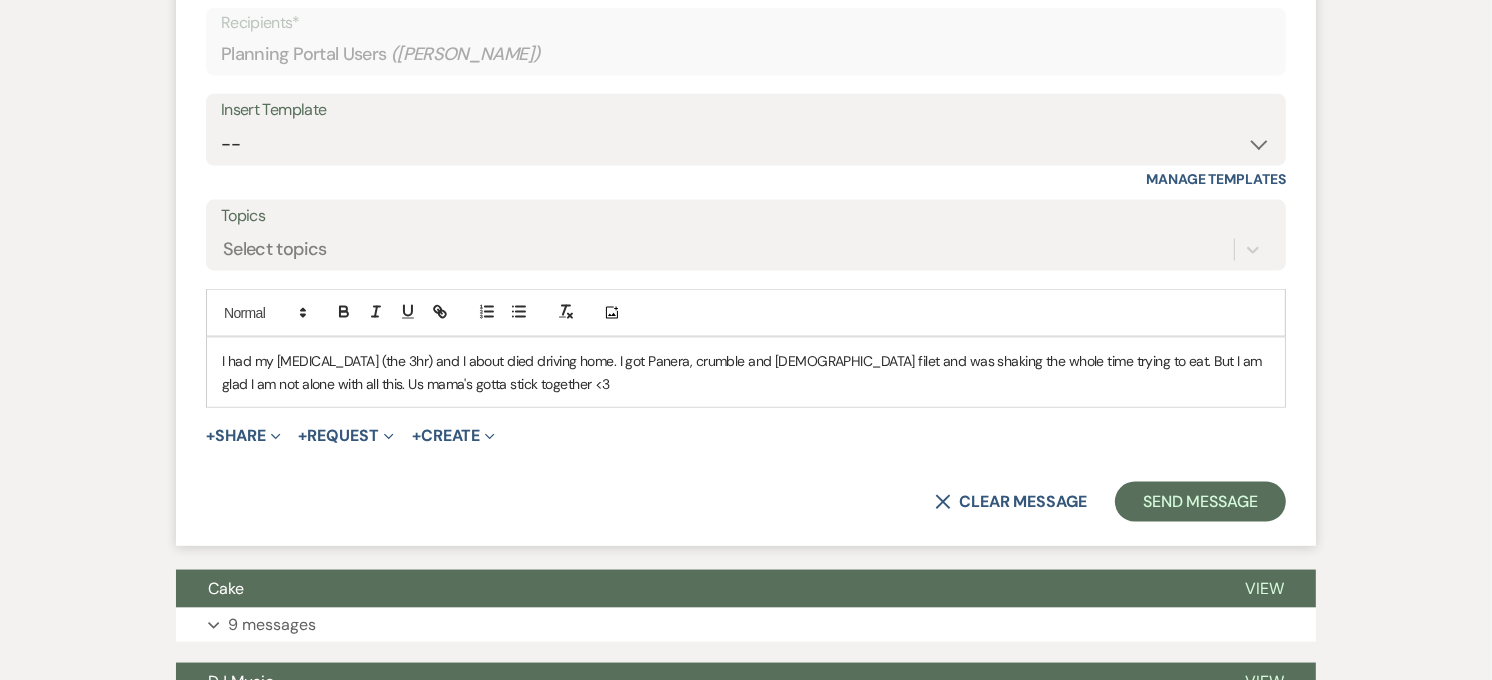 click on "I had my [MEDICAL_DATA] (the 3hr) and I about died driving home. I got Panera, crumble and [DEMOGRAPHIC_DATA] filet and was shaking the whole time trying to eat. But I am glad I am not alone with all this. Us mama's gotta stick together <3" at bounding box center [746, 372] 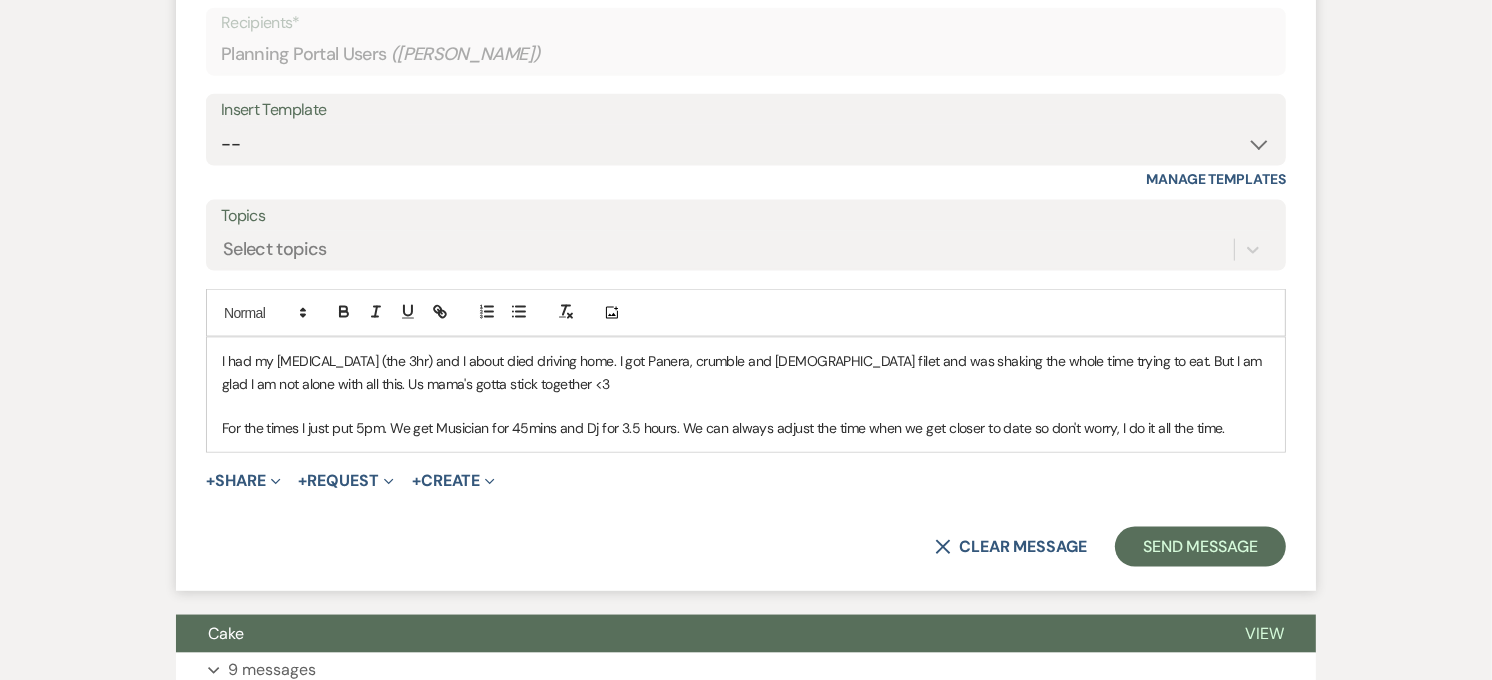 click on "For the times I just put 5pm. We get Musician for 45mins and Dj for 3.5 hours. We can always adjust the time when we get closer to date so don't worry, I do it all the time." at bounding box center (746, 428) 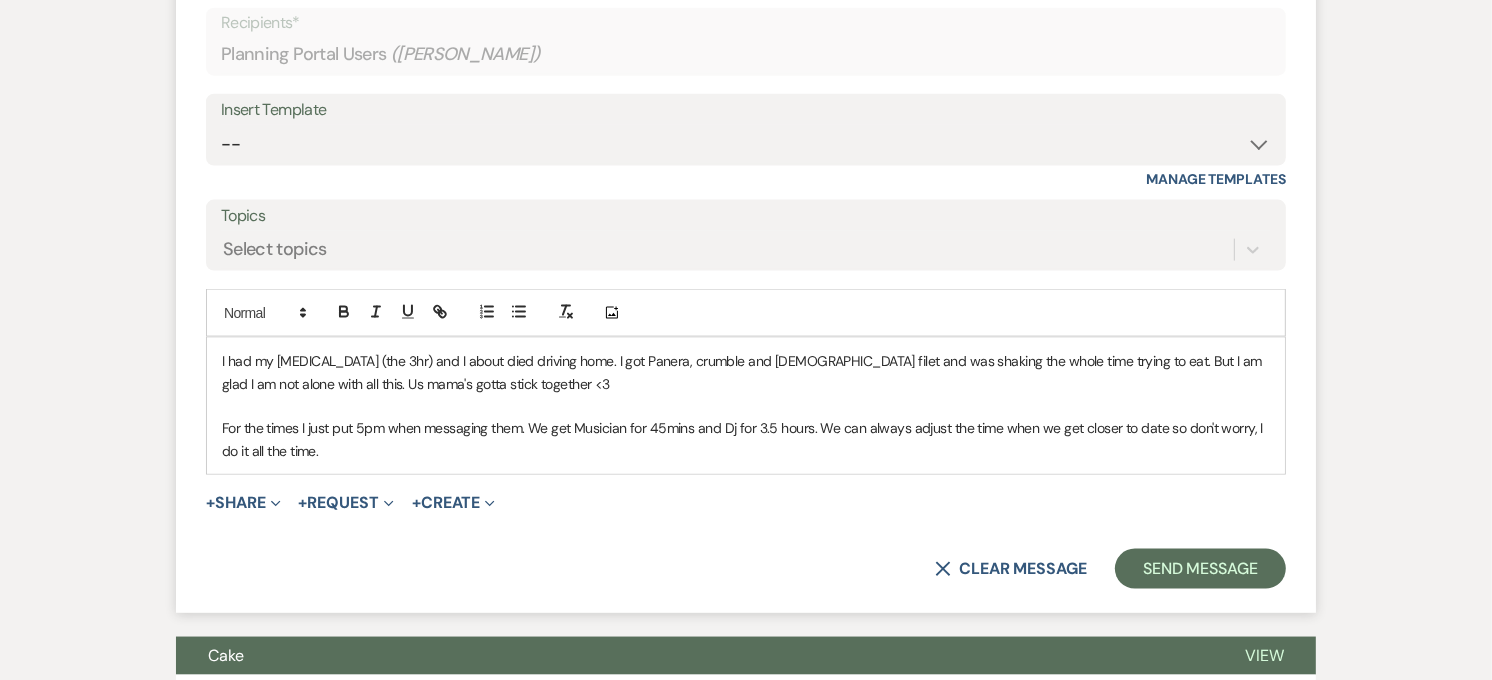 click on "For the times I just put 5pm when messaging them. We get Musician for 45mins and Dj for 3.5 hours. We can always adjust the time when we get closer to date so don't worry, I do it all the time." at bounding box center [746, 439] 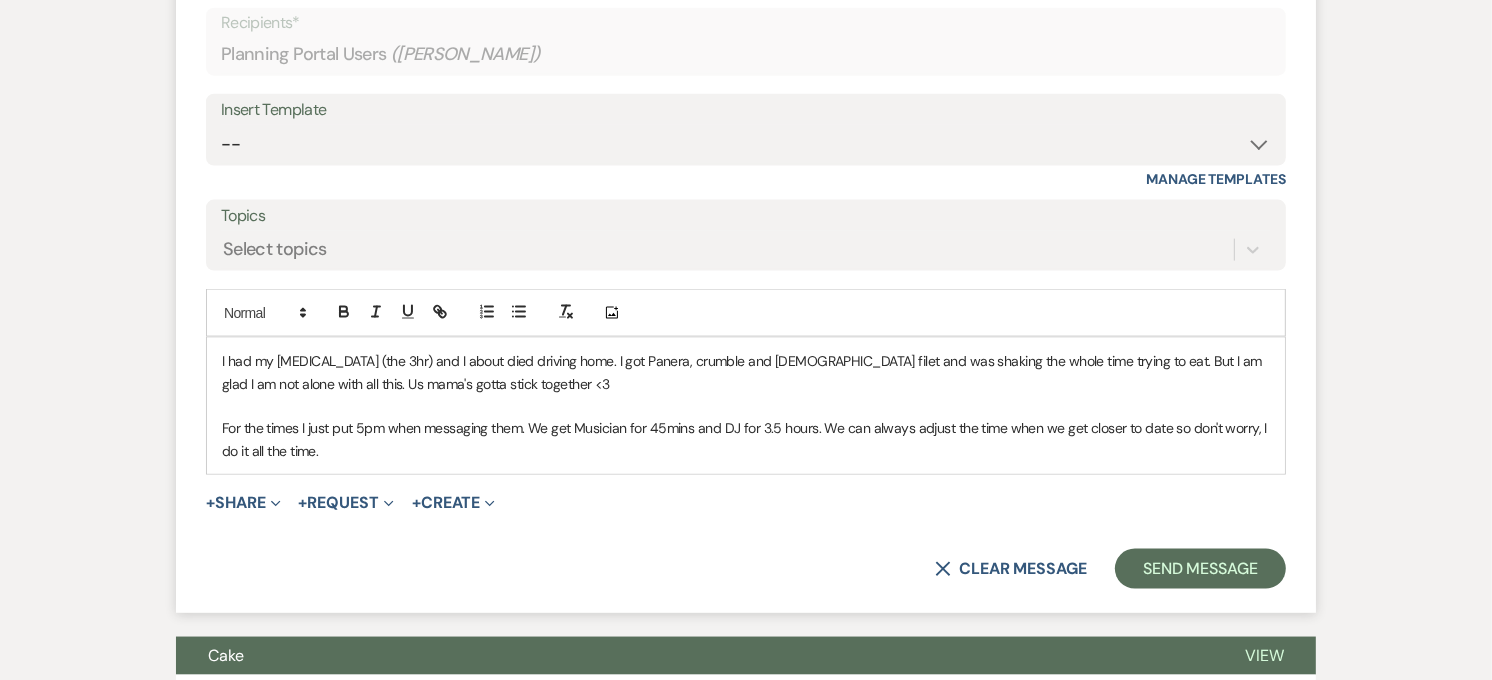 click on "For the times I just put 5pm when messaging them. We get Musician for 45mins and DJ for 3.5 hours. We can always adjust the time when we get closer to date so don't worry, I do it all the time." at bounding box center (746, 439) 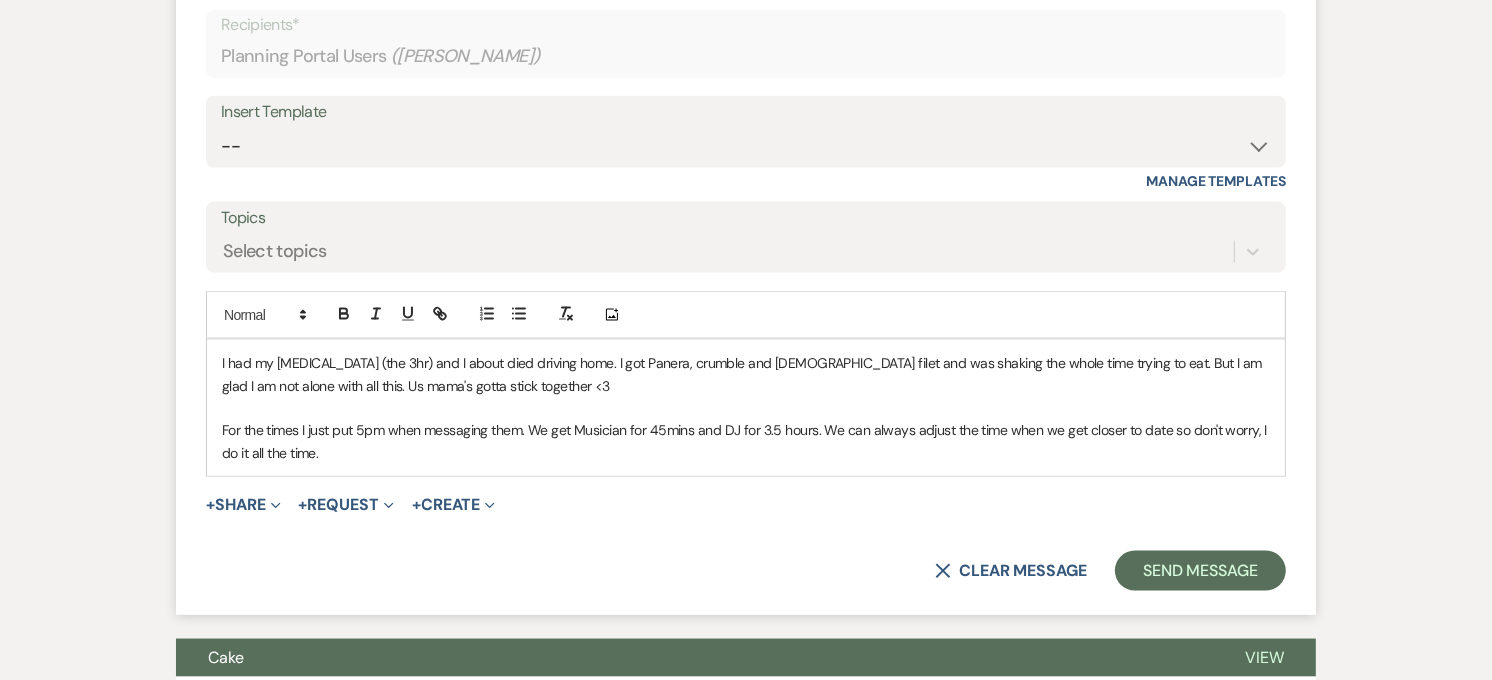 scroll, scrollTop: 2418, scrollLeft: 0, axis: vertical 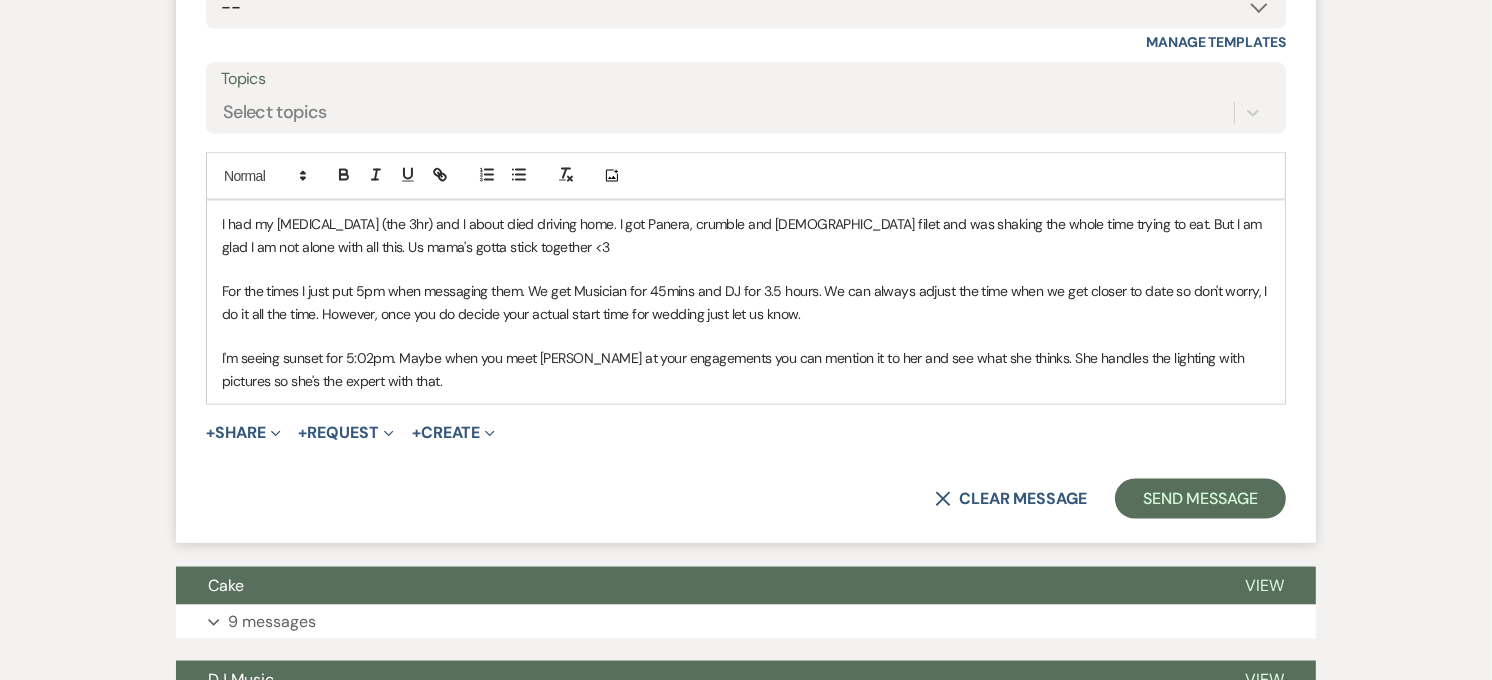 click on "I had my [MEDICAL_DATA] (the 3hr) and I about died driving home. I got Panera, crumble and [DEMOGRAPHIC_DATA] filet and was shaking the whole time trying to eat. But I am glad I am not alone with all this. Us mama's gotta stick together <3" at bounding box center (746, 235) 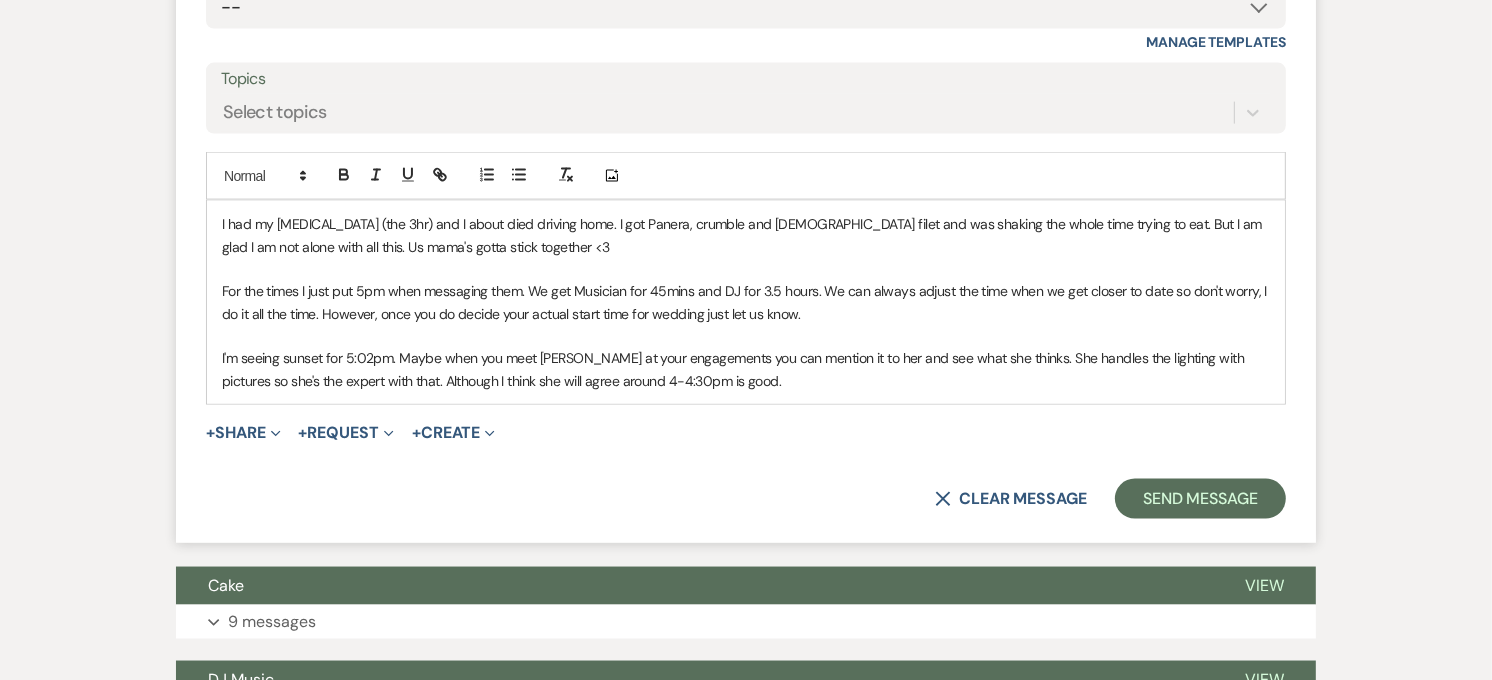 click on "I'm seeing sunset for 5:02pm. Maybe when you meet [PERSON_NAME] at your engagements you can mention it to her and see what she thinks. She handles the lighting with pictures so she's the expert with that. Although I think she will agree around 4-4:30pm is good." at bounding box center [746, 369] 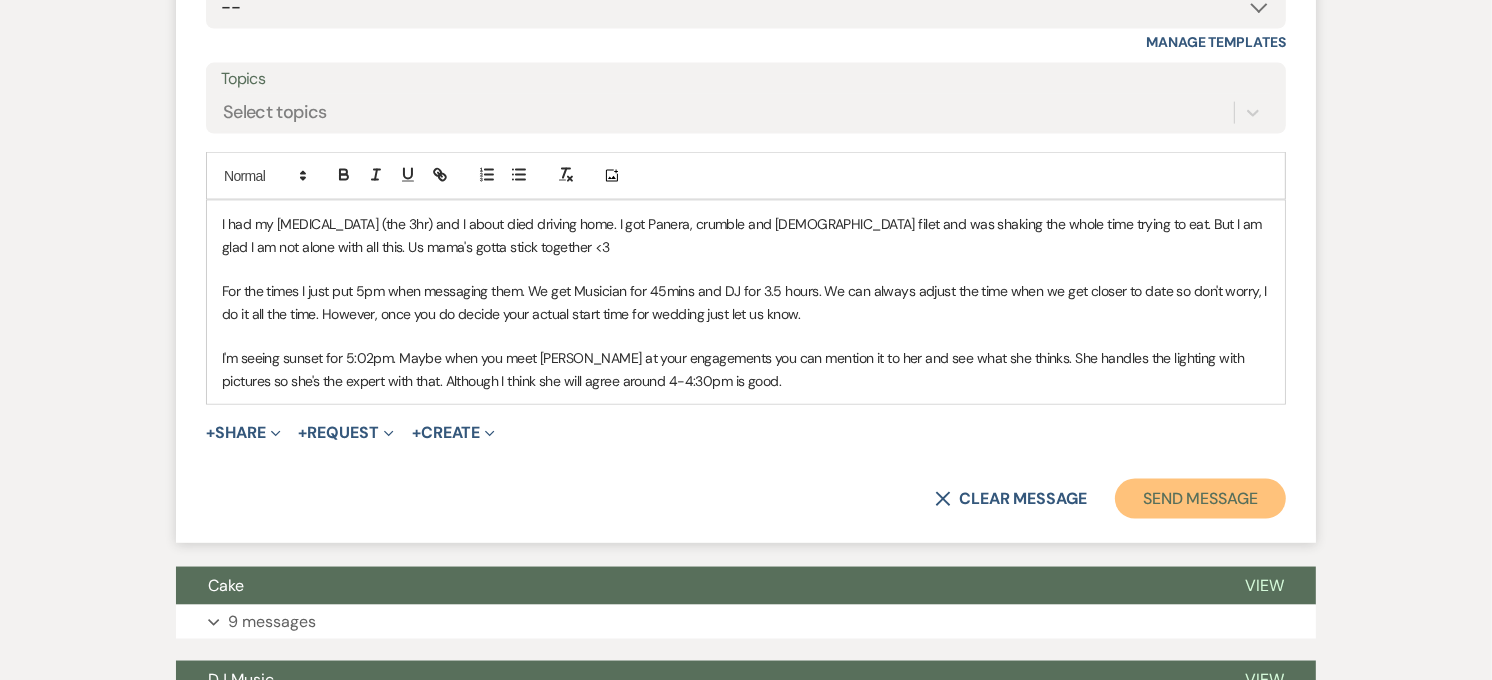 click on "Send Message" at bounding box center (1200, 499) 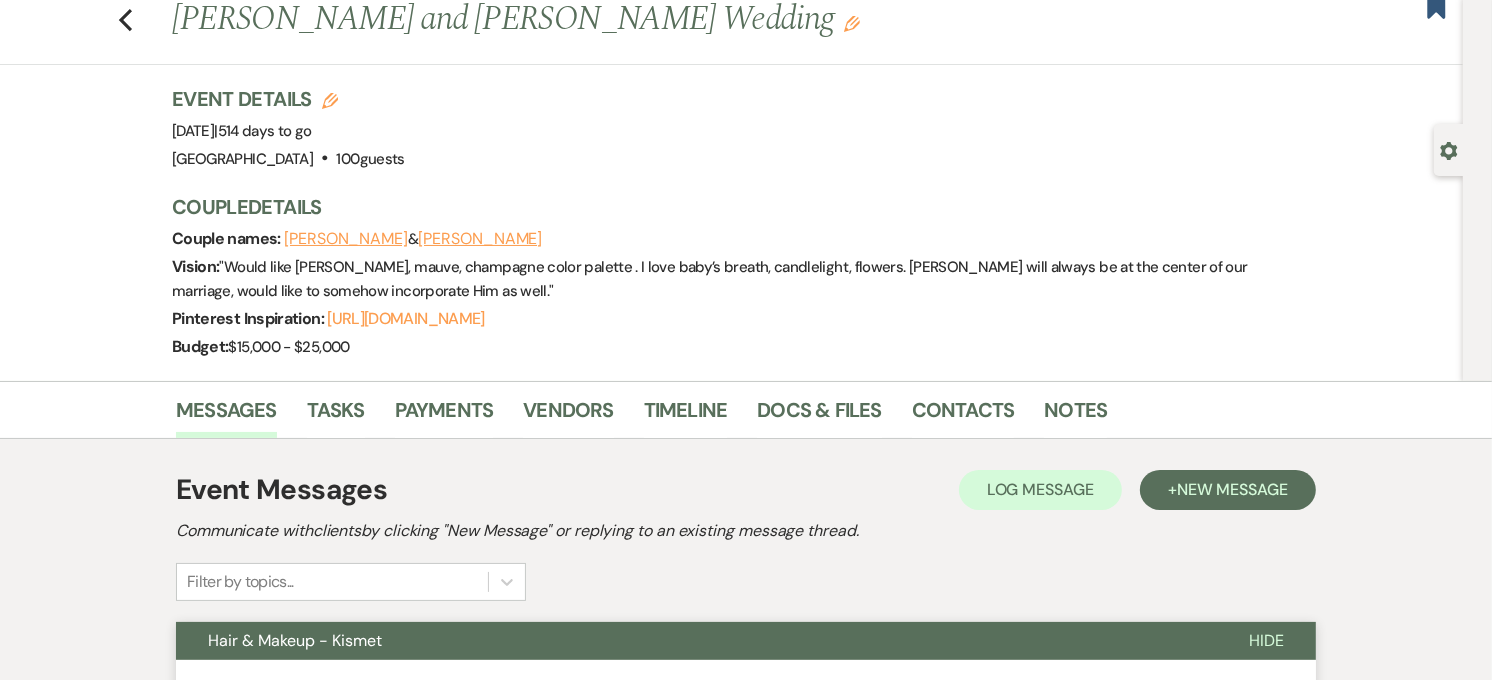 scroll, scrollTop: 0, scrollLeft: 0, axis: both 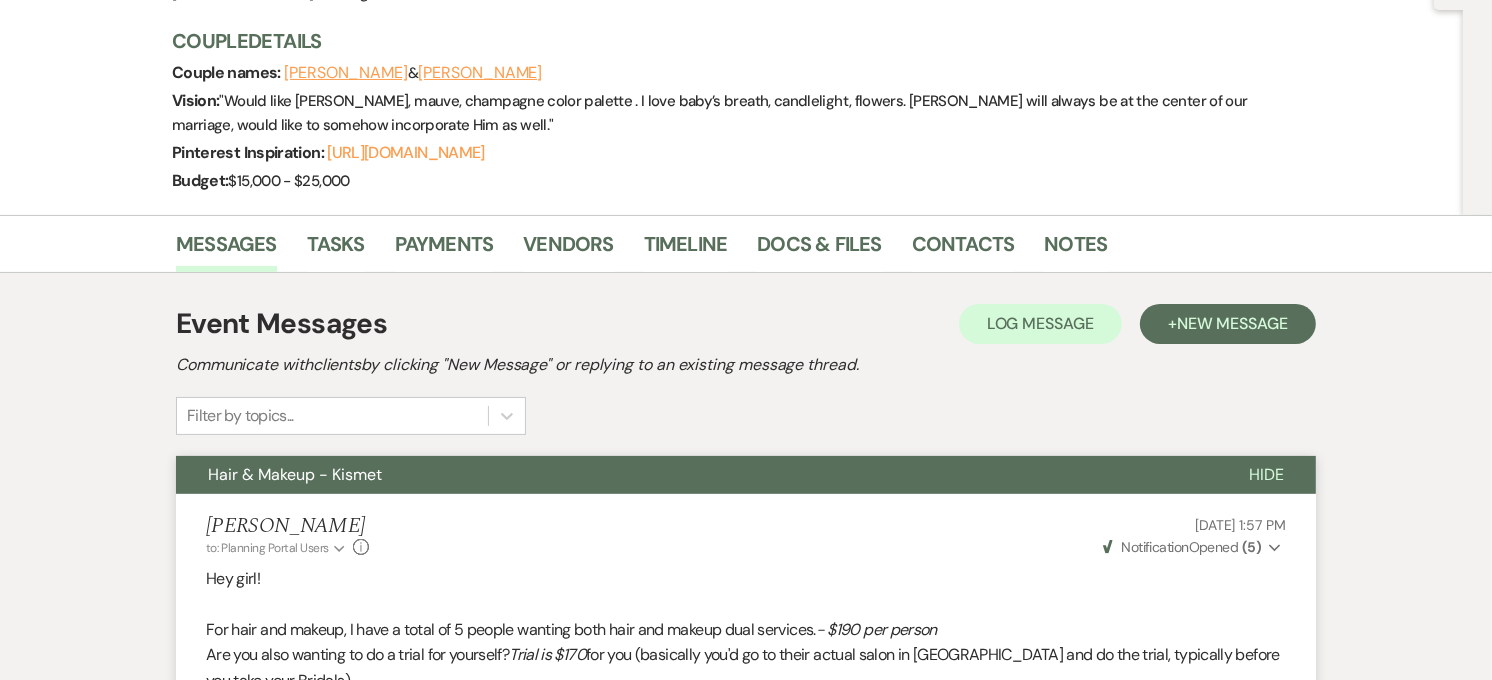 click on "Hair & Makeup - Kismet" at bounding box center (696, 475) 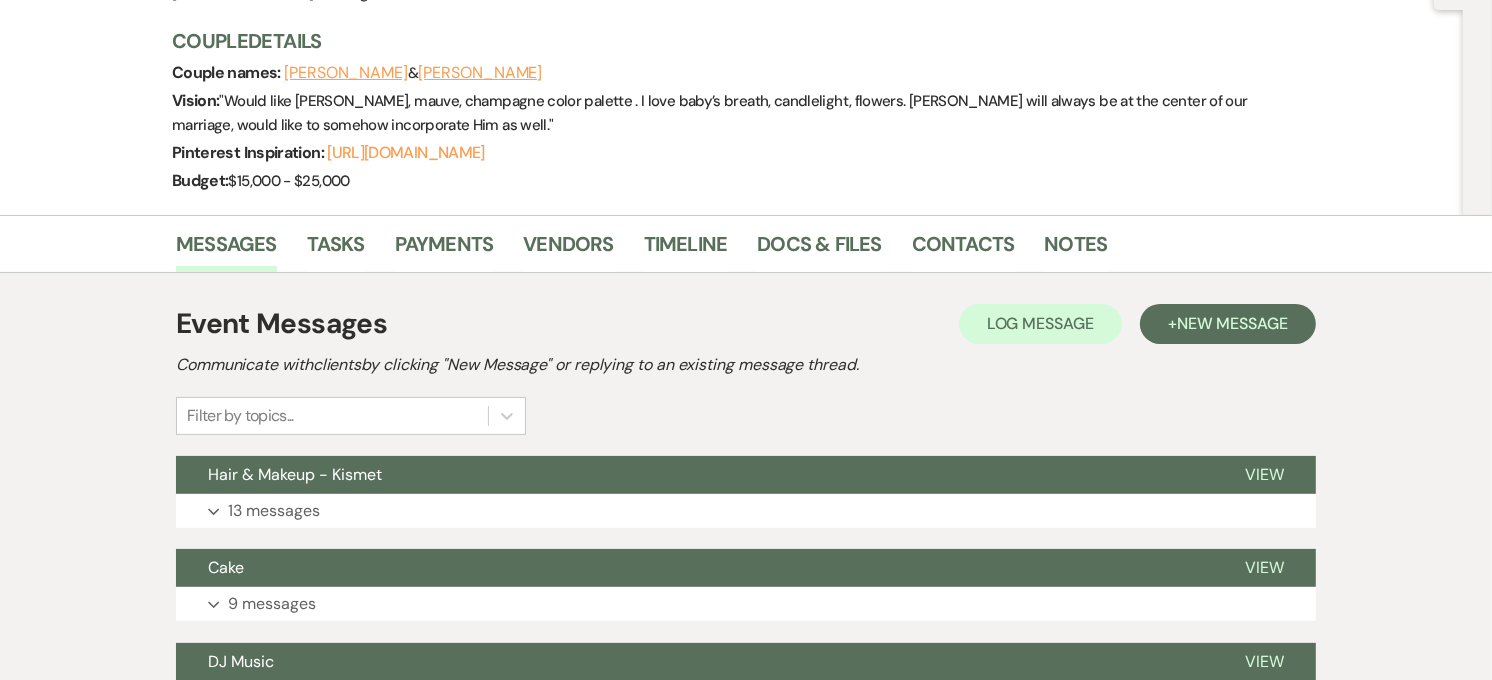 scroll, scrollTop: 0, scrollLeft: 0, axis: both 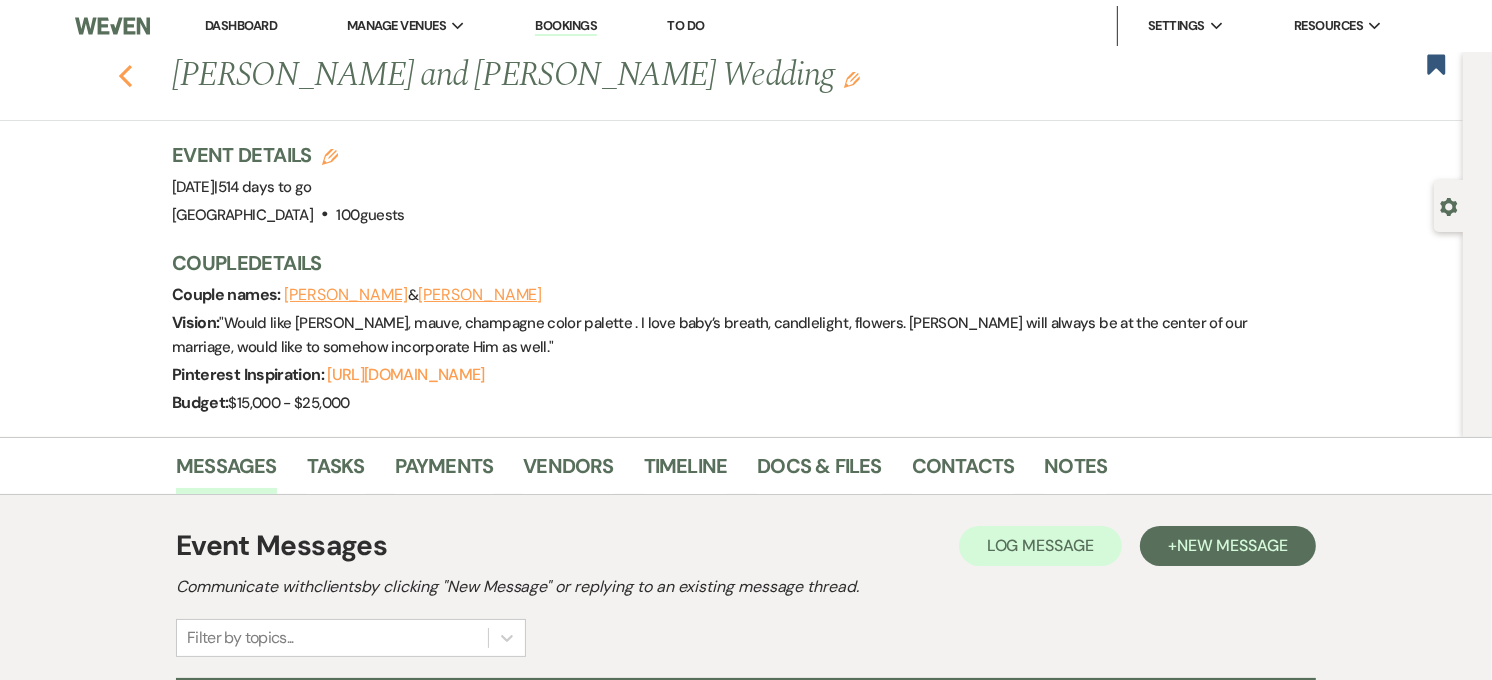 click on "Previous" 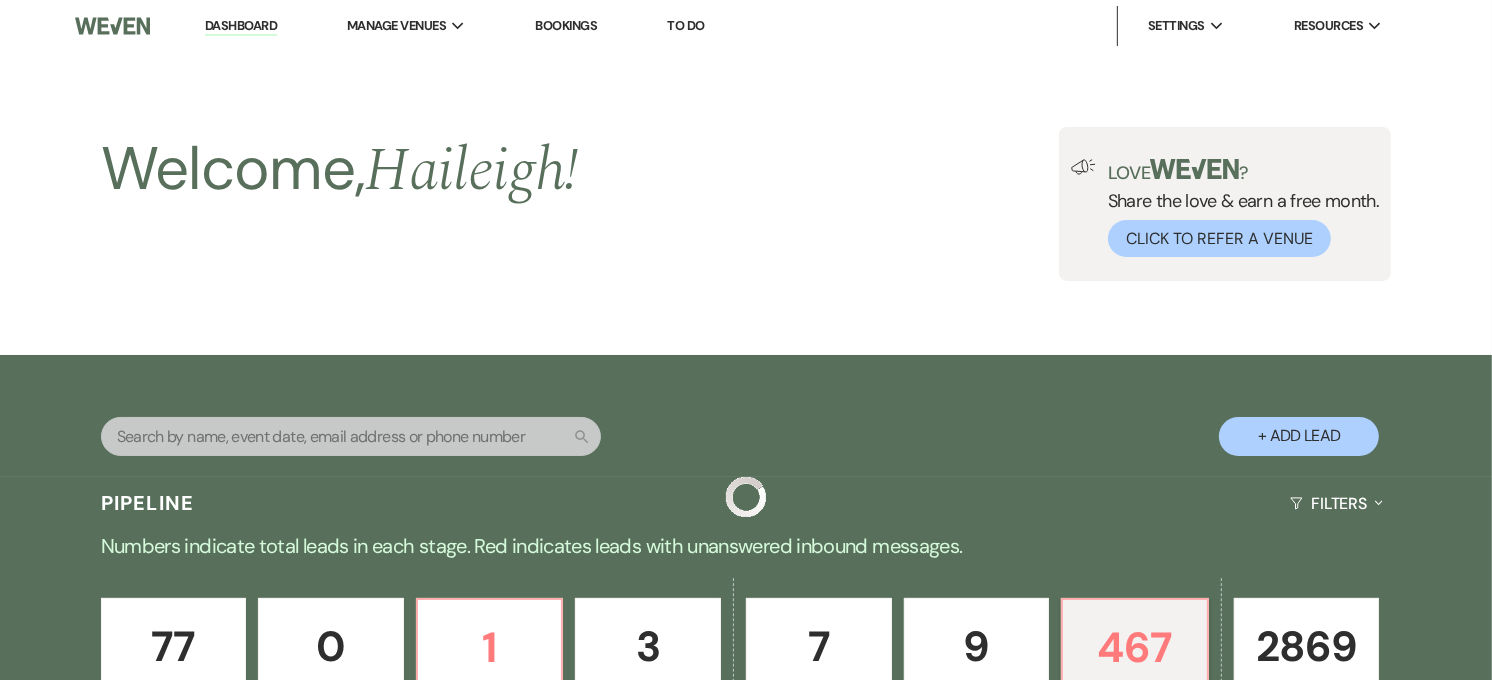 scroll, scrollTop: 666, scrollLeft: 0, axis: vertical 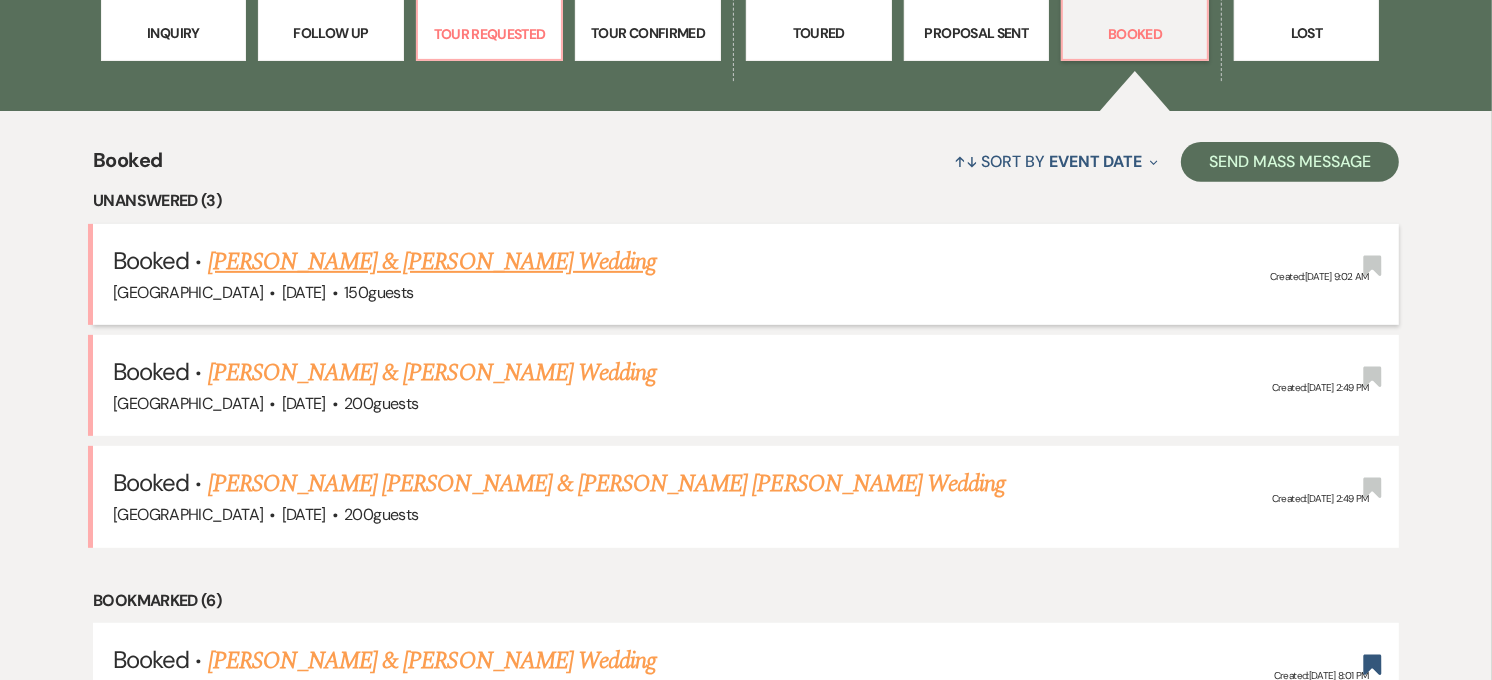 click on "[PERSON_NAME] & [PERSON_NAME] Wedding" at bounding box center [432, 262] 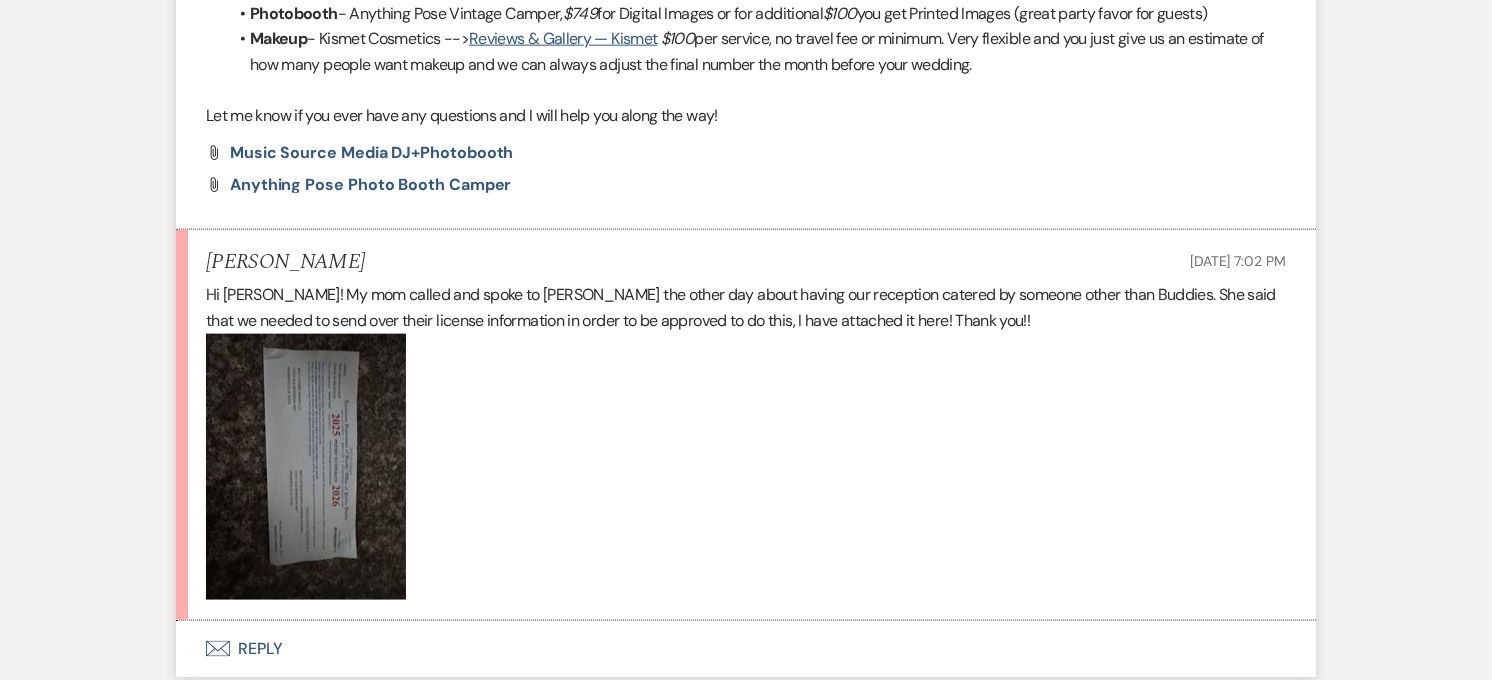 scroll, scrollTop: 2334, scrollLeft: 0, axis: vertical 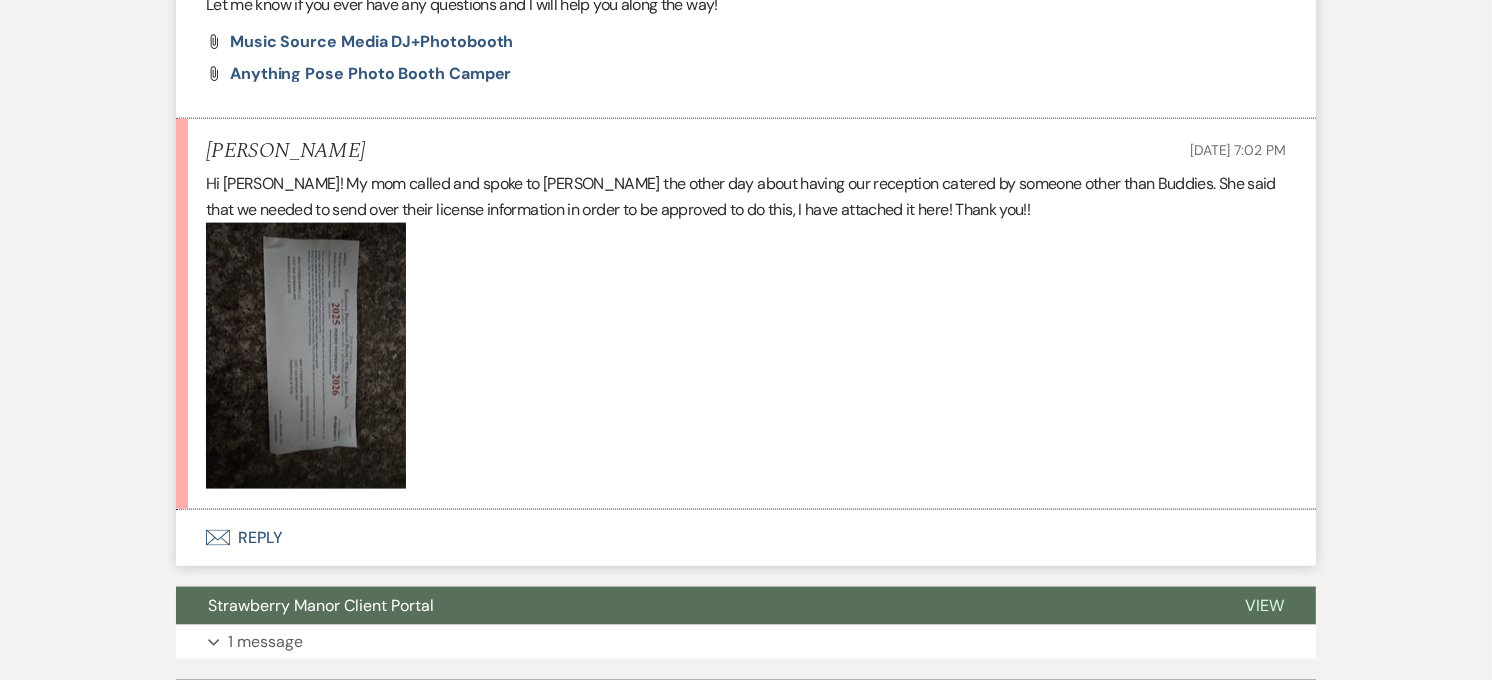drag, startPoint x: 315, startPoint y: 374, endPoint x: 1064, endPoint y: 144, distance: 783.5184 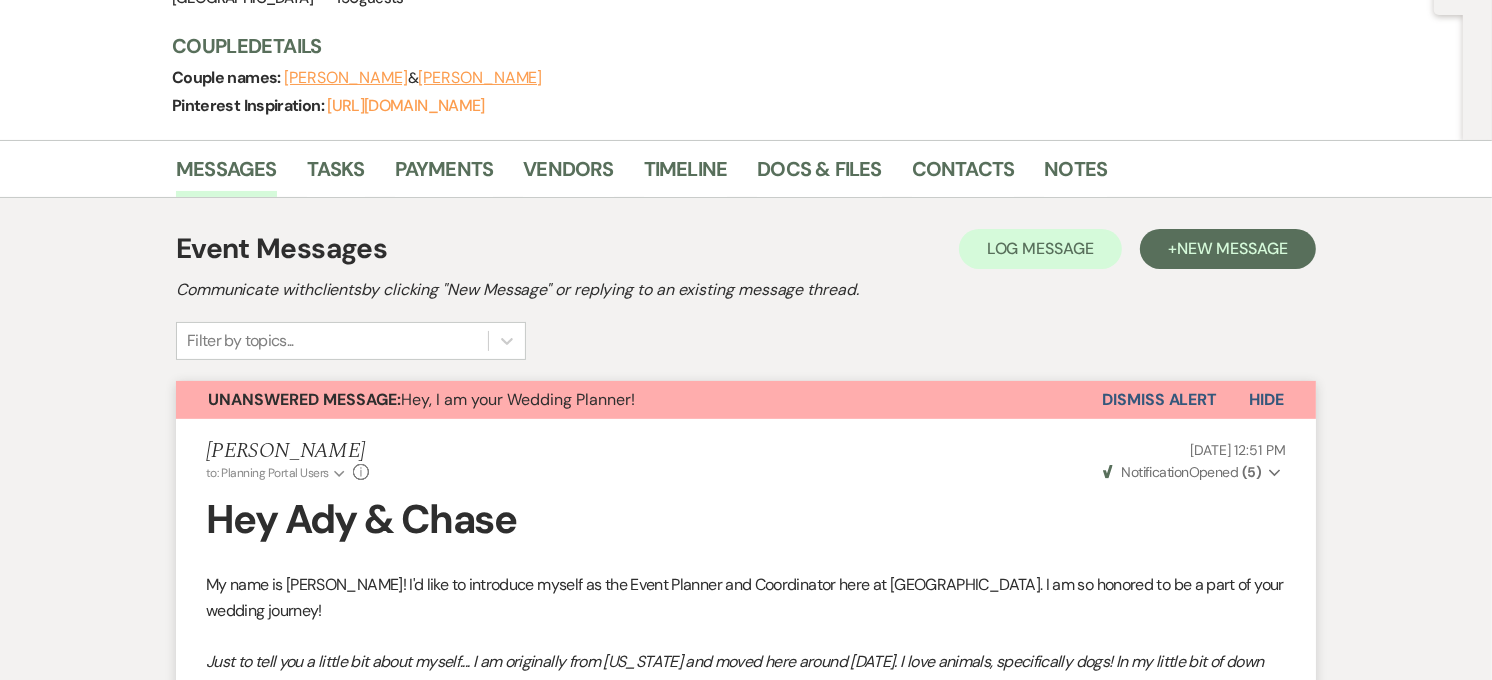 scroll, scrollTop: 0, scrollLeft: 0, axis: both 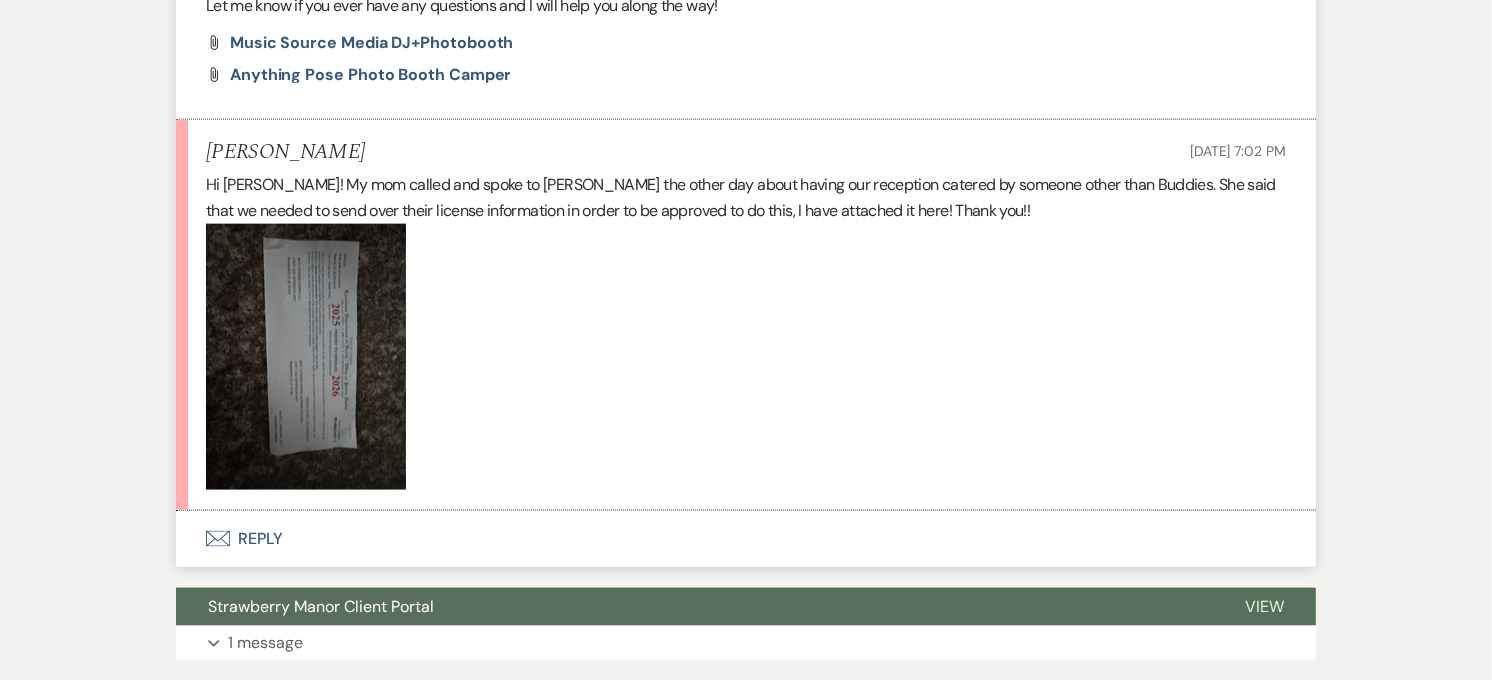 click on "Envelope Reply" at bounding box center (746, 539) 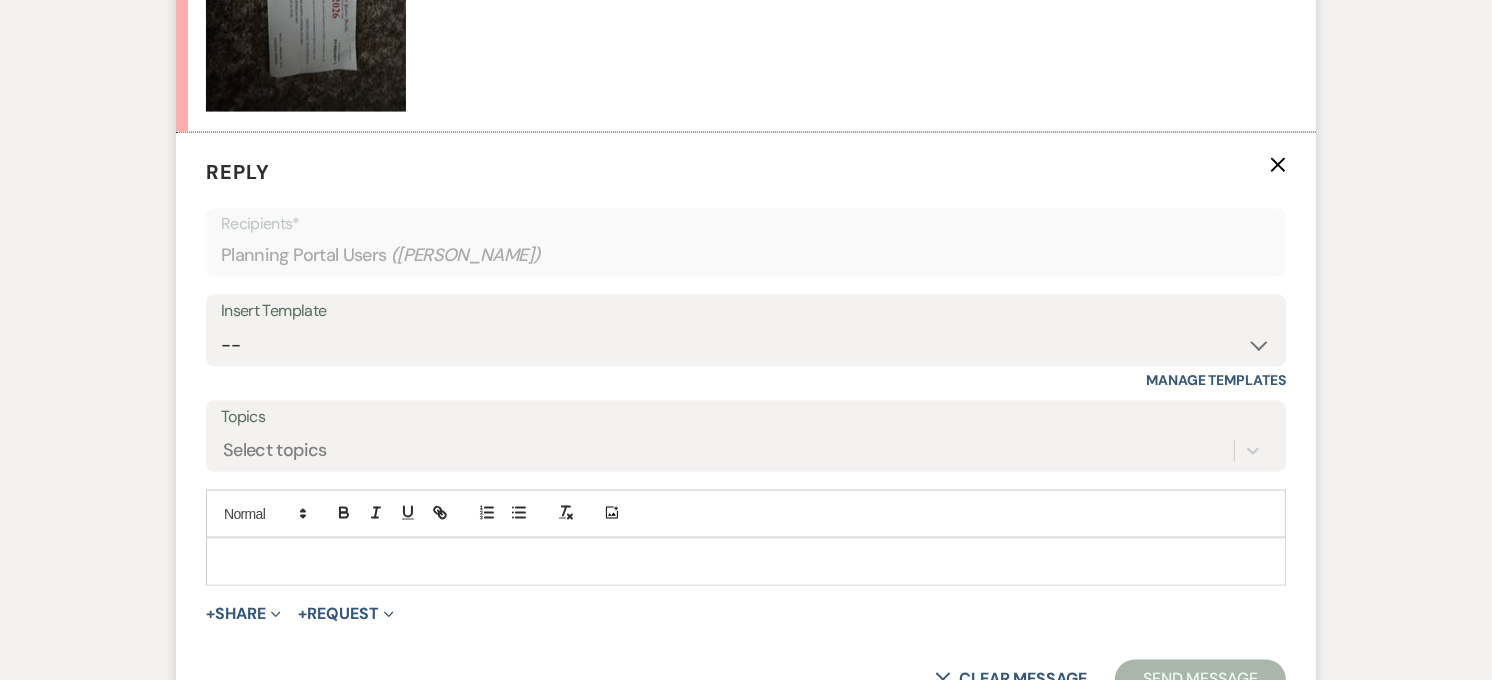 scroll, scrollTop: 2826, scrollLeft: 0, axis: vertical 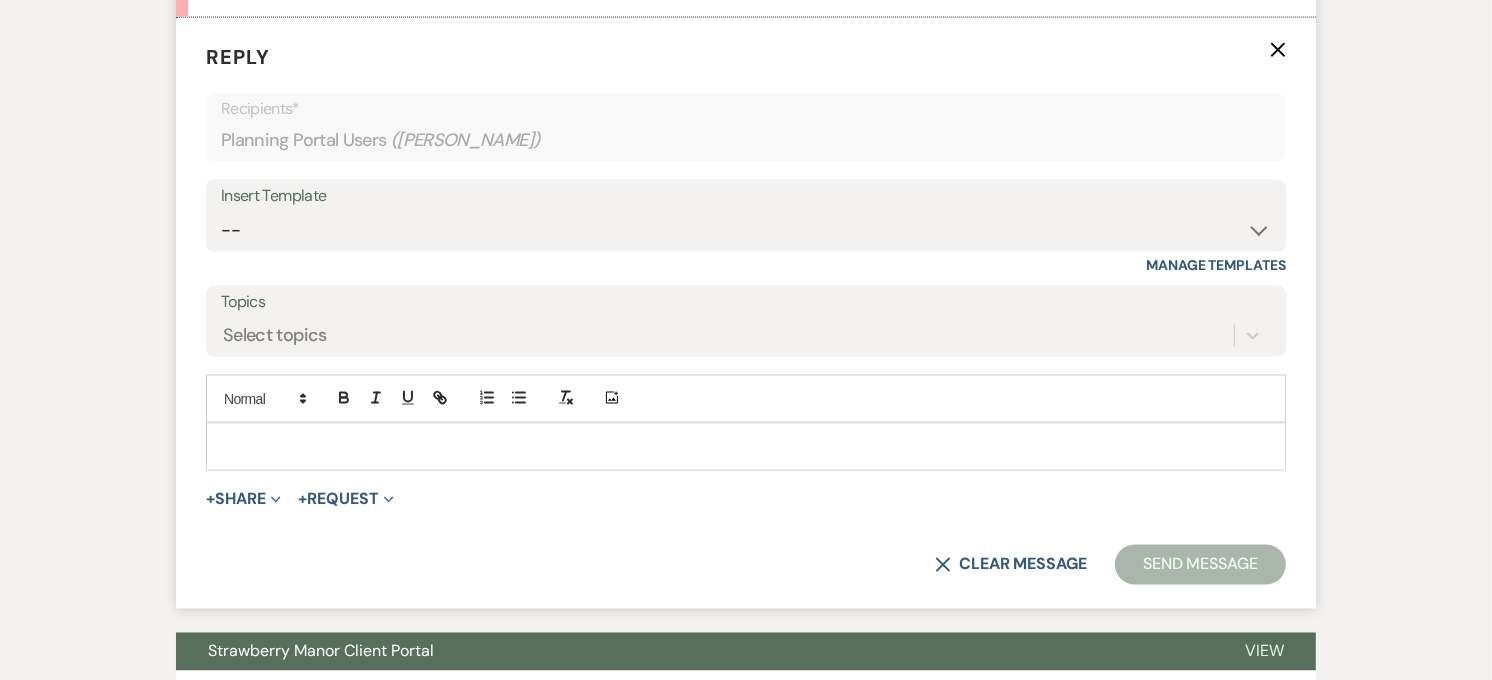 click at bounding box center (746, 447) 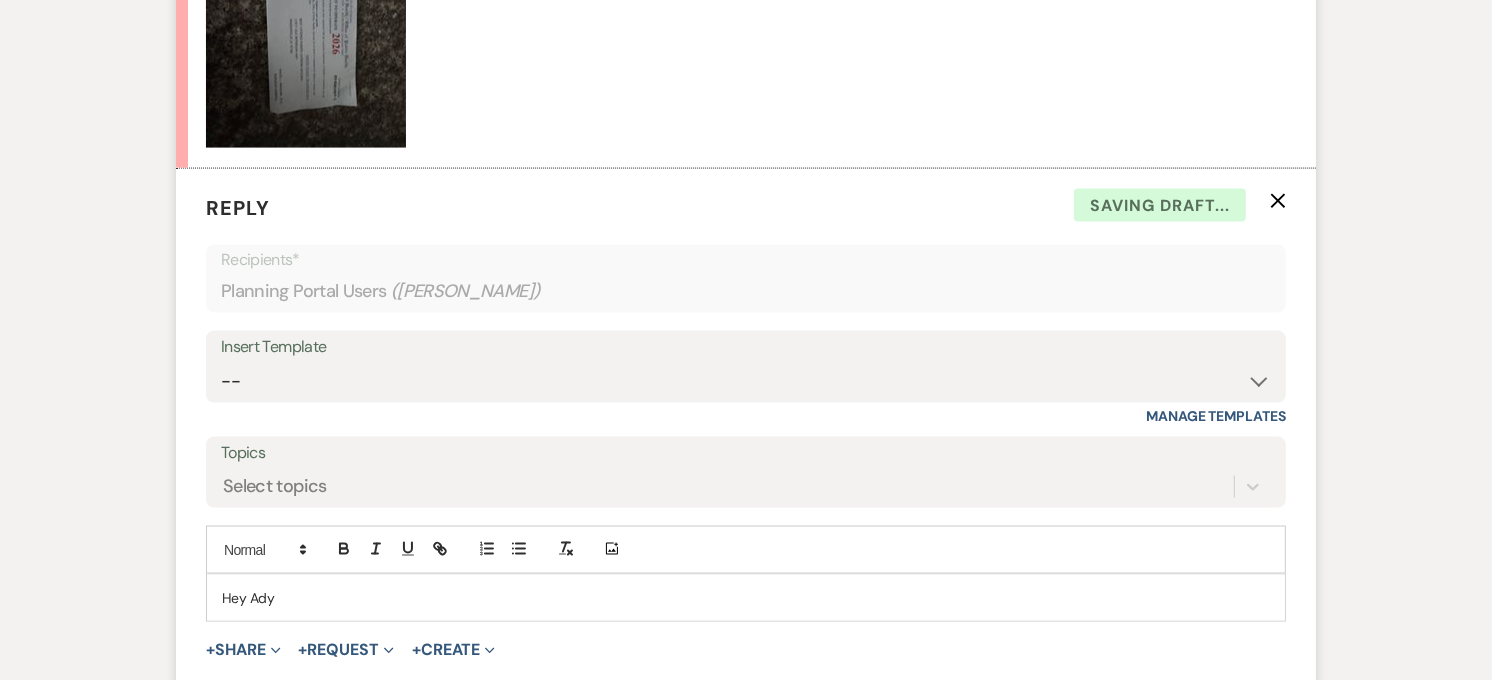 scroll, scrollTop: 2715, scrollLeft: 0, axis: vertical 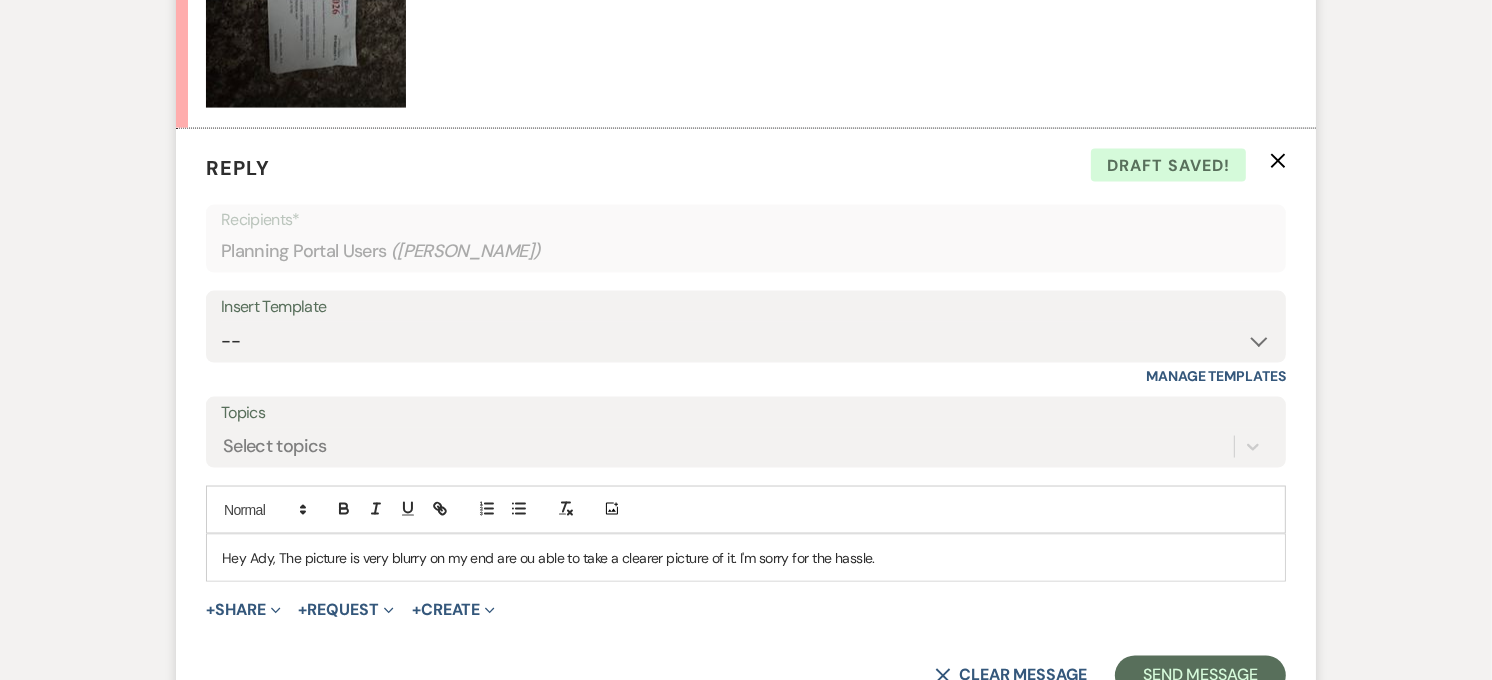 click on "Hey Ady, The picture is very blurry on my end are ou able to take a clearer picture of it. I'm sorry for the hassle." at bounding box center [746, 558] 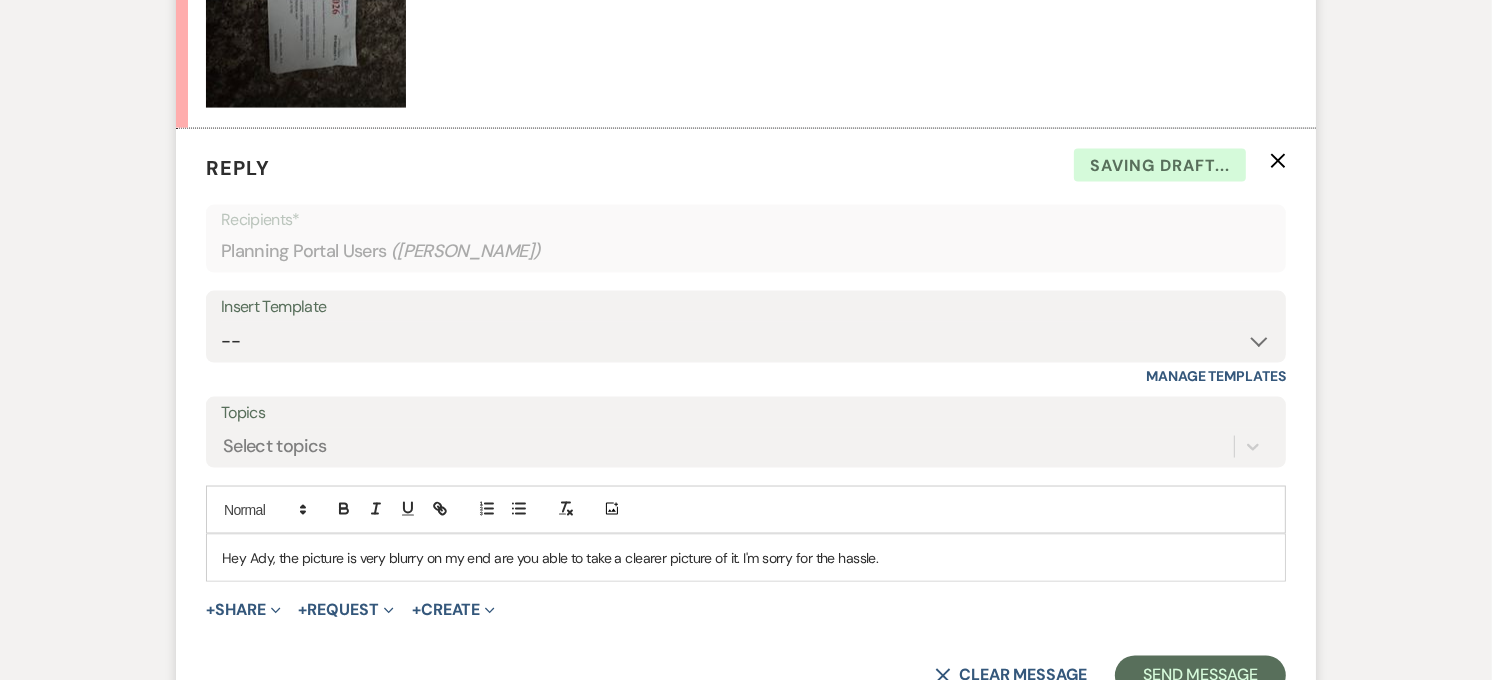 click on "Hey Ady, the picture is very blurry on my end are you able to take a clearer picture of it. I'm sorry for the hassle." at bounding box center [746, 558] 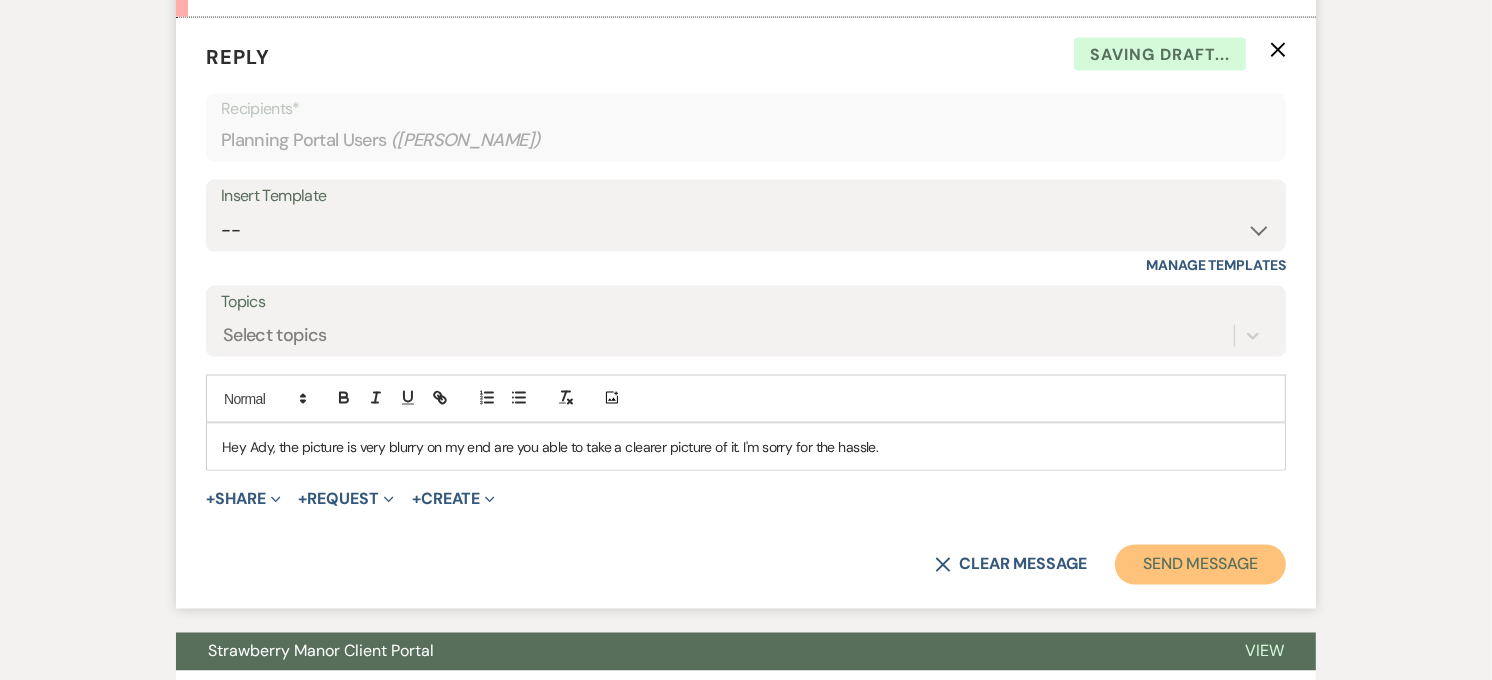 click on "Send Message" at bounding box center (1200, 565) 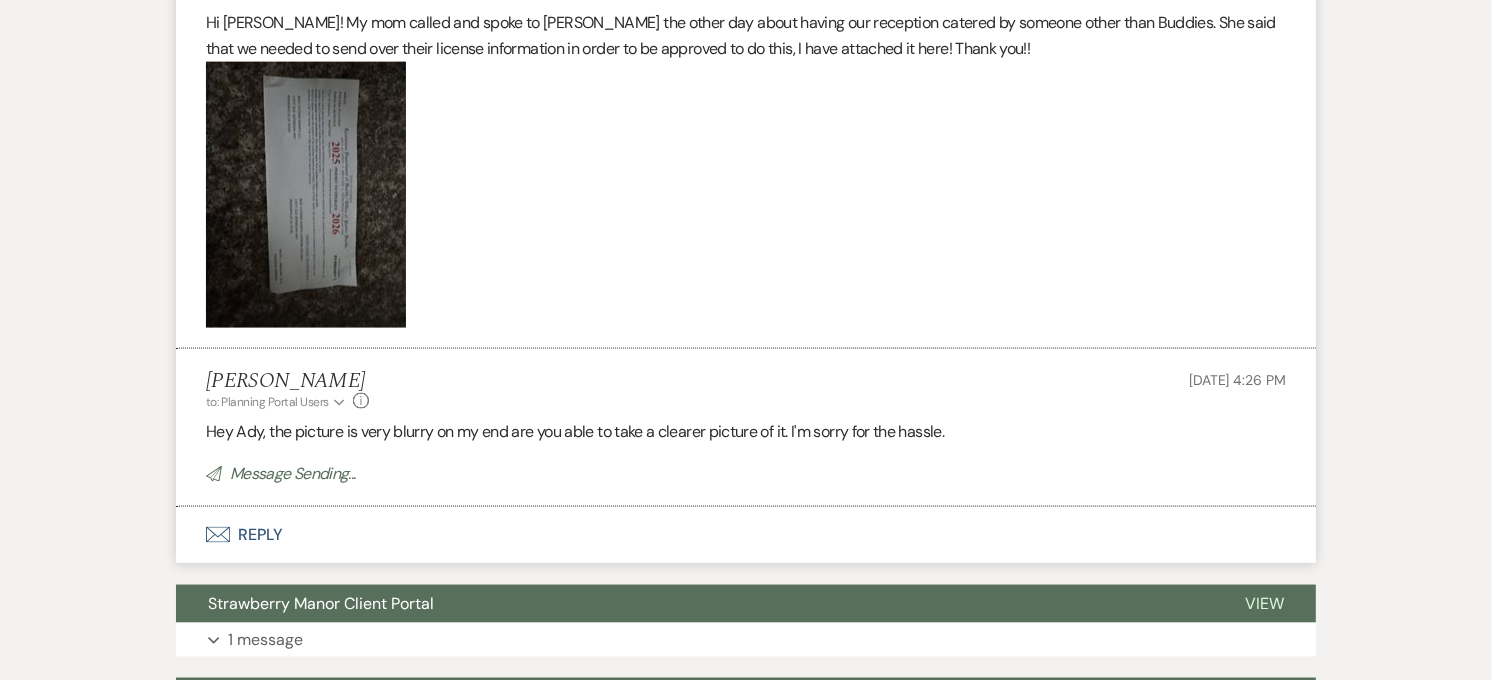 scroll, scrollTop: 2194, scrollLeft: 0, axis: vertical 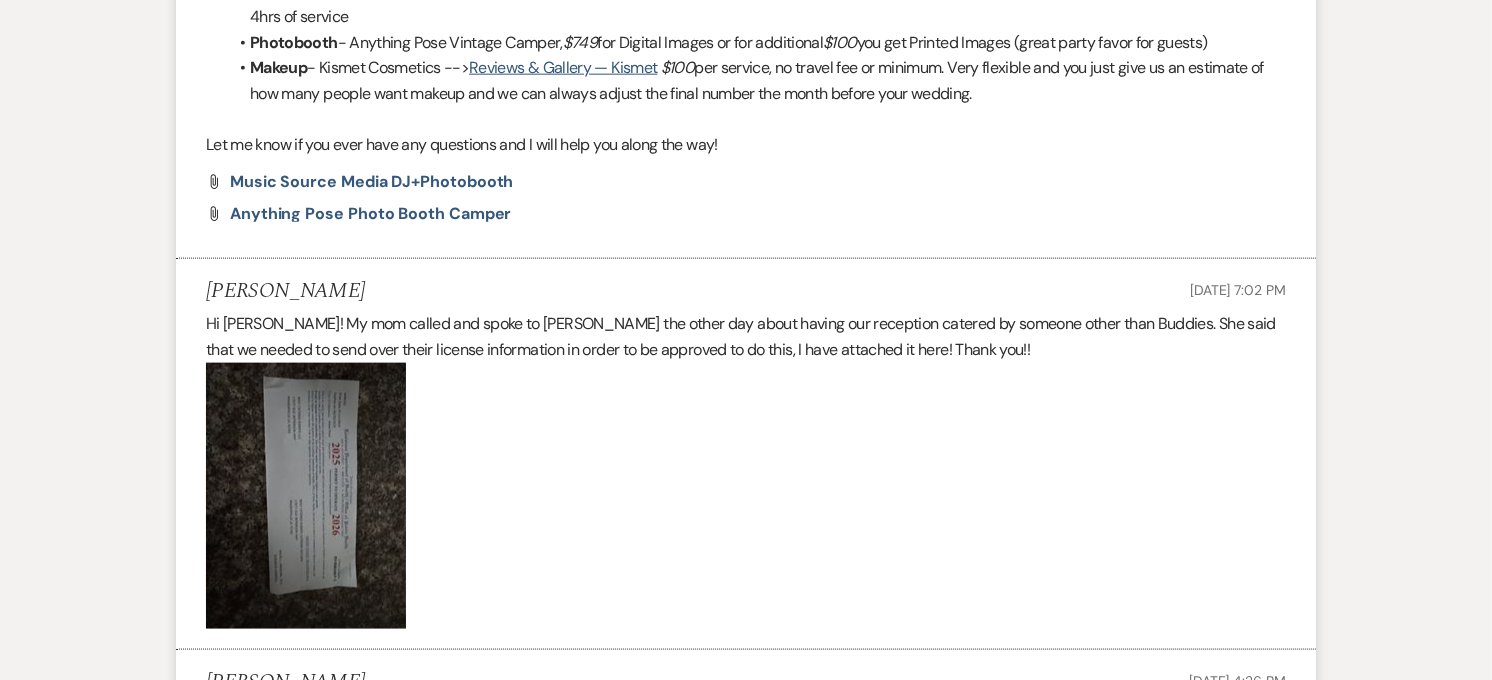 drag, startPoint x: 260, startPoint y: 454, endPoint x: 391, endPoint y: 323, distance: 185.26198 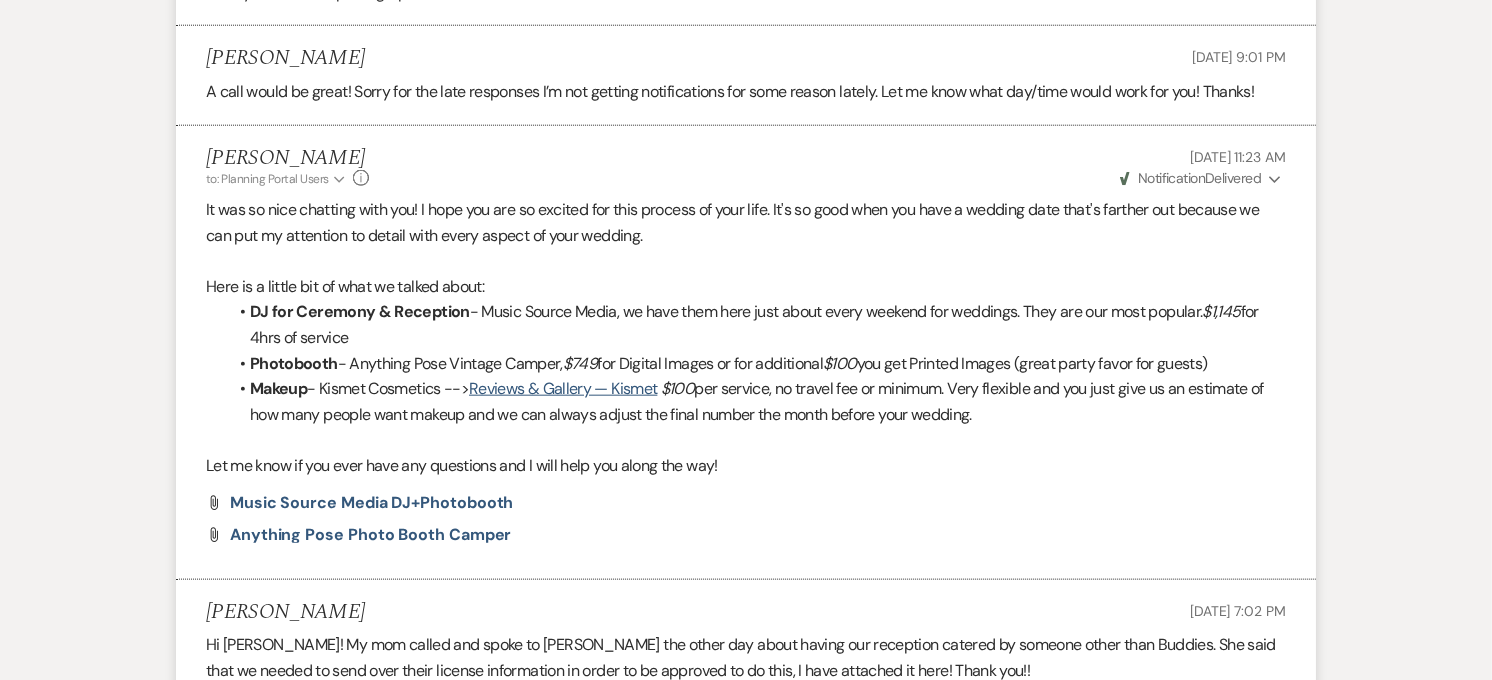 scroll, scrollTop: 1861, scrollLeft: 0, axis: vertical 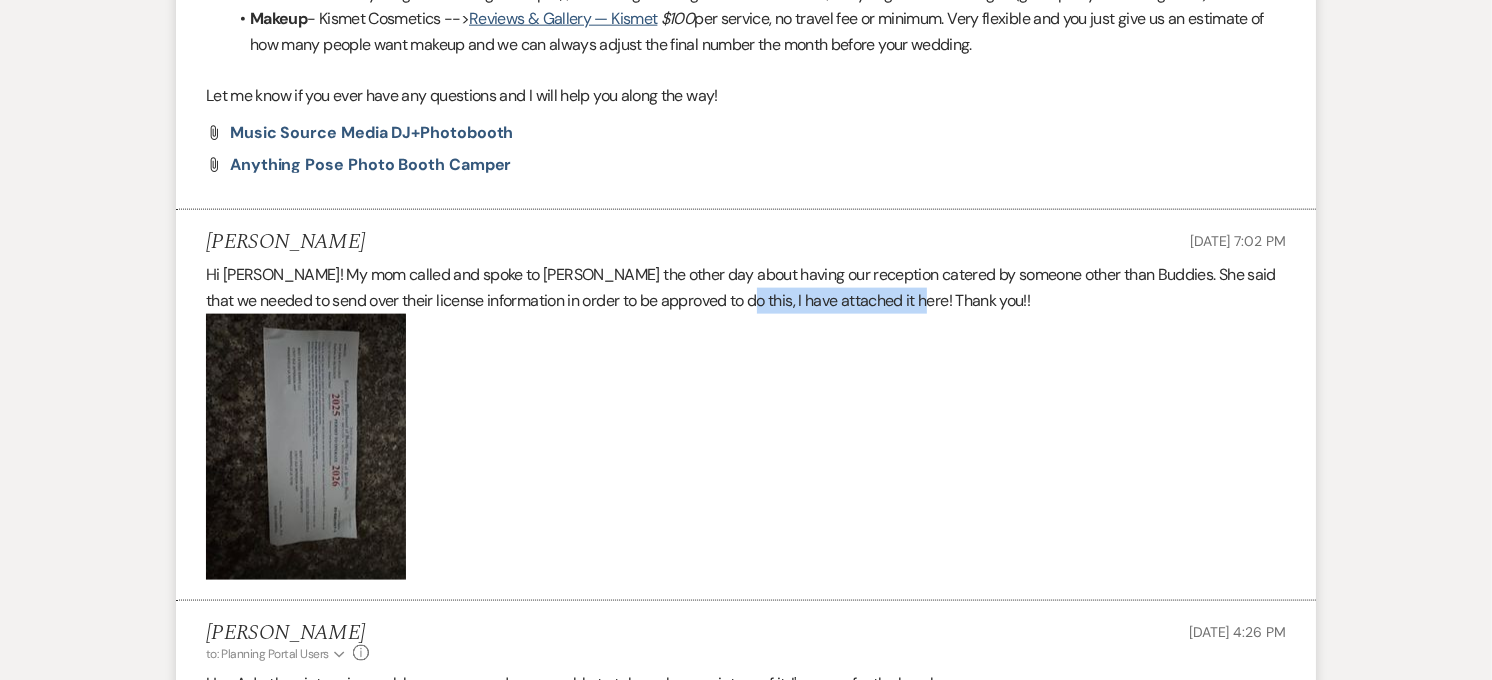drag, startPoint x: 713, startPoint y: 323, endPoint x: 901, endPoint y: 326, distance: 188.02394 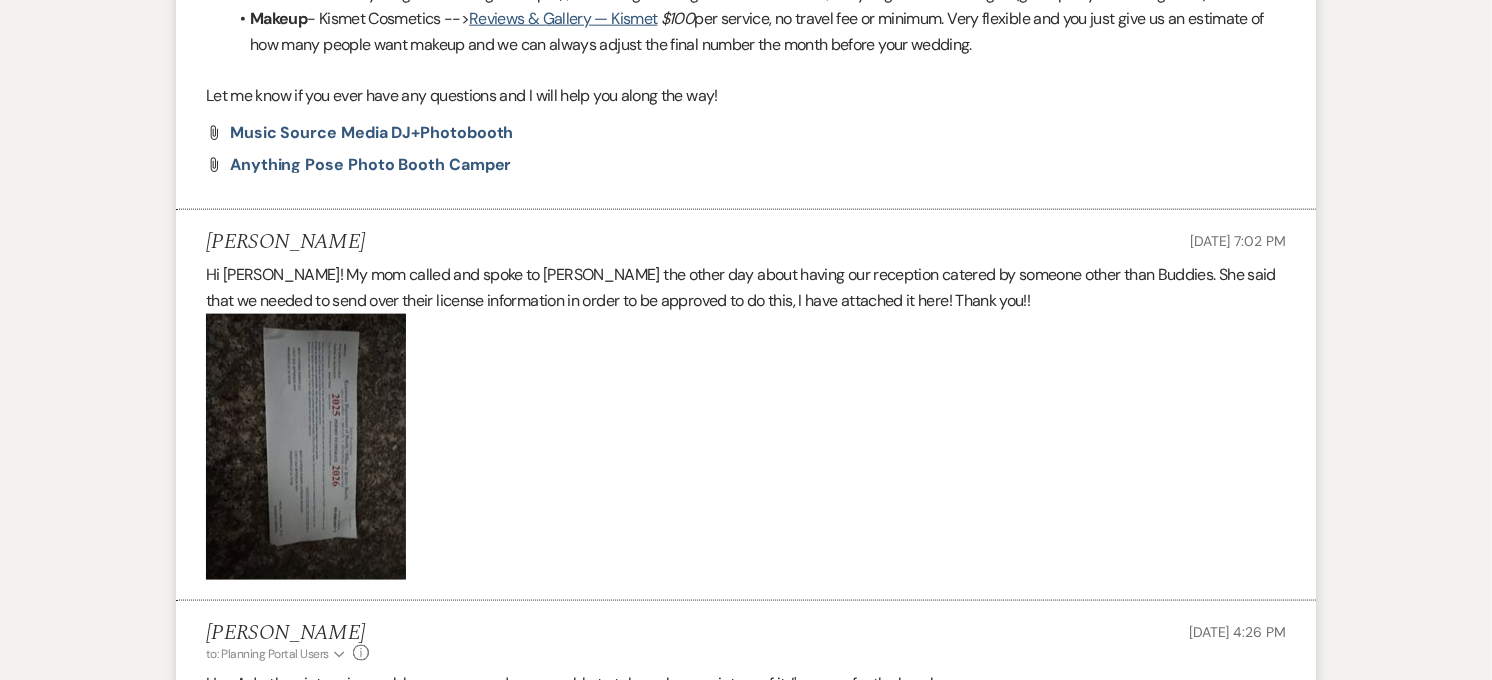 click on "Hi [PERSON_NAME]! My mom called and spoke to [PERSON_NAME] the other day about having our reception catered by someone other than Buddies. She said that we needed to send over their license information in order to be approved to do this, I have attached it here! Thank you!!" at bounding box center [746, 287] 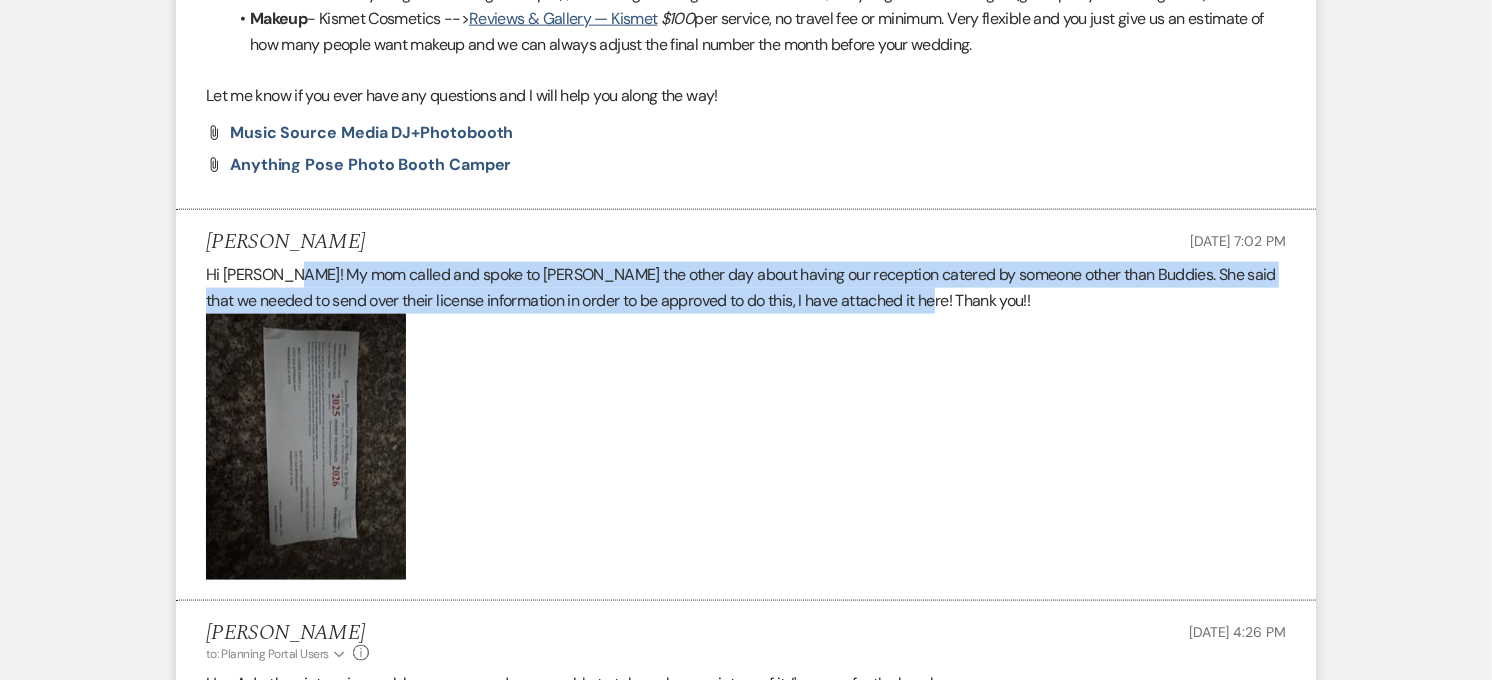 drag, startPoint x: 905, startPoint y: 330, endPoint x: 281, endPoint y: 298, distance: 624.81995 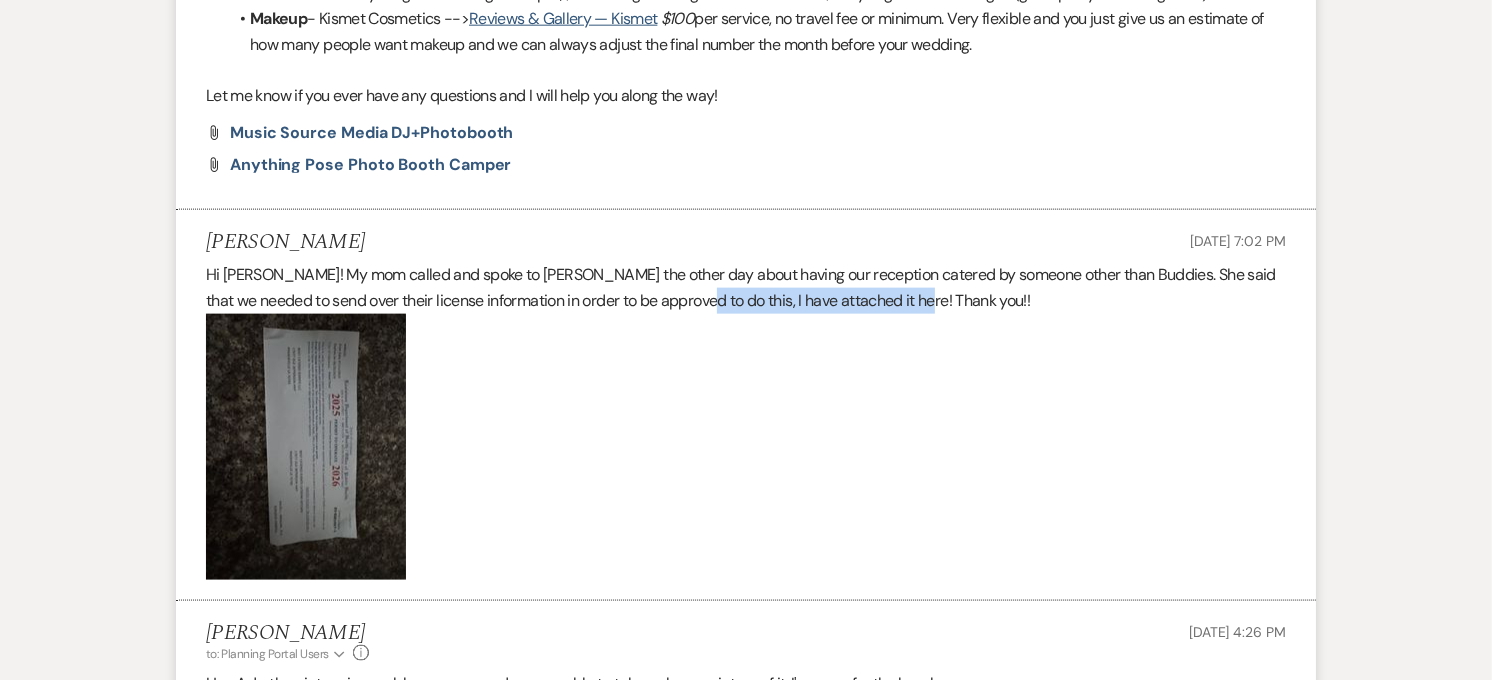 drag, startPoint x: 676, startPoint y: 326, endPoint x: 903, endPoint y: 337, distance: 227.26636 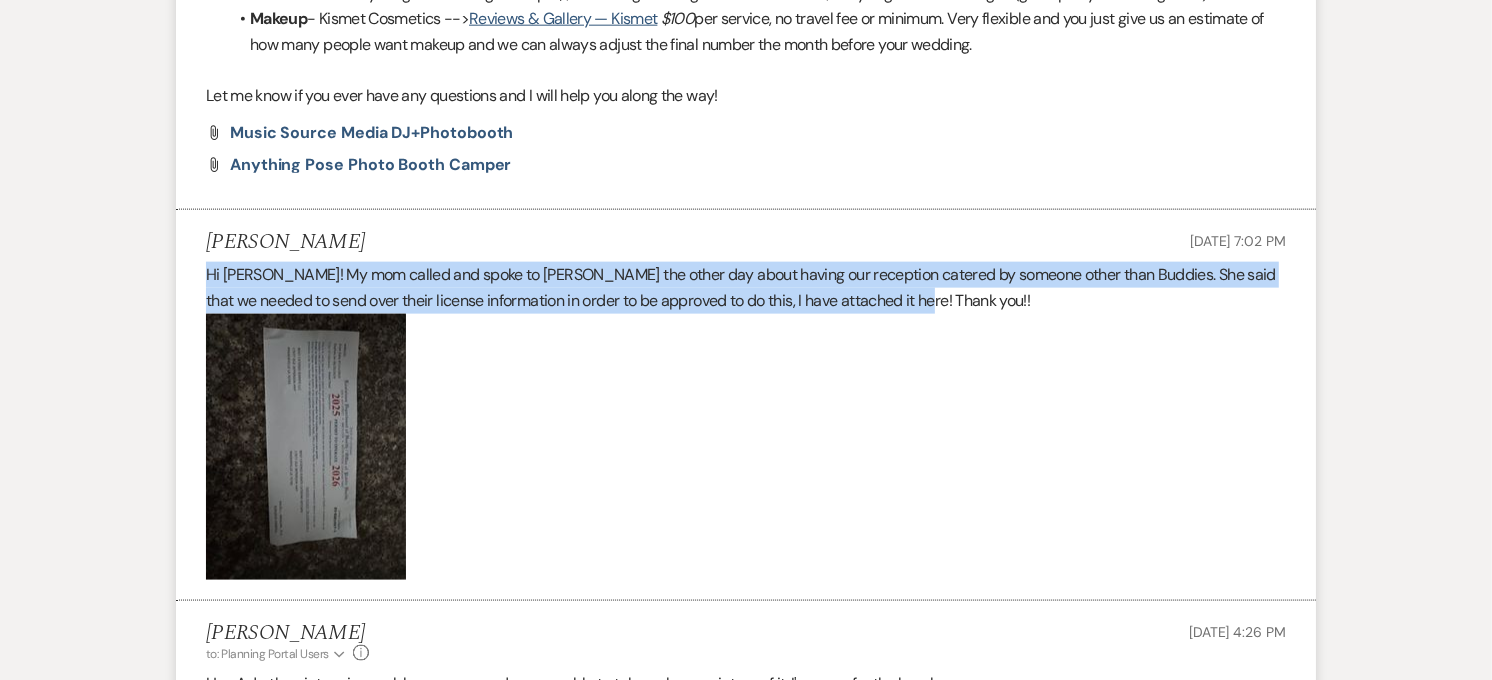 drag, startPoint x: 903, startPoint y: 330, endPoint x: 180, endPoint y: 301, distance: 723.58136 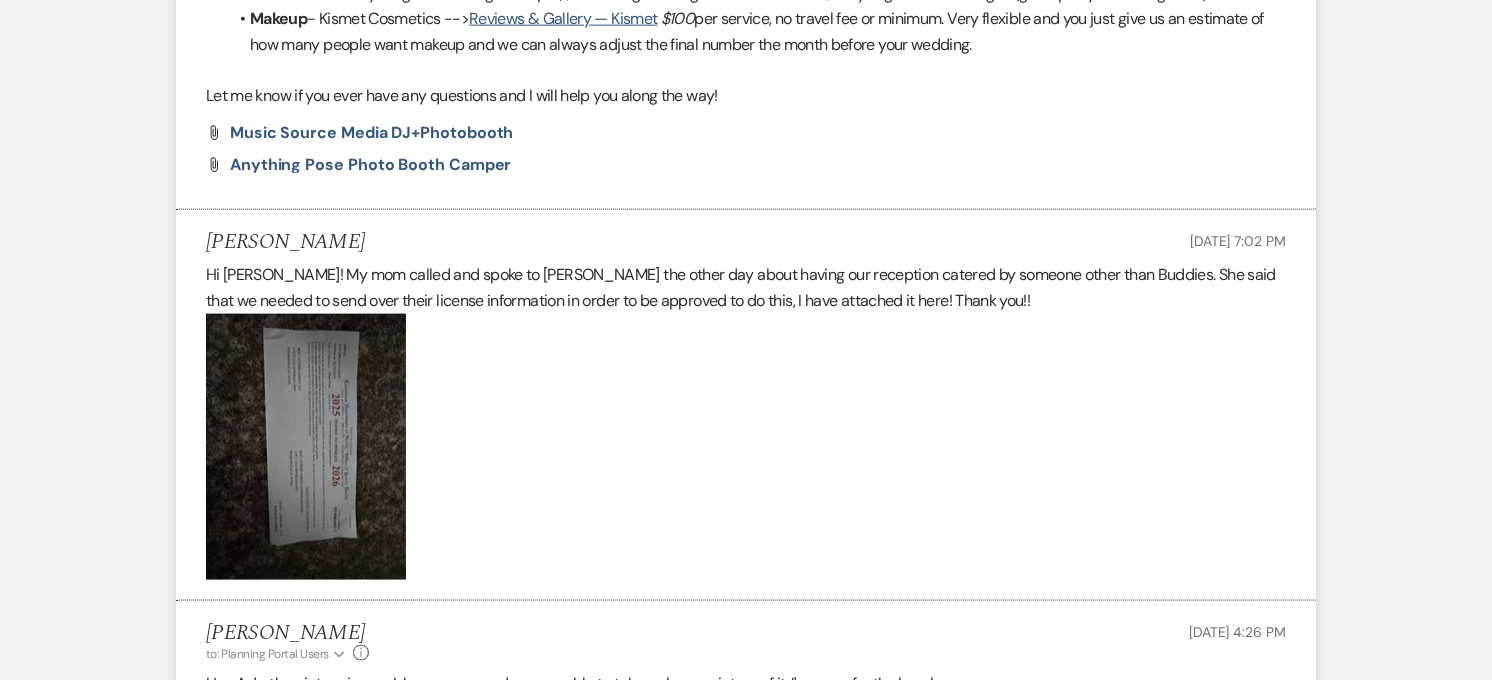 click on "Hi [PERSON_NAME]! My mom called and spoke to [PERSON_NAME] the other day about having our reception catered by someone other than Buddies. She said that we needed to send over their license information in order to be approved to do this, I have attached it here! Thank you!!" at bounding box center (746, 287) 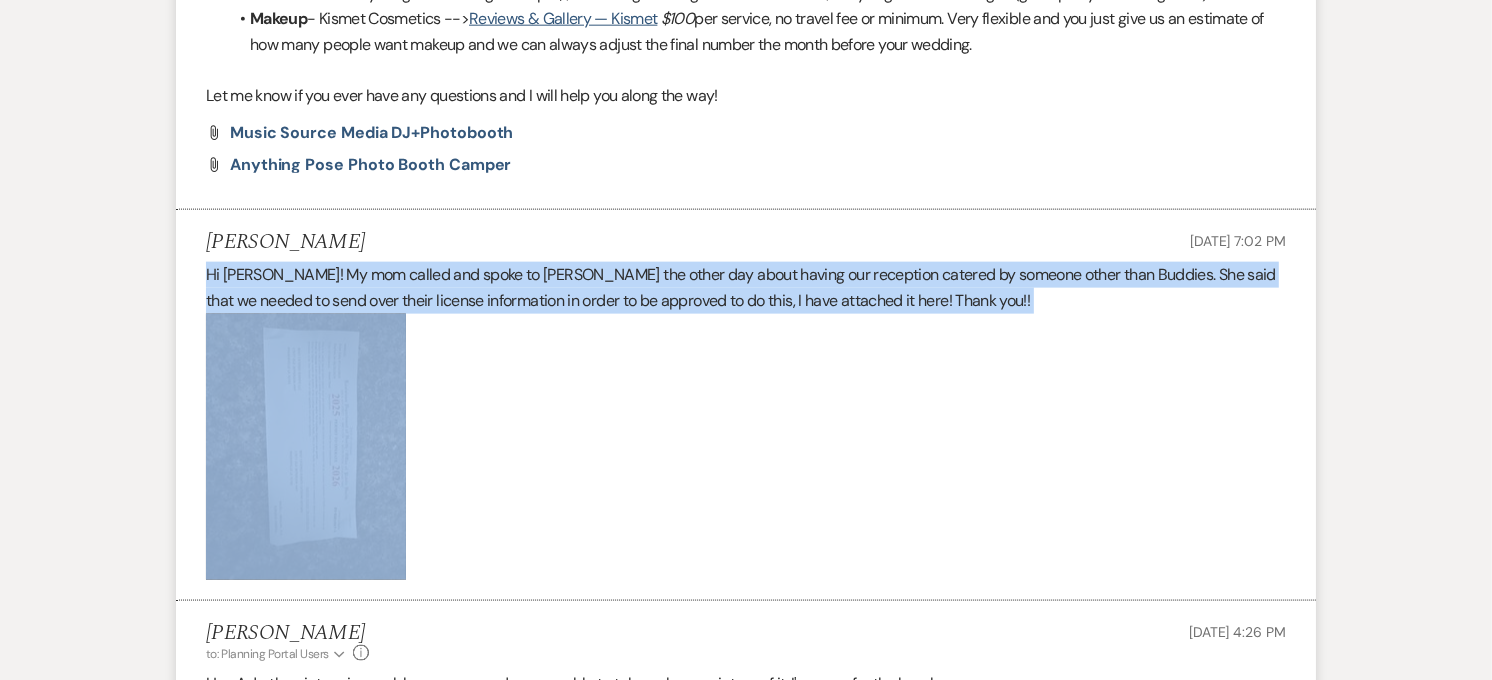 drag, startPoint x: 914, startPoint y: 328, endPoint x: -5, endPoint y: 303, distance: 919.33997 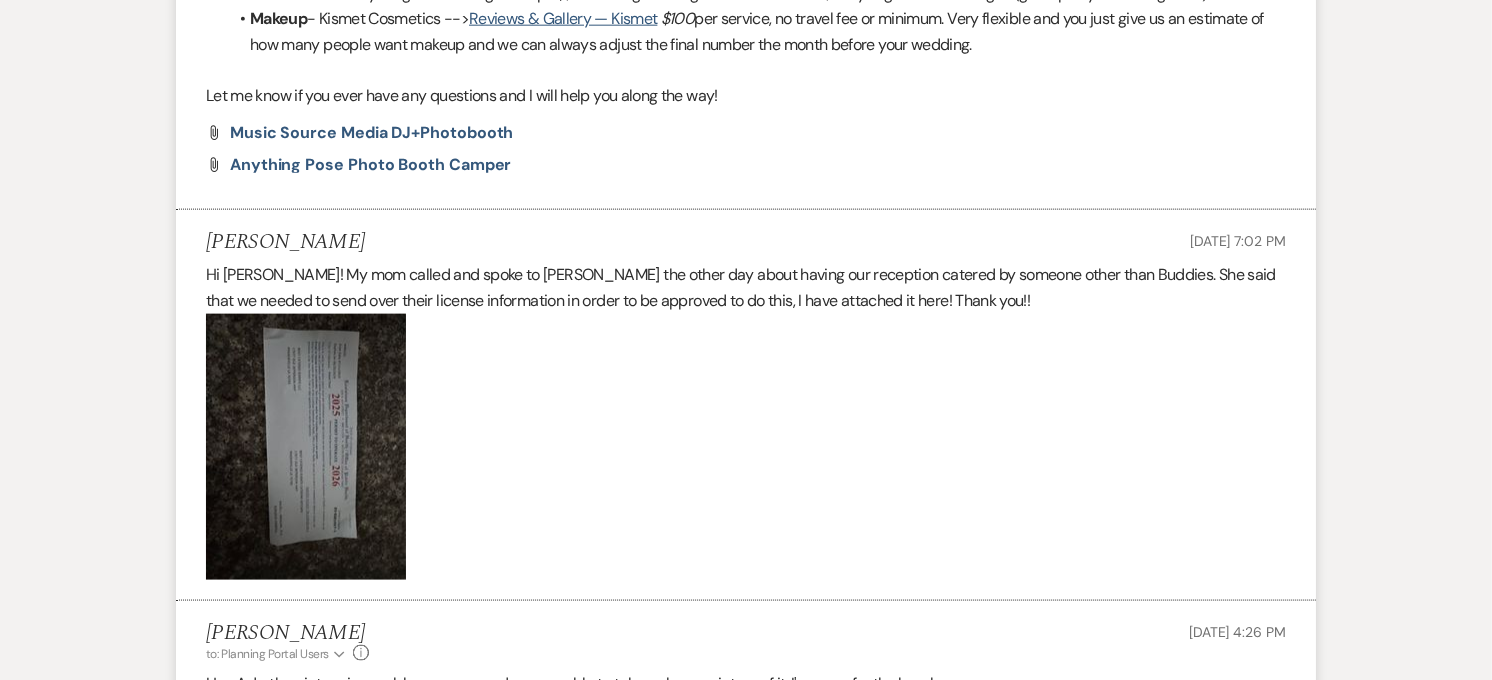 click at bounding box center [746, 447] 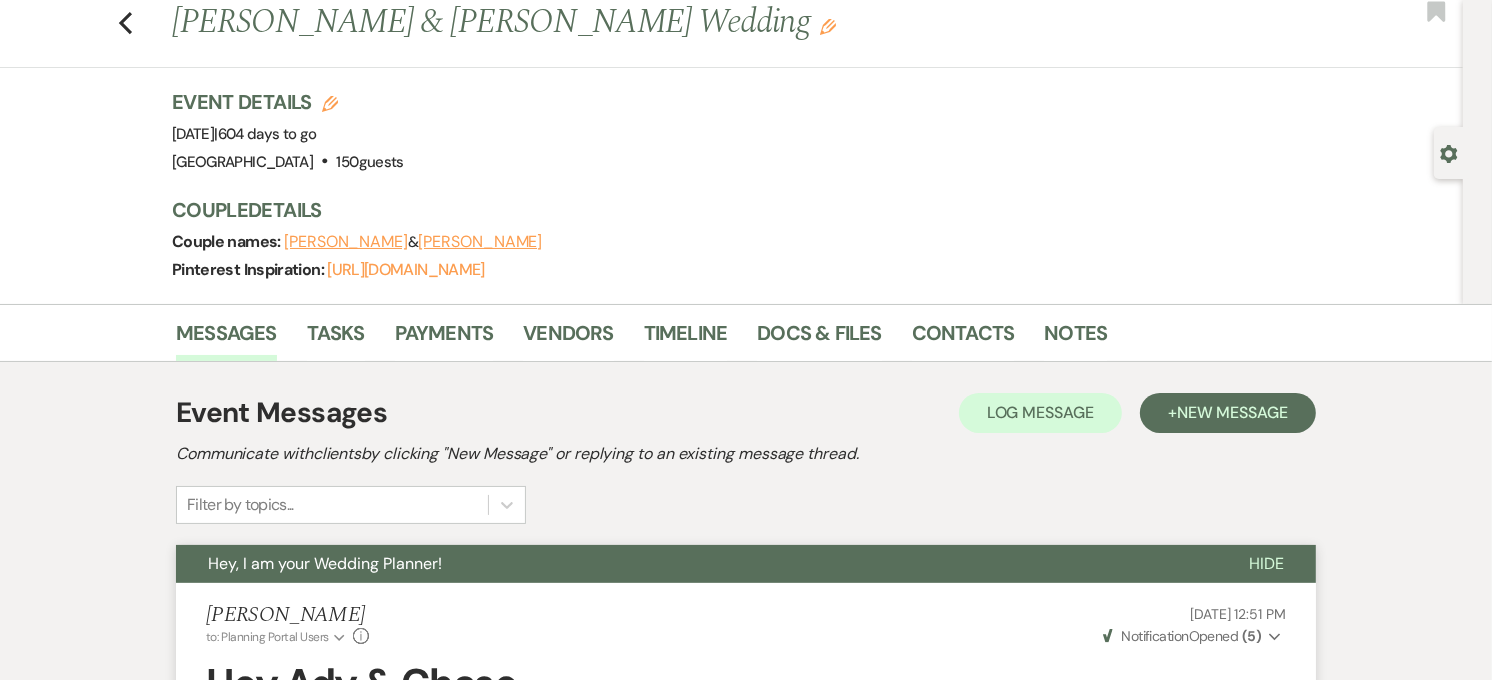 scroll, scrollTop: 0, scrollLeft: 0, axis: both 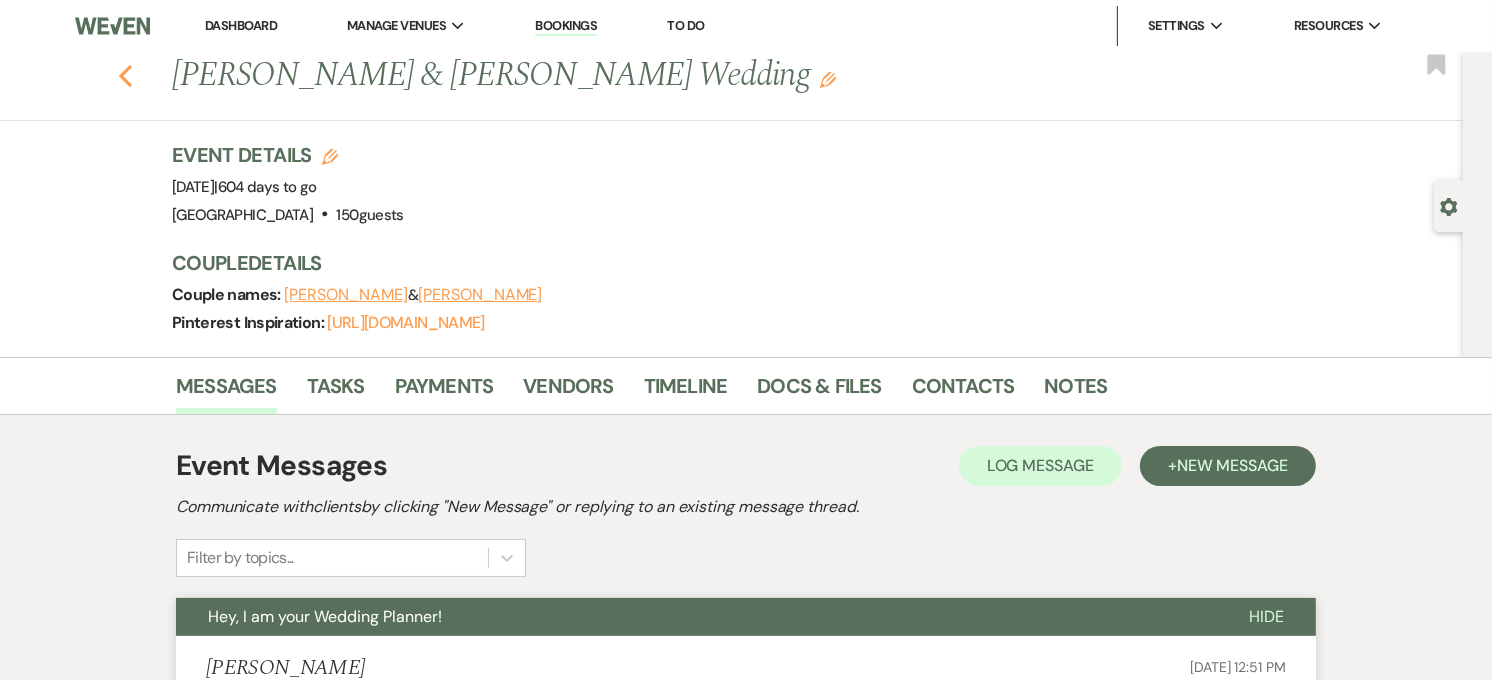 click on "Previous" 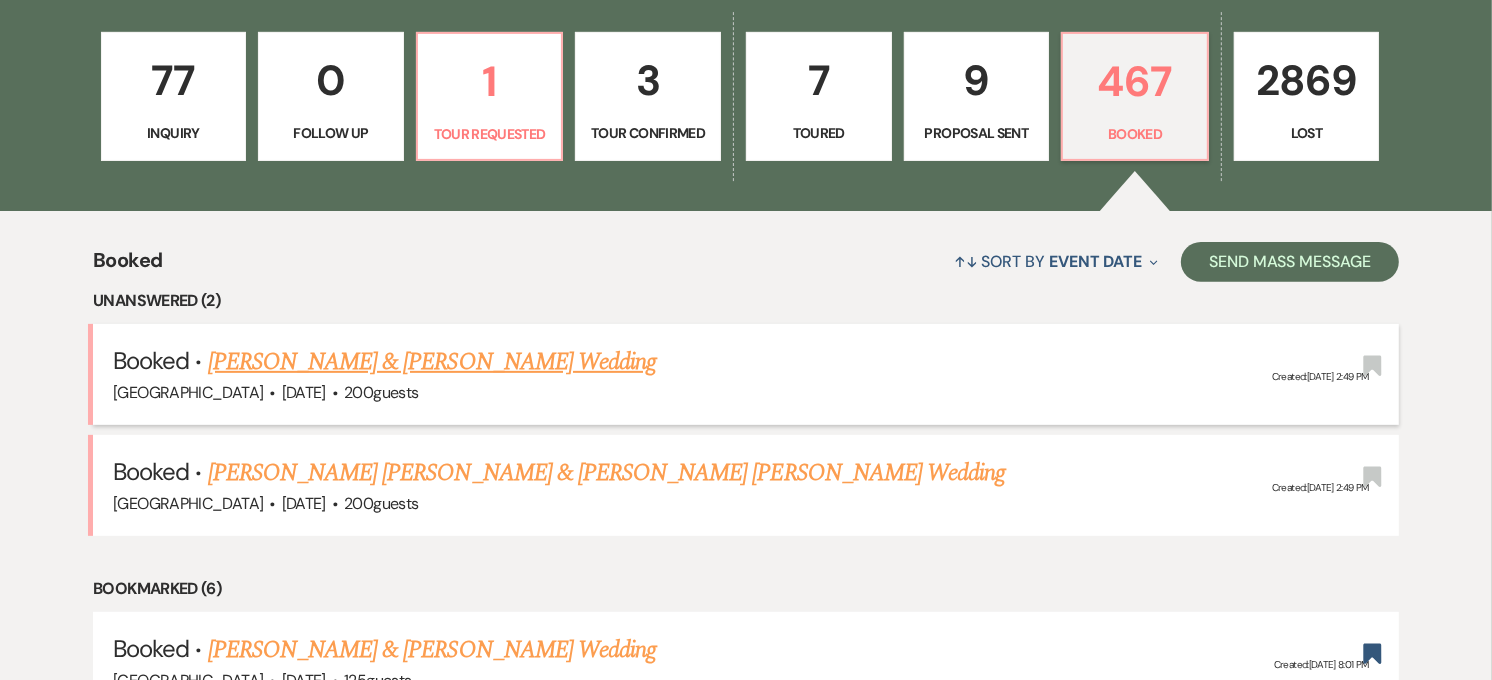 scroll, scrollTop: 444, scrollLeft: 0, axis: vertical 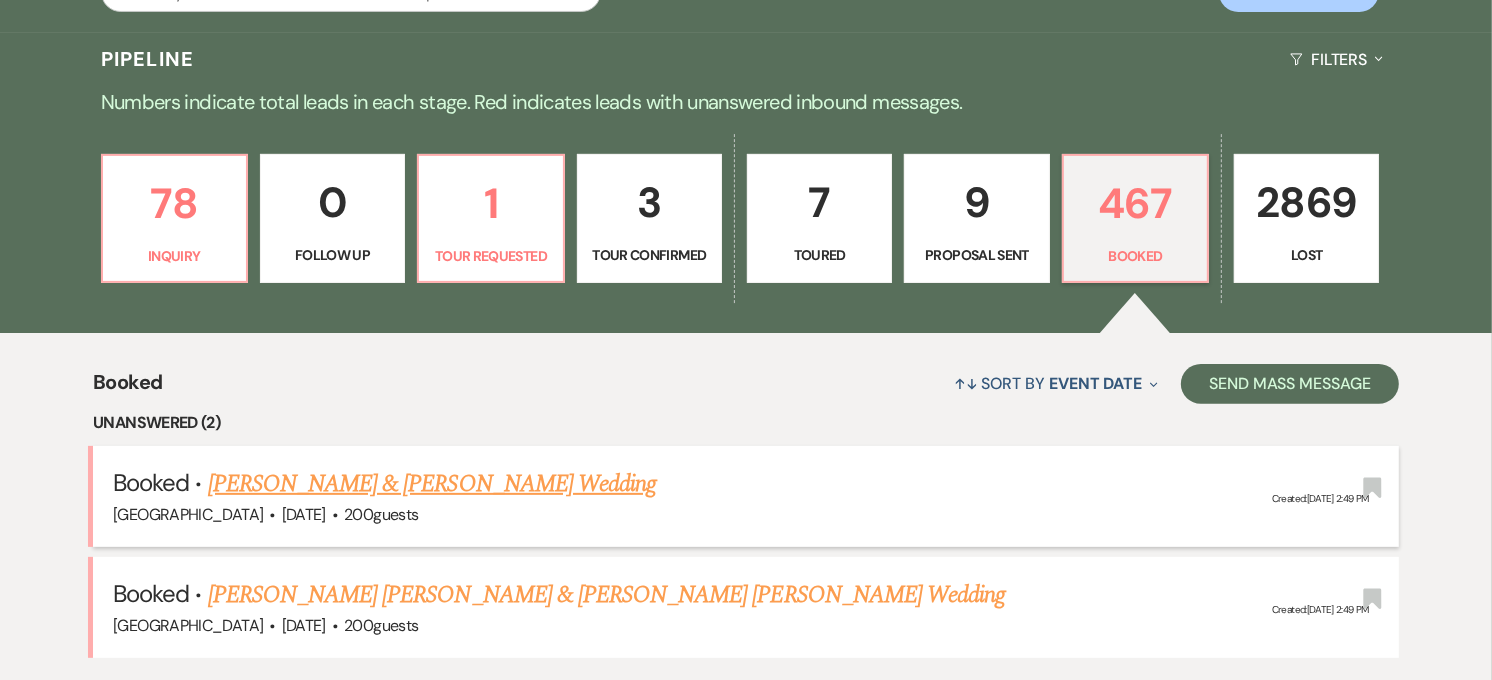 click on "[PERSON_NAME] & [PERSON_NAME] Wedding" at bounding box center (432, 484) 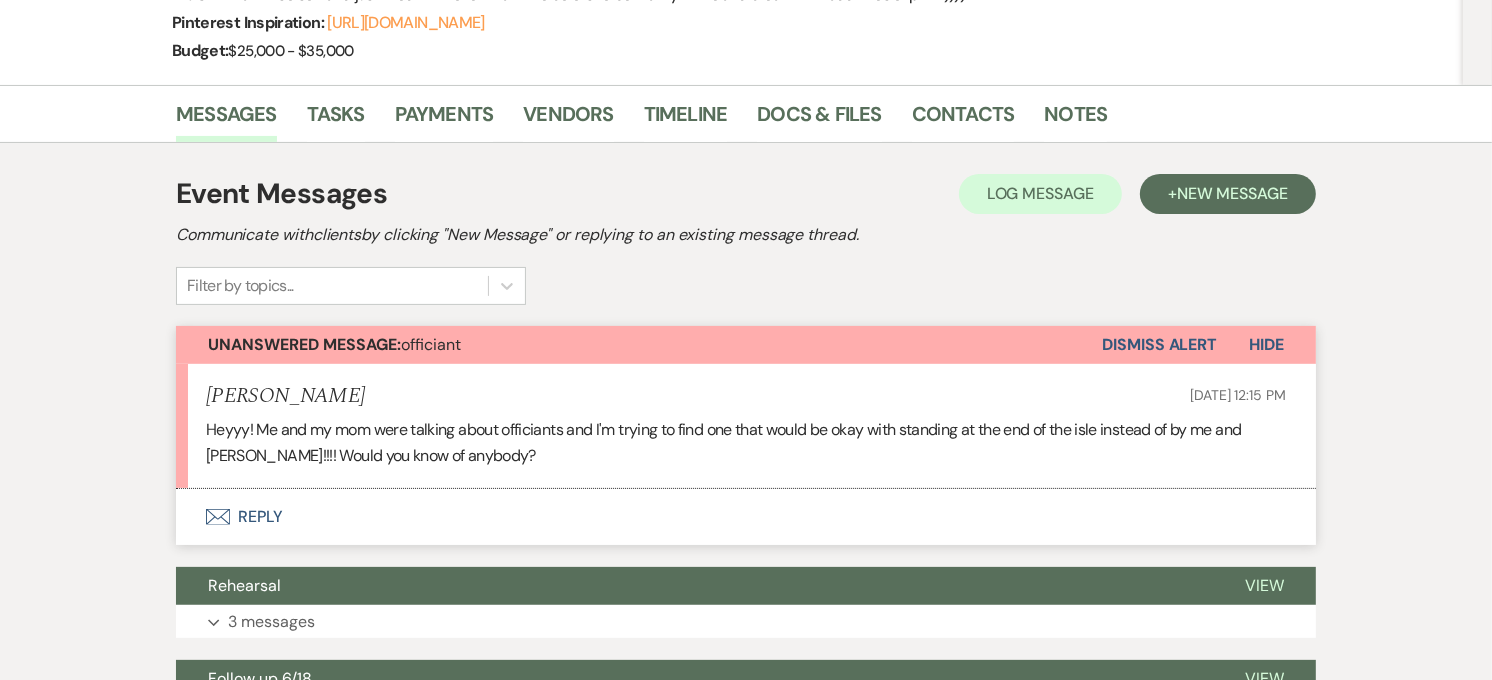 scroll, scrollTop: 444, scrollLeft: 0, axis: vertical 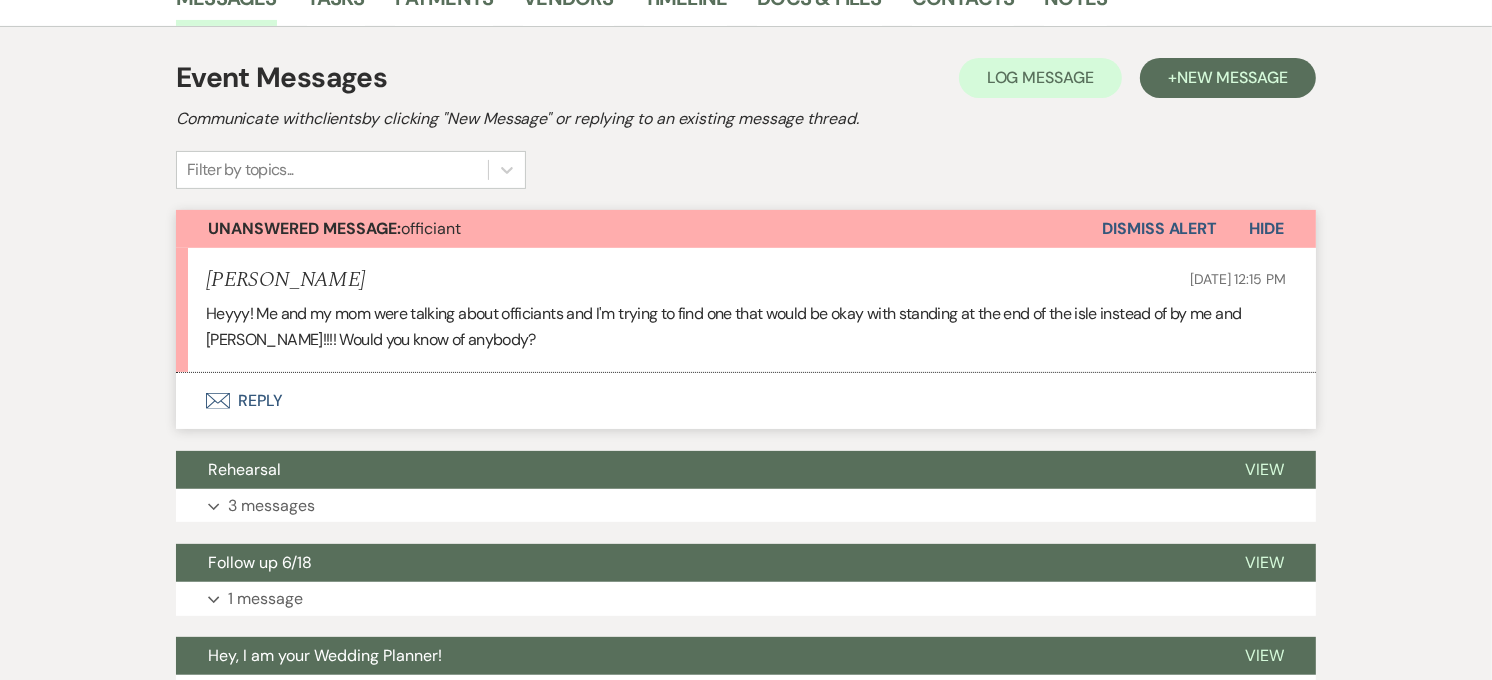 click on "Envelope Reply" at bounding box center [746, 401] 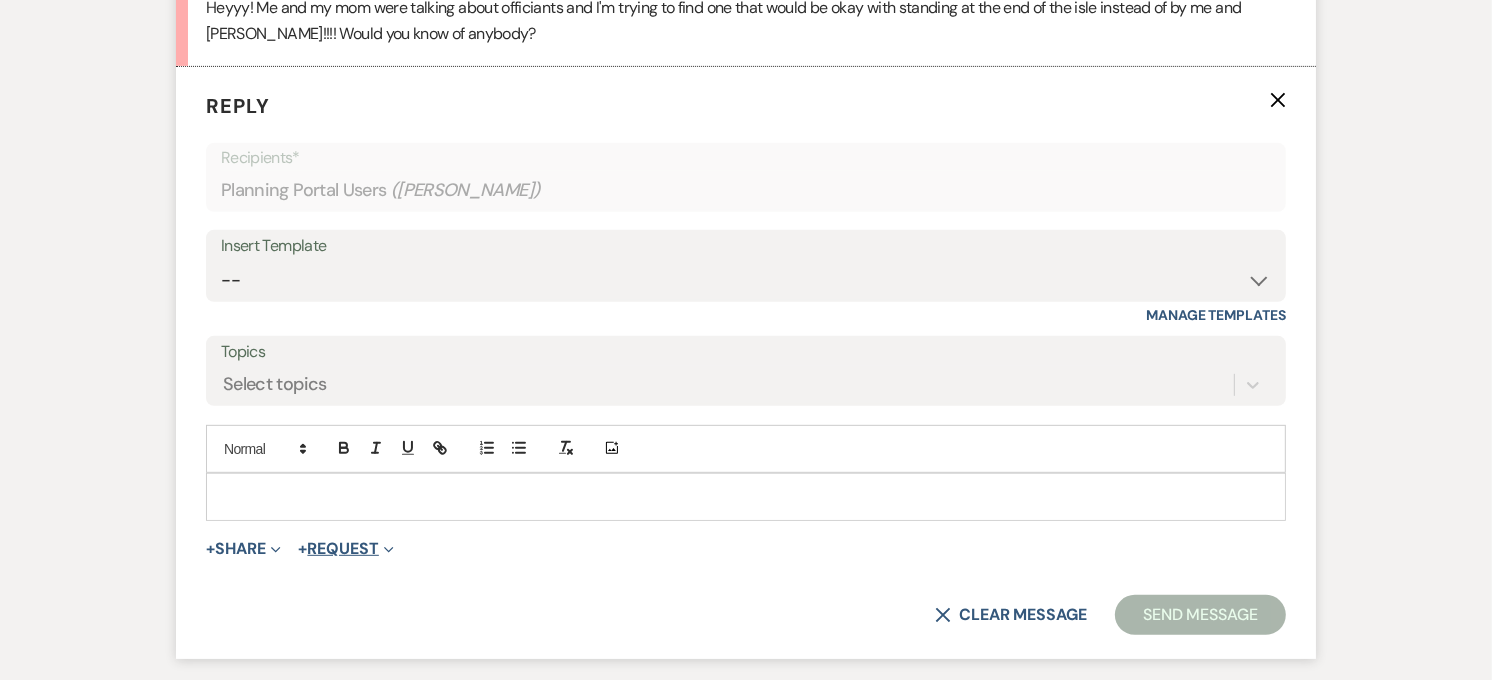 scroll, scrollTop: 774, scrollLeft: 0, axis: vertical 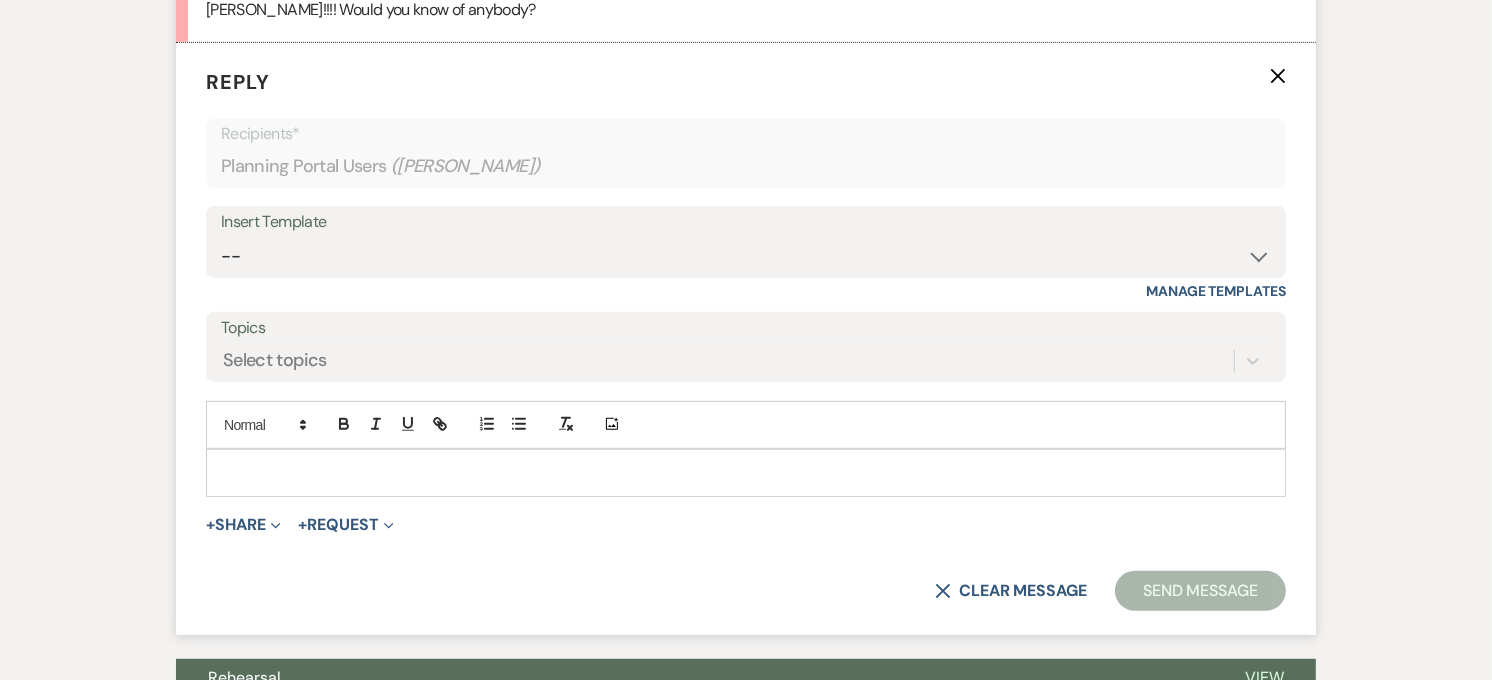 click at bounding box center (746, 473) 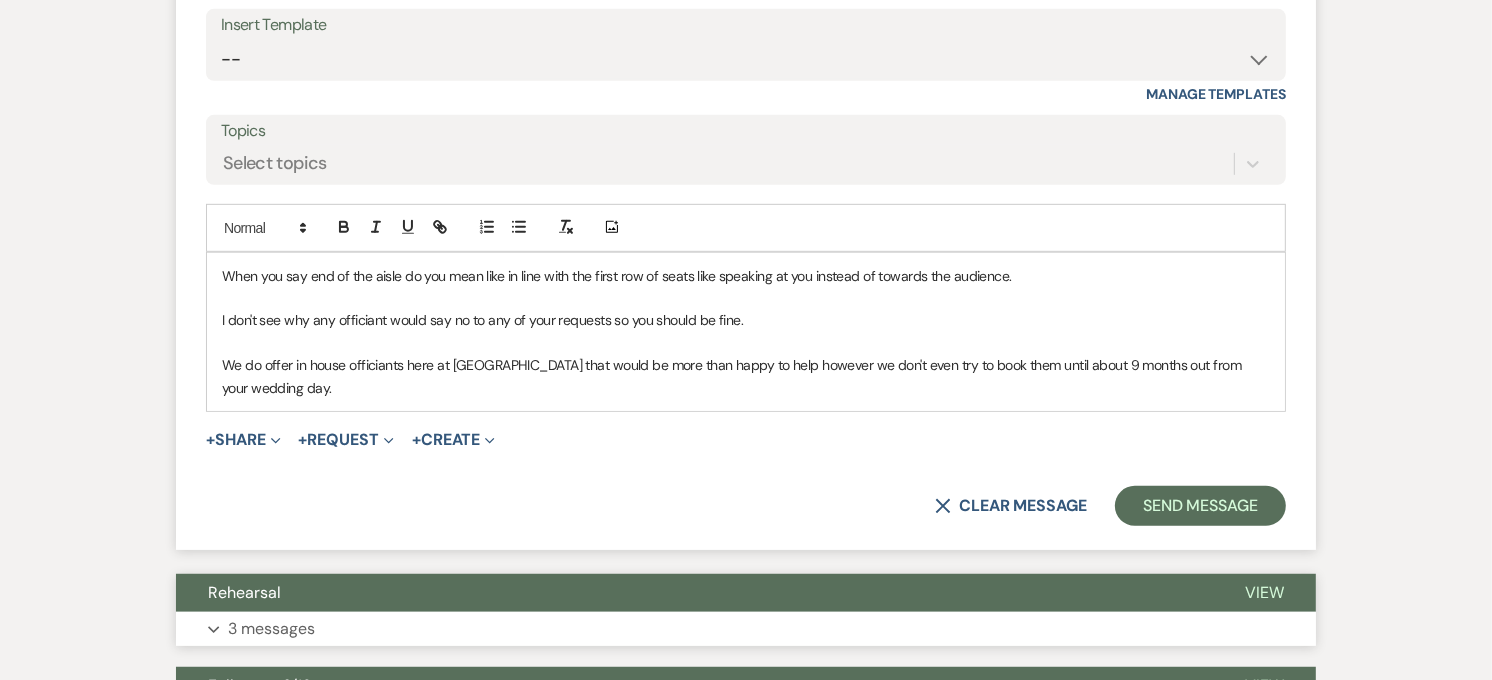 scroll, scrollTop: 996, scrollLeft: 0, axis: vertical 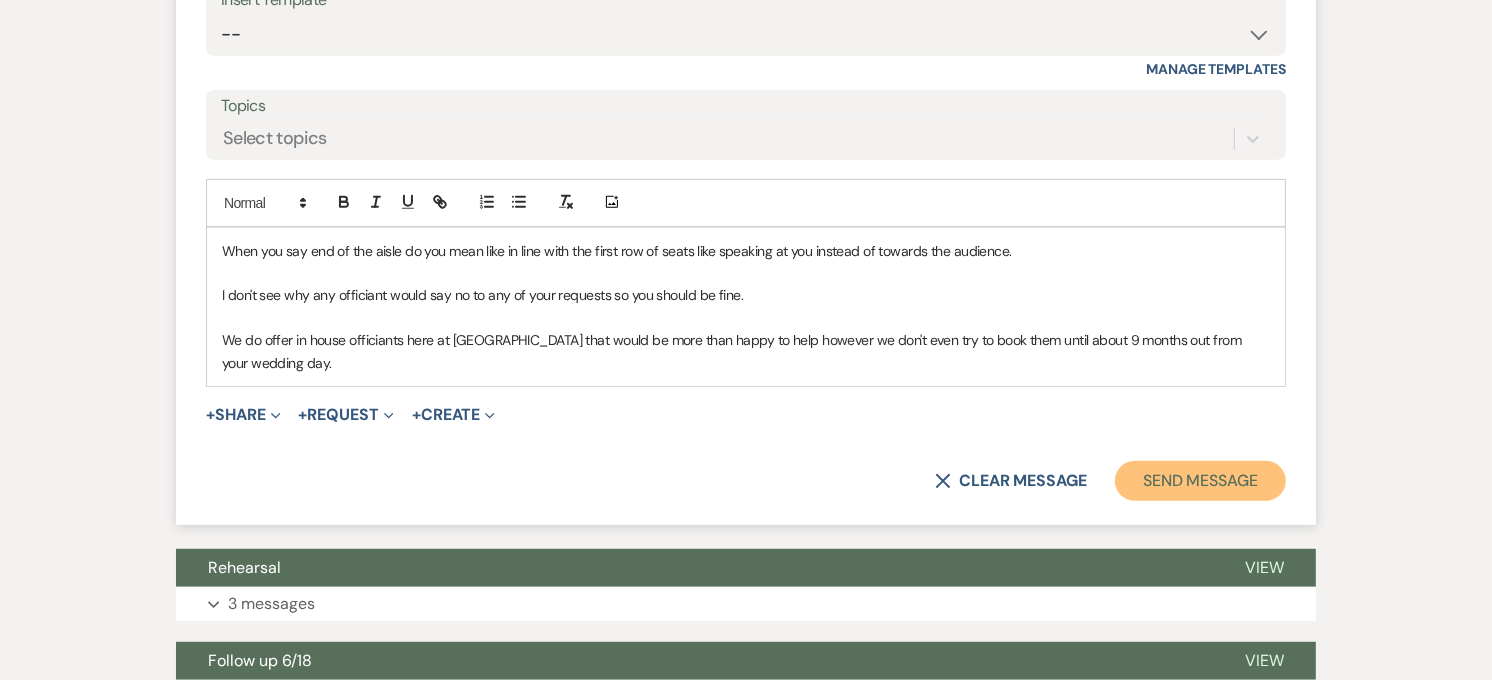 click on "Send Message" at bounding box center [1200, 481] 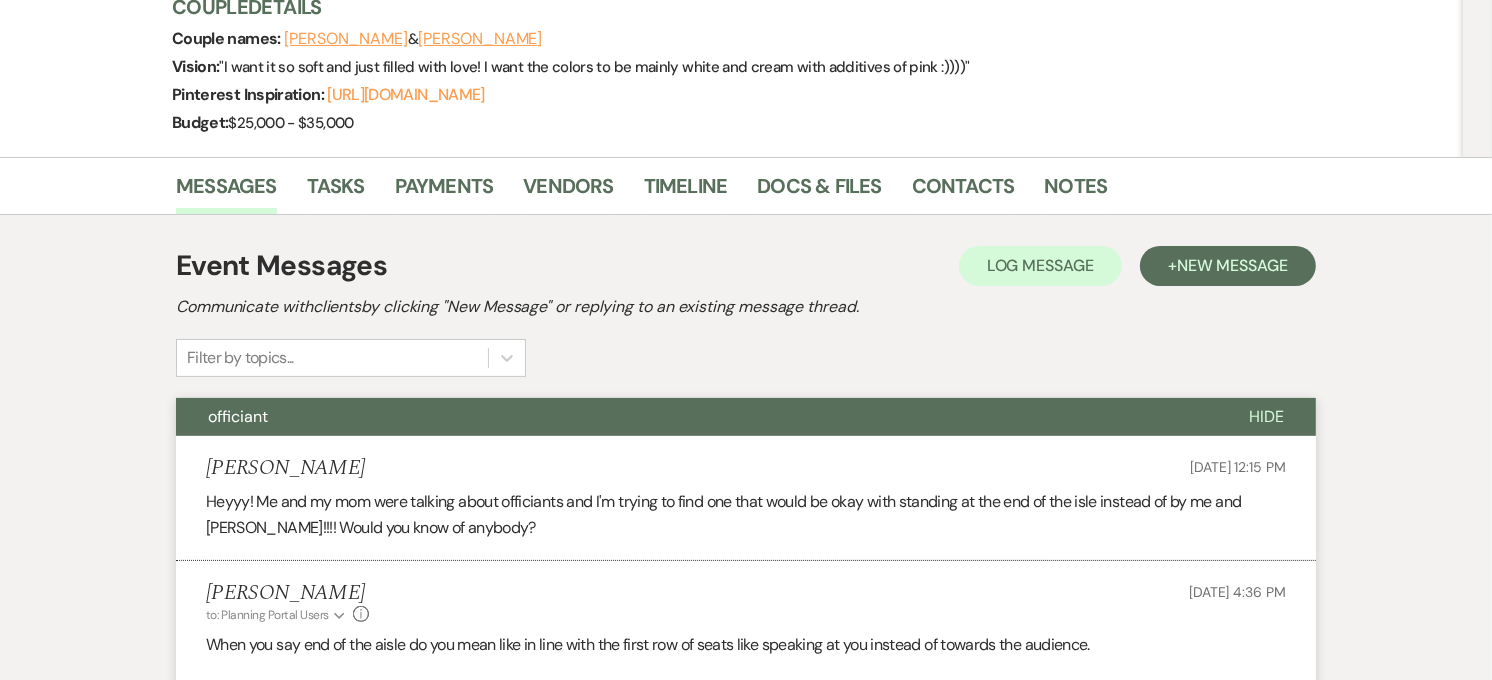 scroll, scrollTop: 265, scrollLeft: 0, axis: vertical 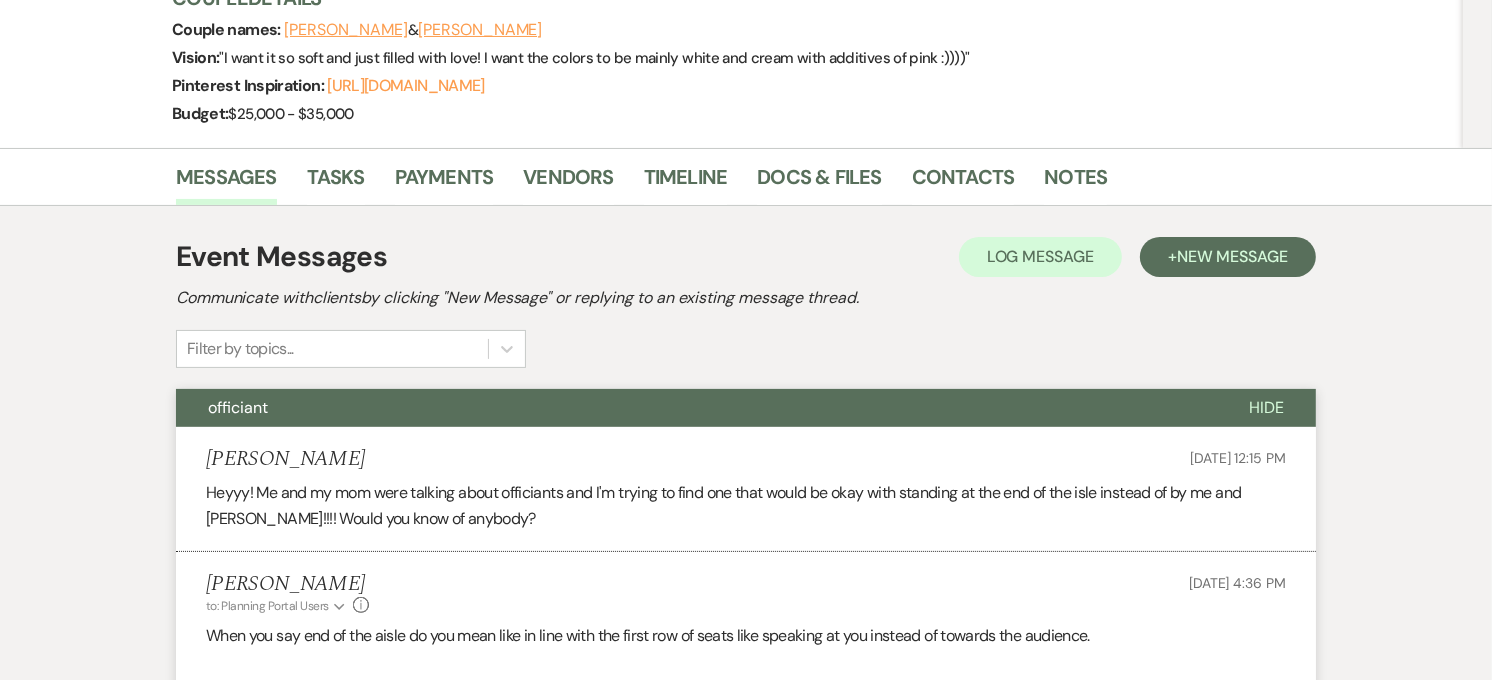 click on "officiant" at bounding box center (696, 408) 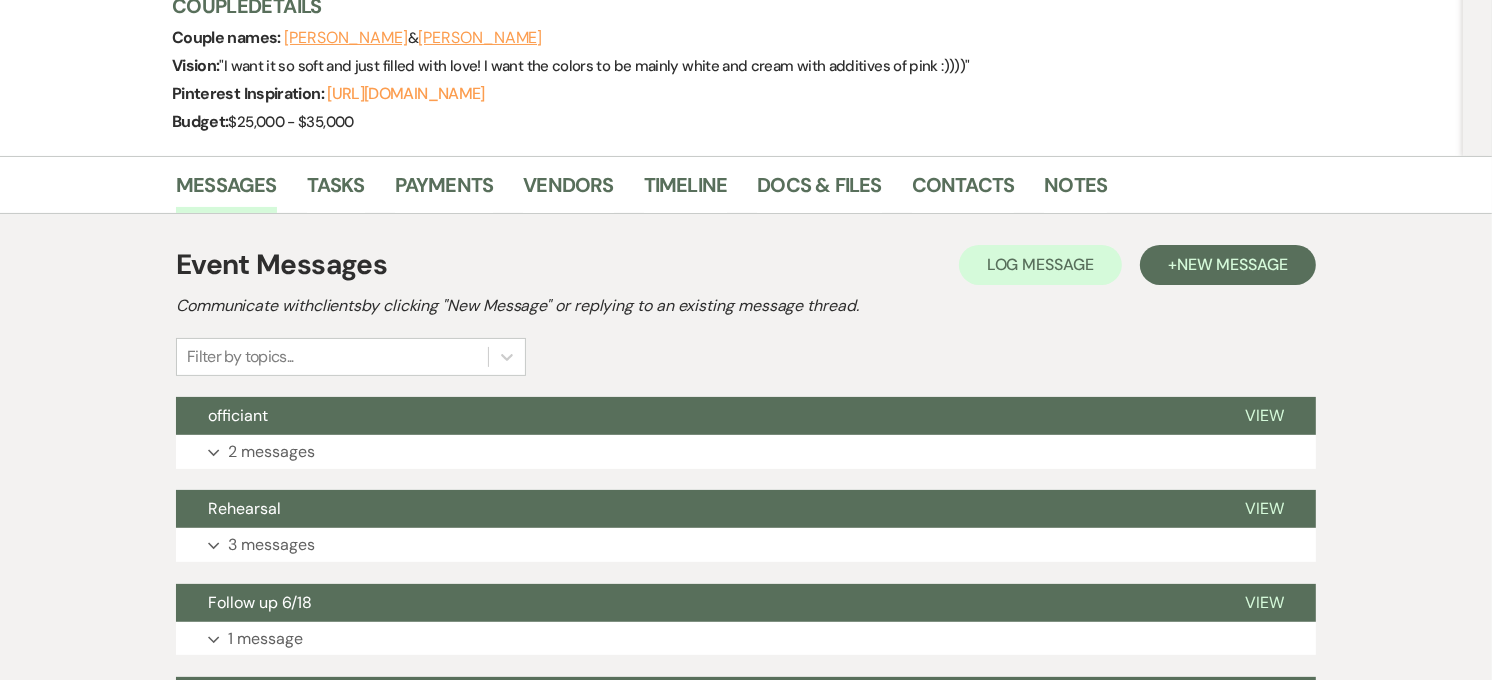 scroll, scrollTop: 0, scrollLeft: 0, axis: both 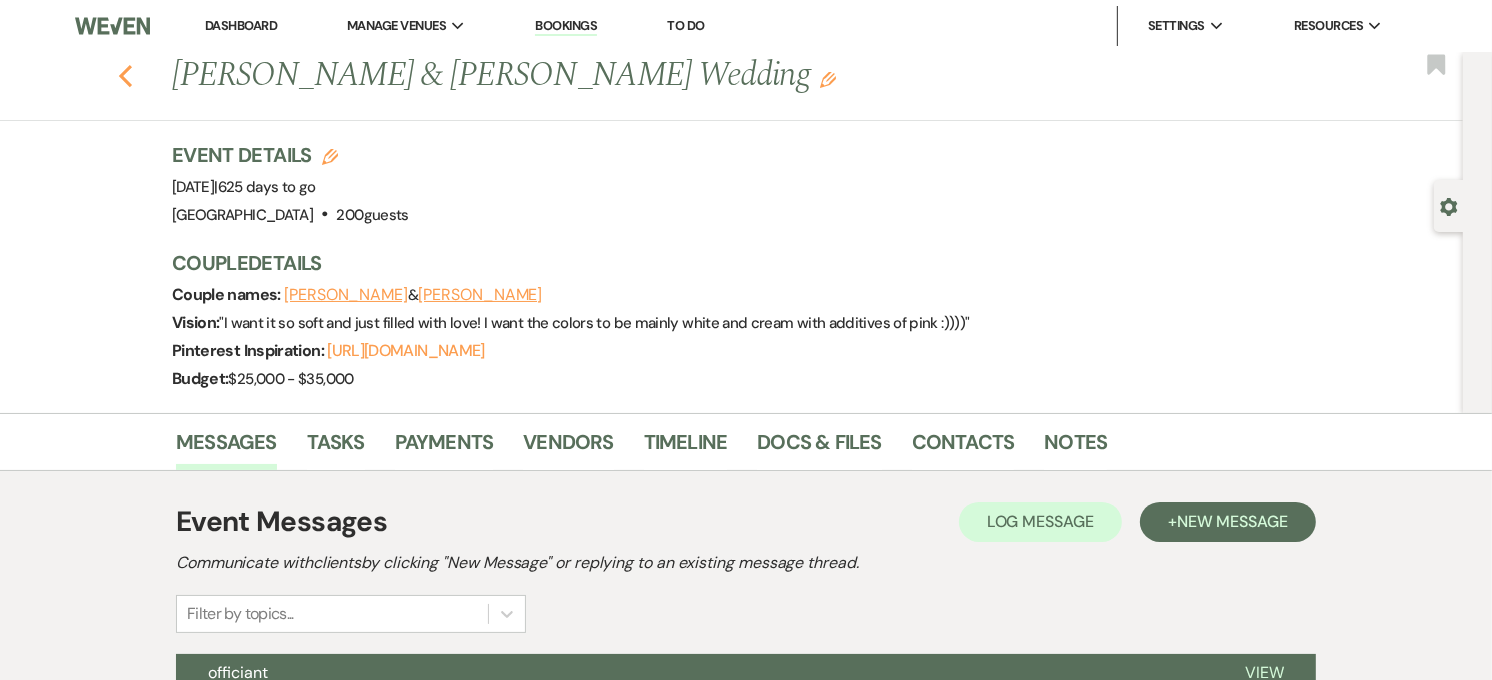 click on "Previous" 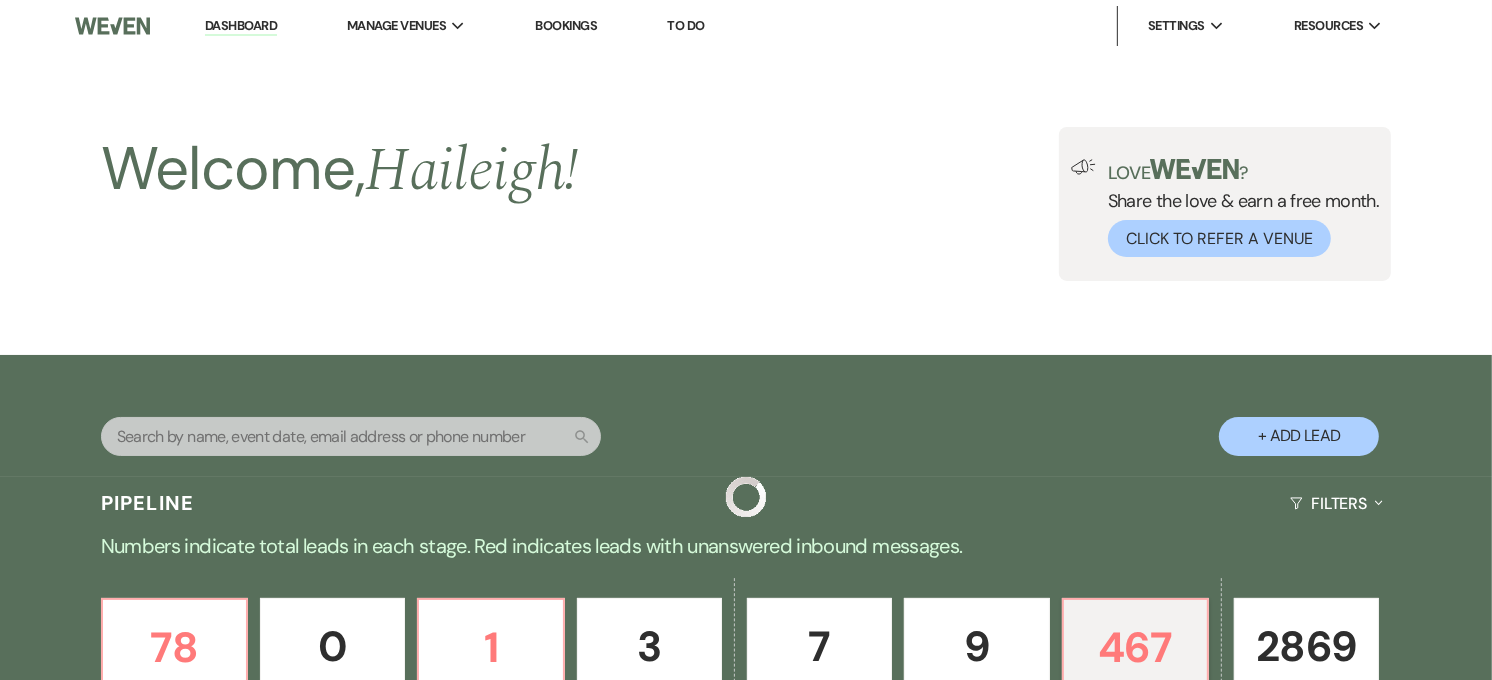 scroll, scrollTop: 444, scrollLeft: 0, axis: vertical 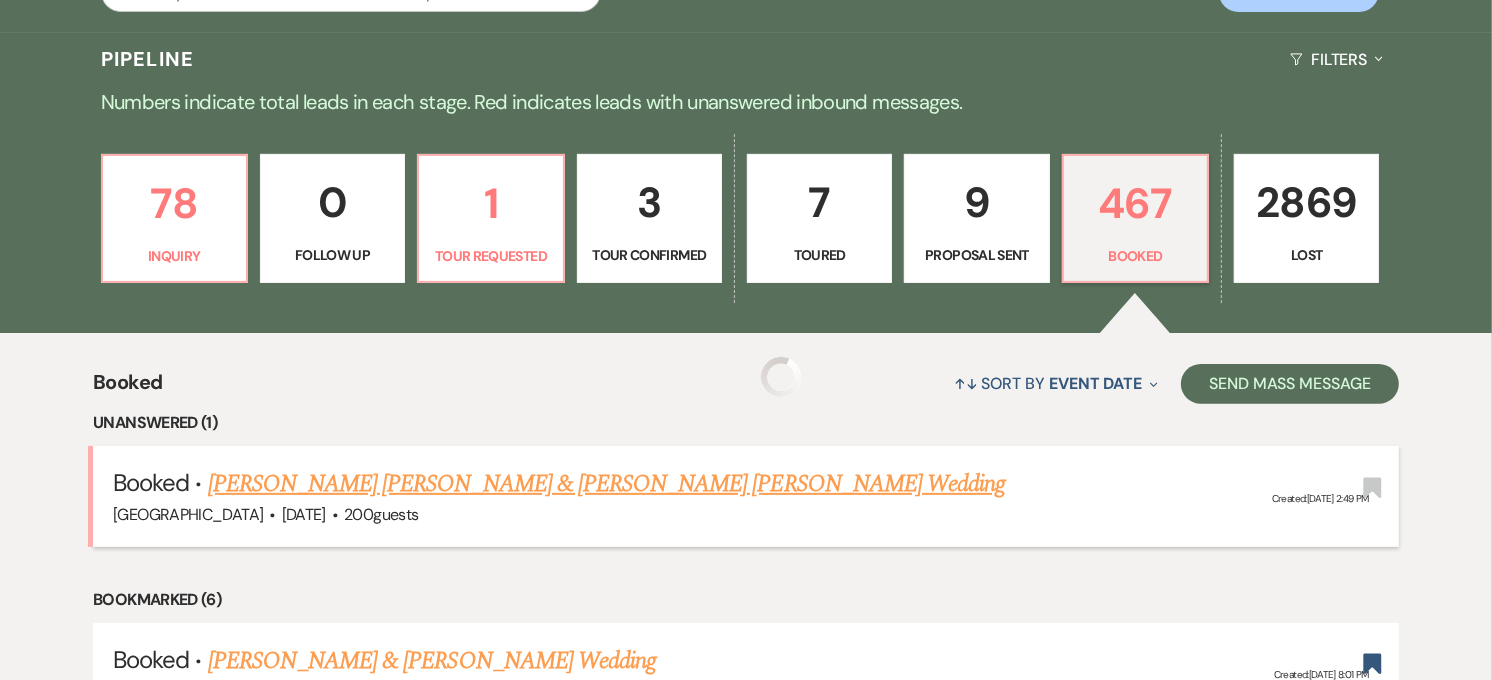 click on "Unanswered (1) Booked · [PERSON_NAME] [PERSON_NAME] & [PERSON_NAME] Wedding [GEOGRAPHIC_DATA] · [DATE] · 200  guests Created:  [DATE] 2:49 PM Bookmark Bookmarked (6) Booked · [PERSON_NAME] & [PERSON_NAME] Wedding [GEOGRAPHIC_DATA] · [DATE] · 125  guests Created:  [DATE] 8:01 PM Bookmark Booked · [PERSON_NAME] & [PERSON_NAME] Wedding [GEOGRAPHIC_DATA] · [DATE] · 120  guests Created:  [DATE] 4:30 PM Bookmark Booked · [PERSON_NAME] & [PERSON_NAME] Wedding [GEOGRAPHIC_DATA] · [DATE] · 150  guests Created:  [DATE] 2:04 PM Bookmark Booked · [PERSON_NAME] & [PERSON_NAME] Wedding [GEOGRAPHIC_DATA] · [DATE] · 149  guests Created:  [DATE] 5:33 PM Bookmark Booked · [PERSON_NAME] & [PERSON_NAME] Wedding [GEOGRAPHIC_DATA] · [DATE] · 151 - 200  guests Created:  [DATE] 5:20 PM Bookmark Booked · [PERSON_NAME] and [PERSON_NAME] Wedding [GEOGRAPHIC_DATA] · [DATE] · 100  guests Created:  [DATE] 11:14 AM 6" at bounding box center (746, 17088) 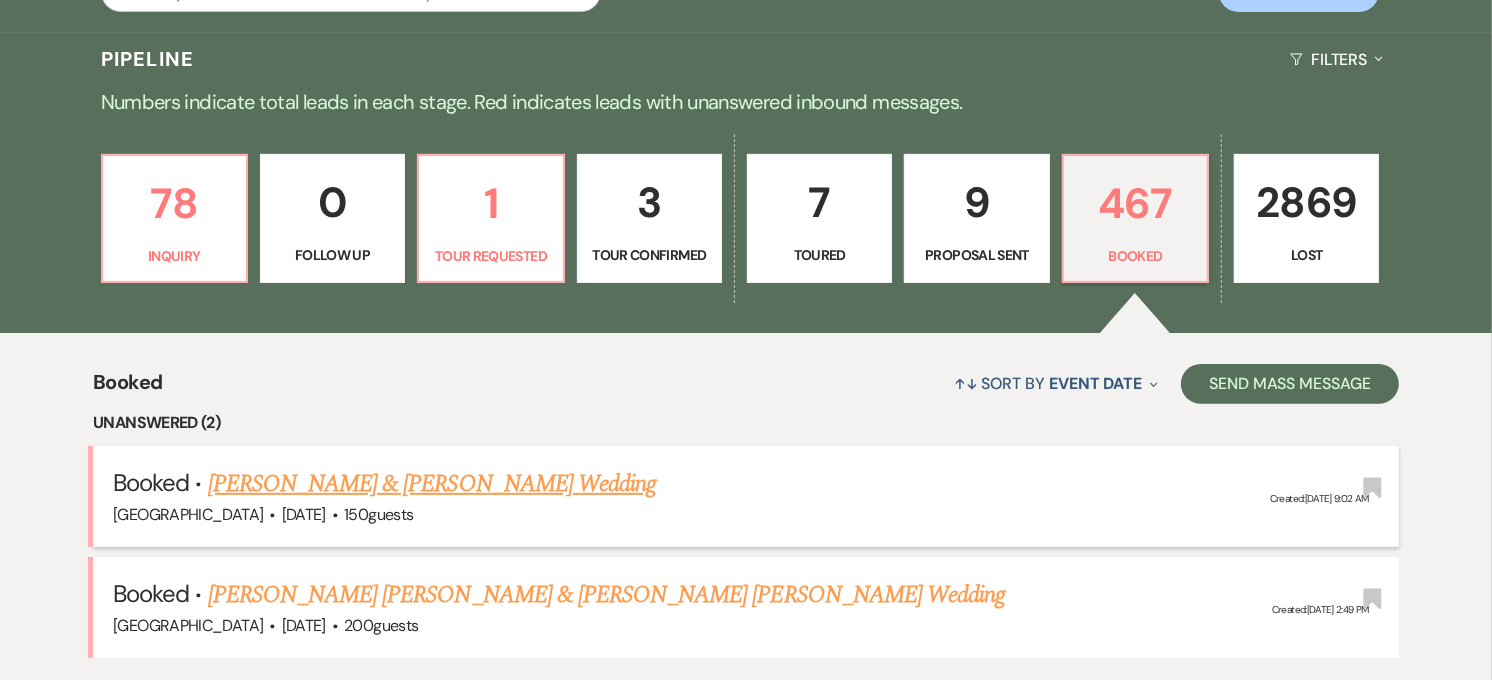click on "[PERSON_NAME] & [PERSON_NAME] Wedding" at bounding box center [432, 484] 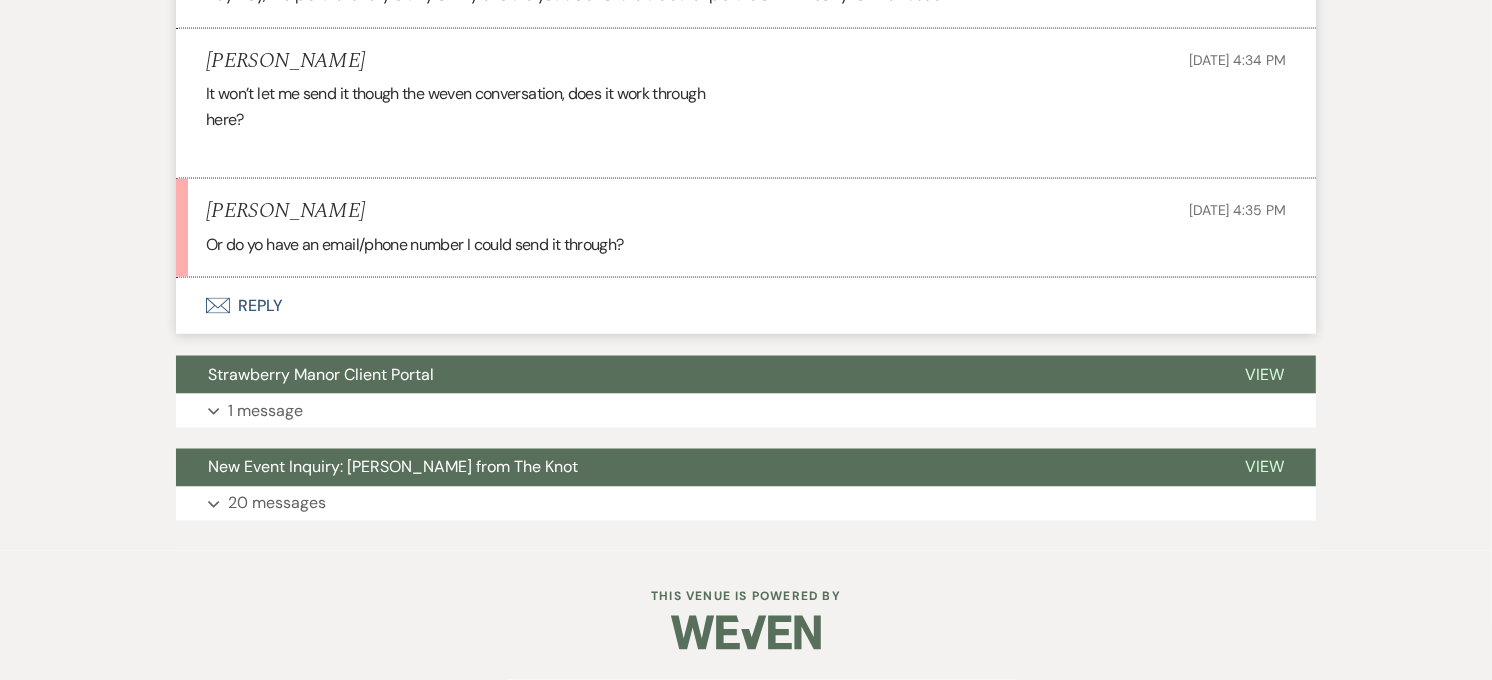 scroll, scrollTop: 2960, scrollLeft: 0, axis: vertical 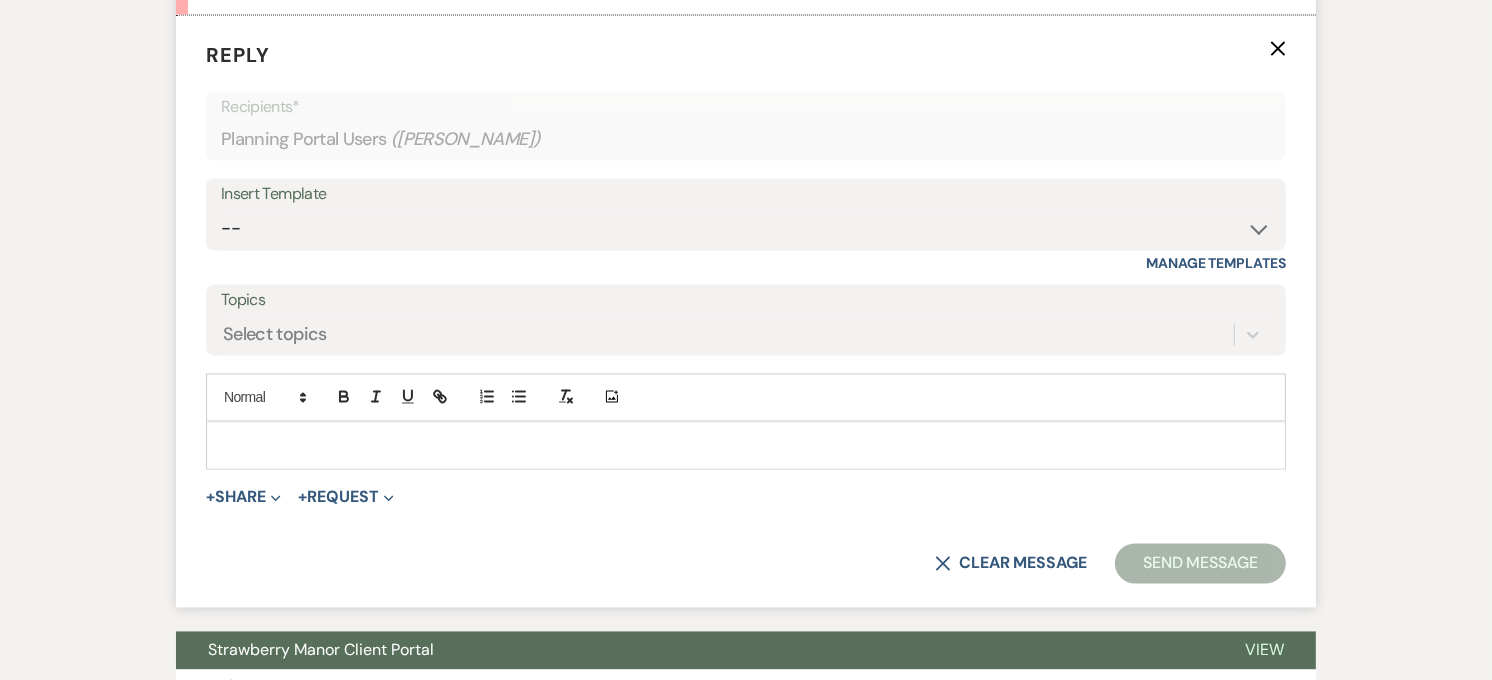 click at bounding box center [746, 446] 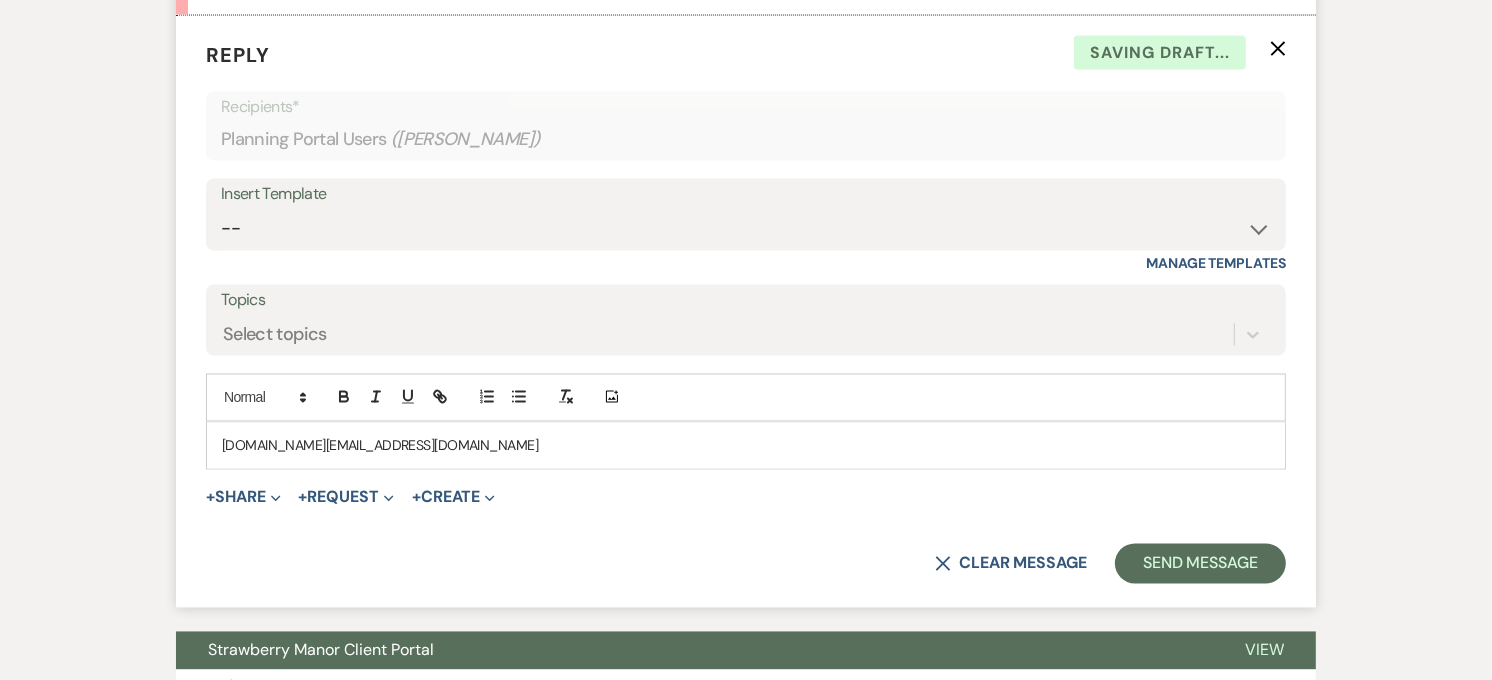 click on "[DOMAIN_NAME][EMAIL_ADDRESS][DOMAIN_NAME]" at bounding box center (746, 446) 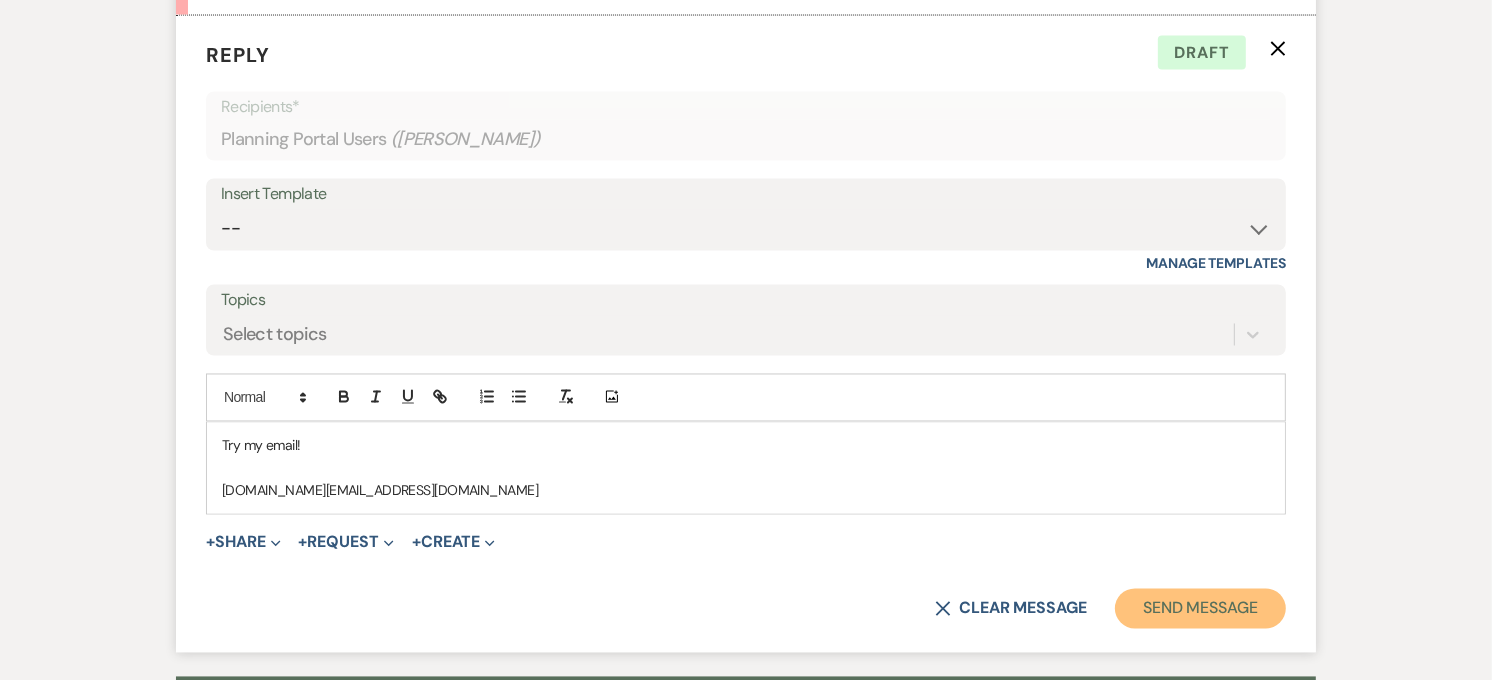 click on "Send Message" at bounding box center [1200, 609] 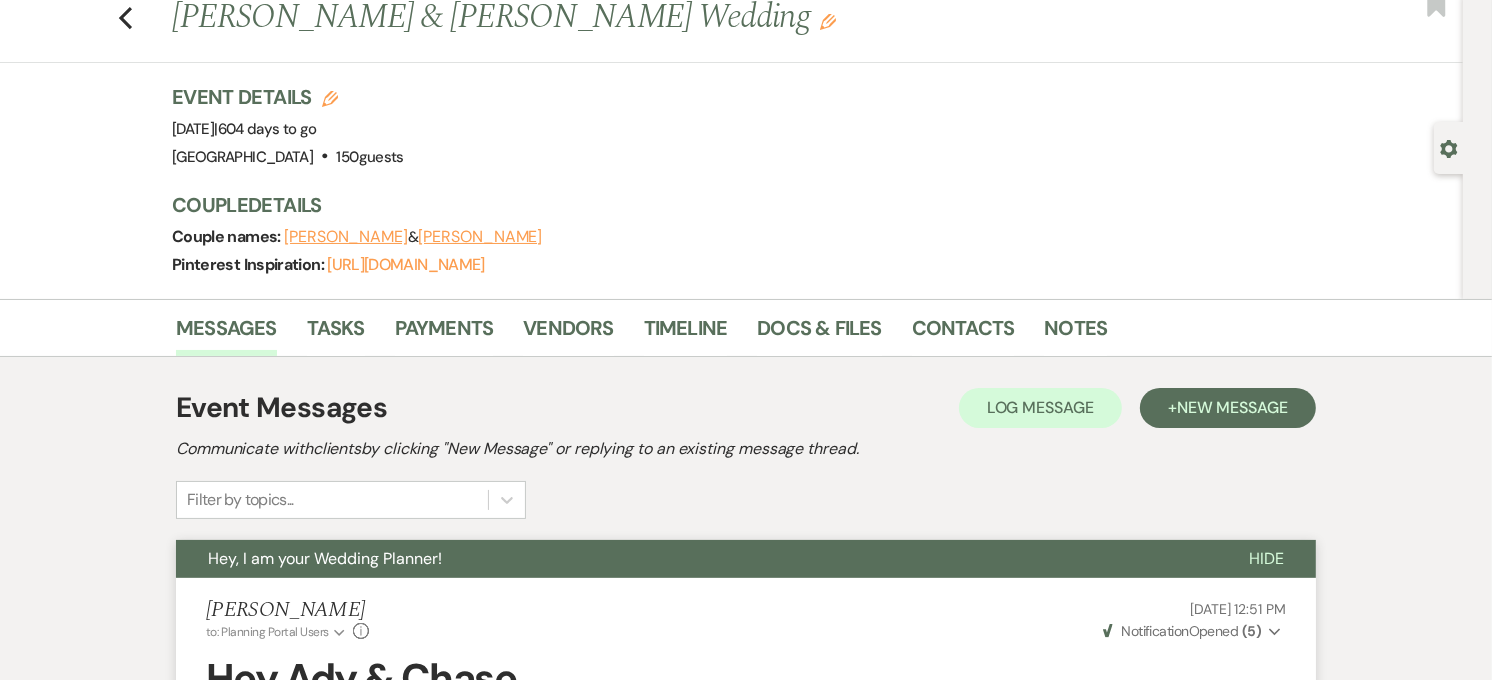 click on "Hey, I am your Wedding Planner!" at bounding box center (325, 558) 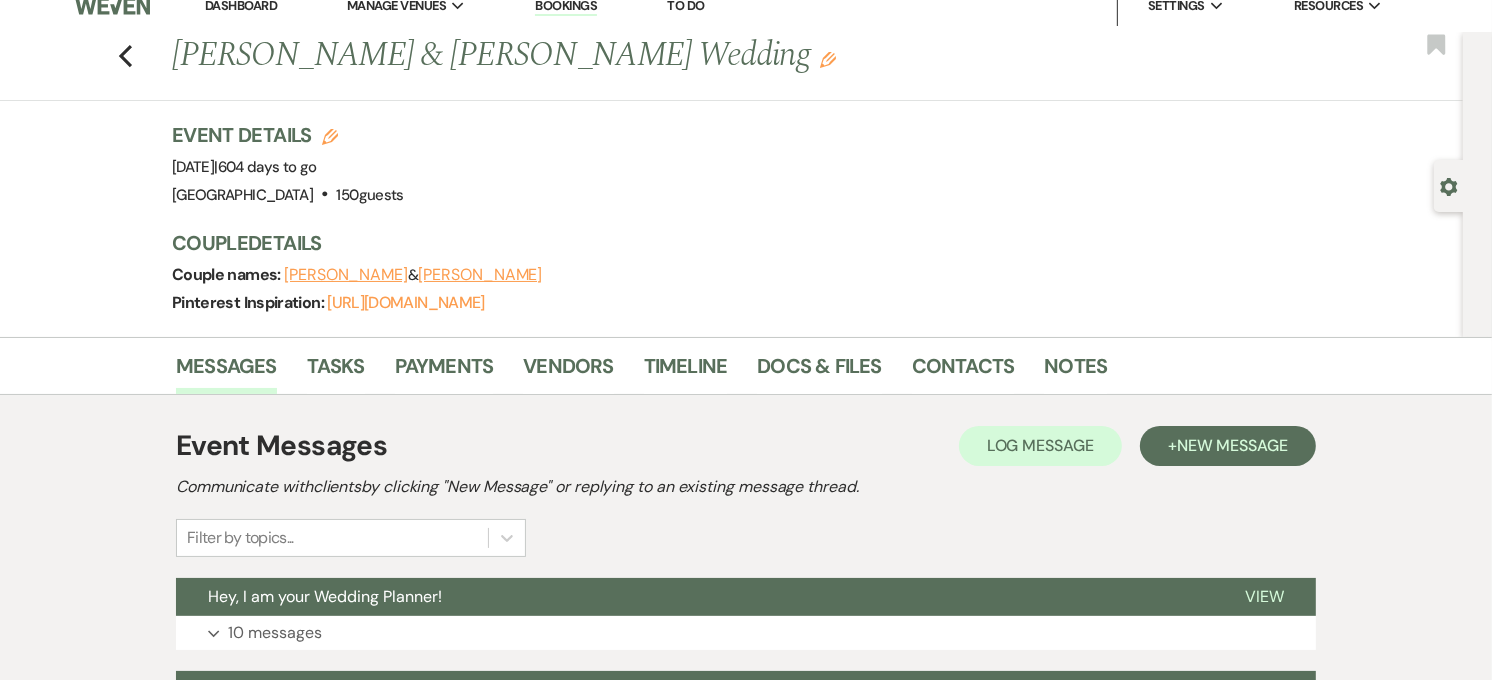 scroll, scrollTop: 0, scrollLeft: 0, axis: both 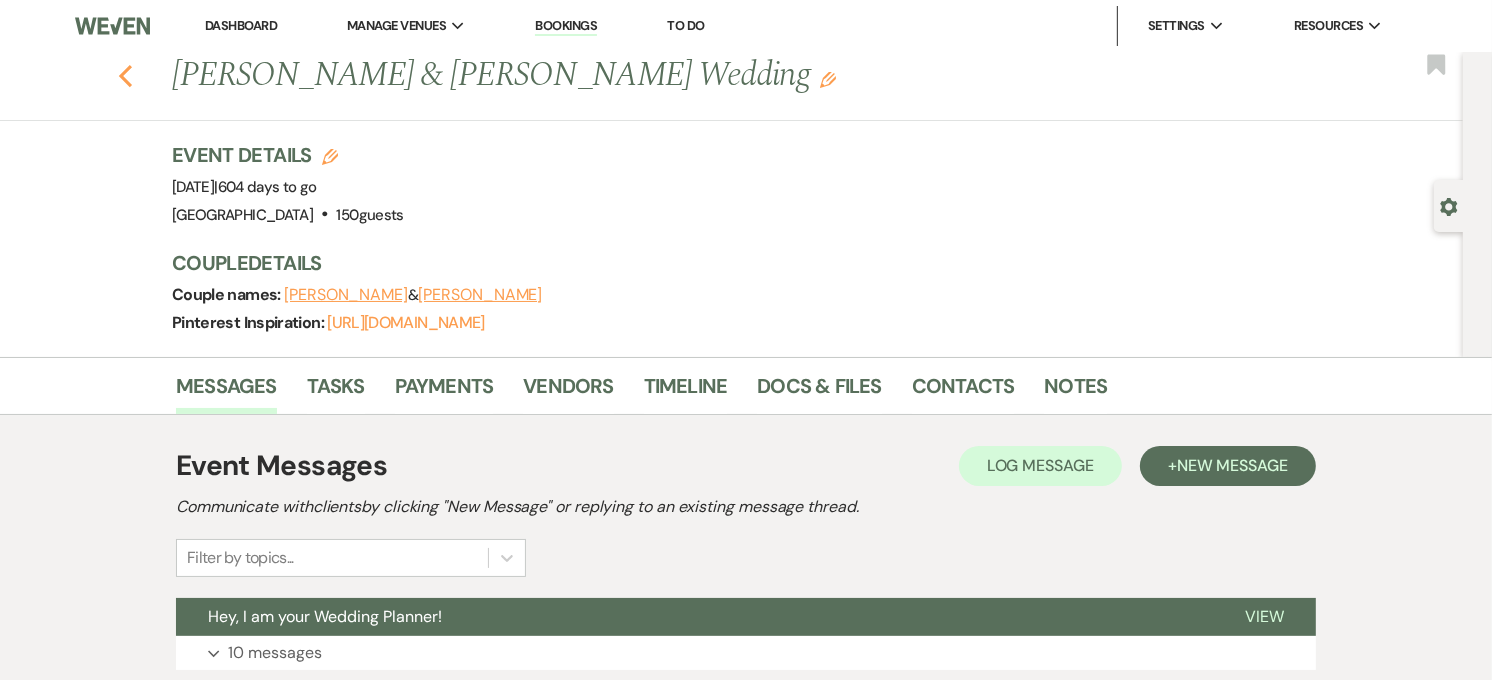 click on "Previous" 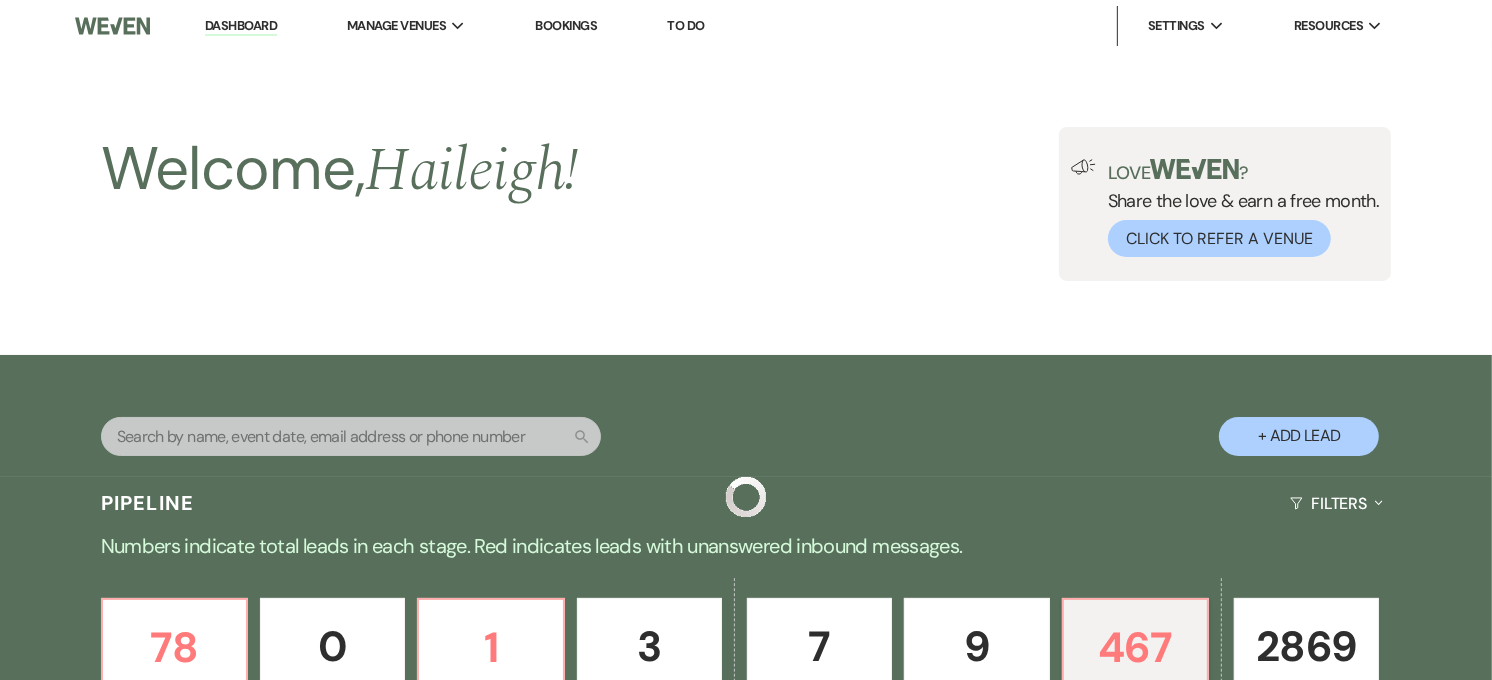 scroll, scrollTop: 444, scrollLeft: 0, axis: vertical 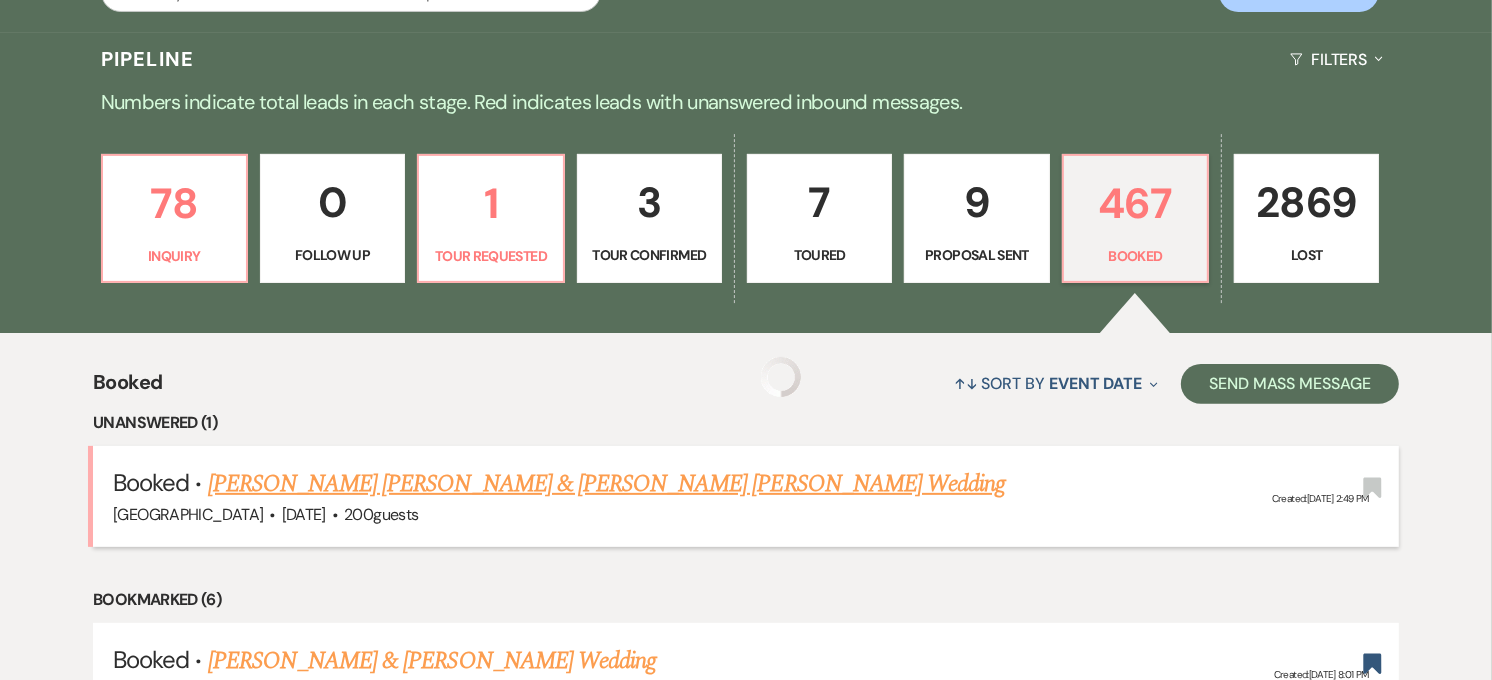 click on "[PERSON_NAME] [PERSON_NAME] & [PERSON_NAME] [PERSON_NAME] Wedding" at bounding box center [607, 484] 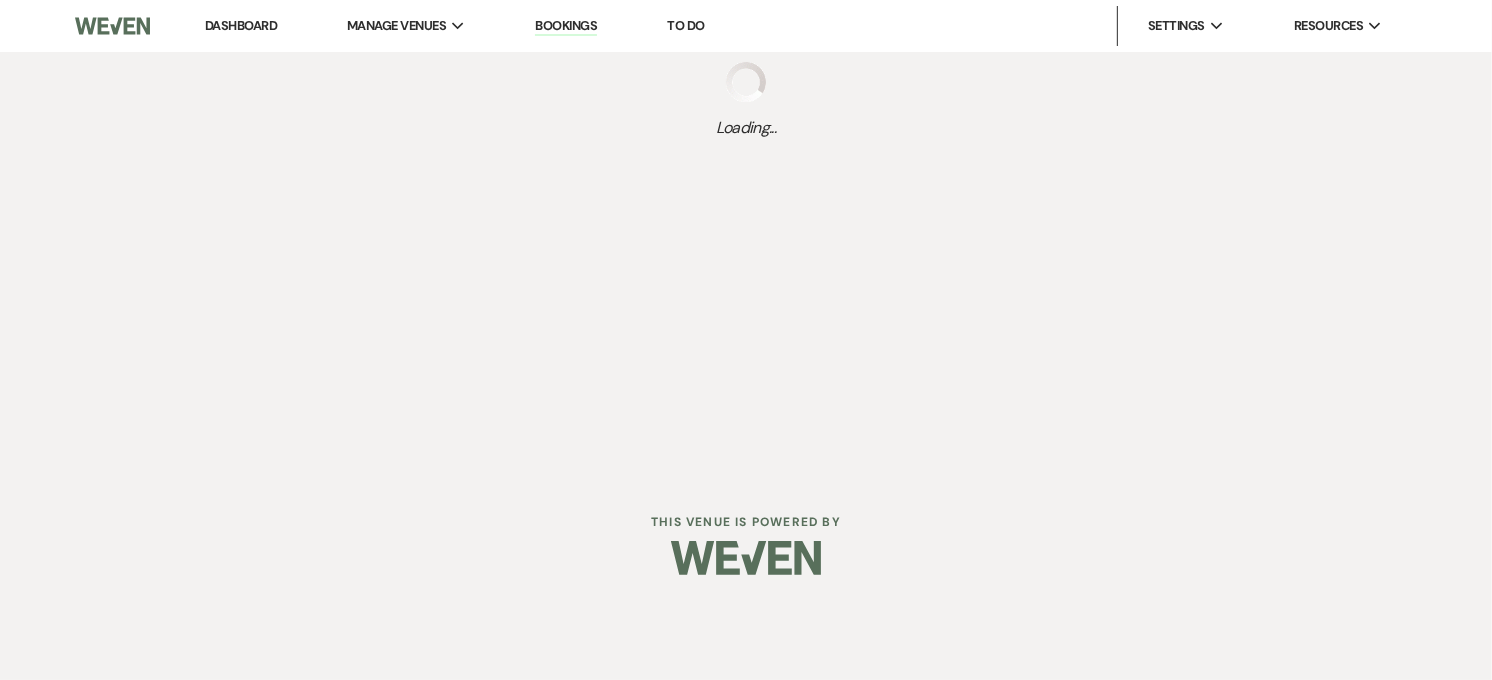 scroll, scrollTop: 0, scrollLeft: 0, axis: both 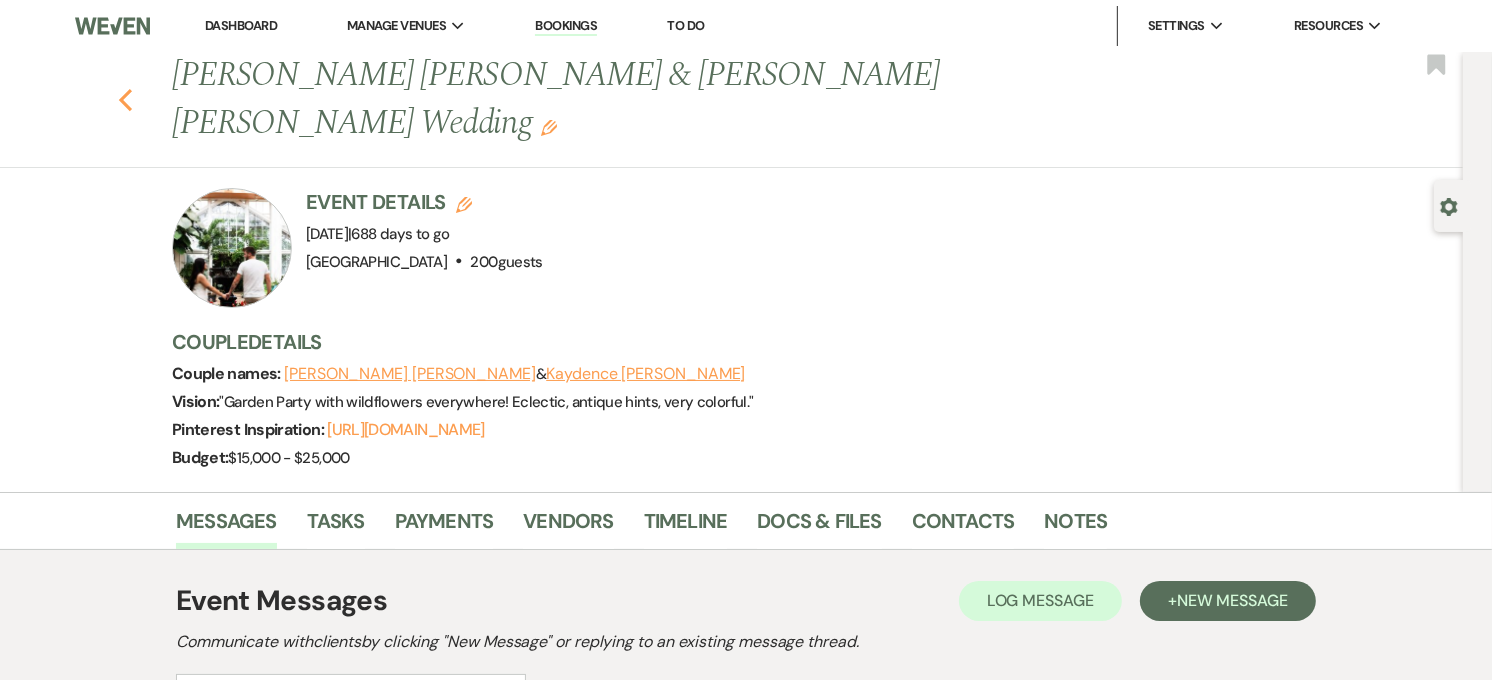 click 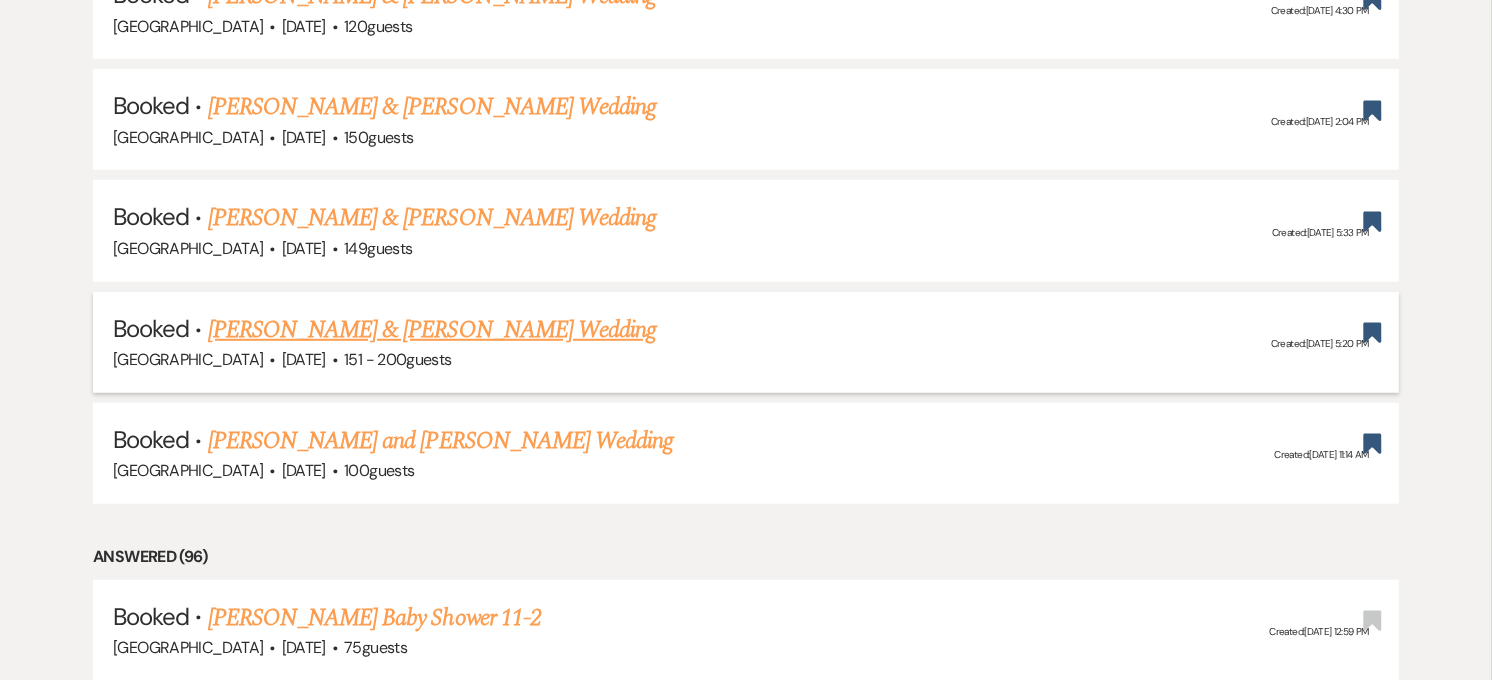 scroll, scrollTop: 1222, scrollLeft: 0, axis: vertical 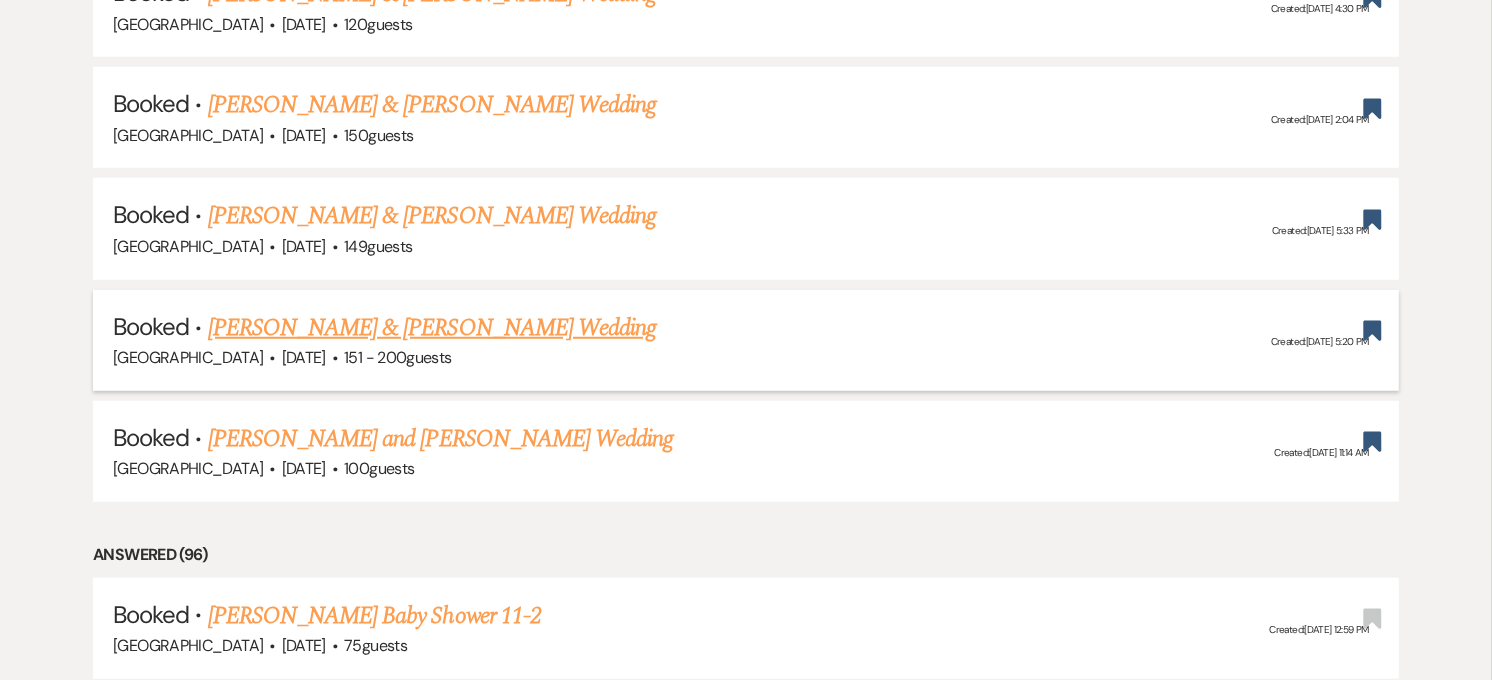 click on "[PERSON_NAME] & [PERSON_NAME] Wedding" at bounding box center [432, 328] 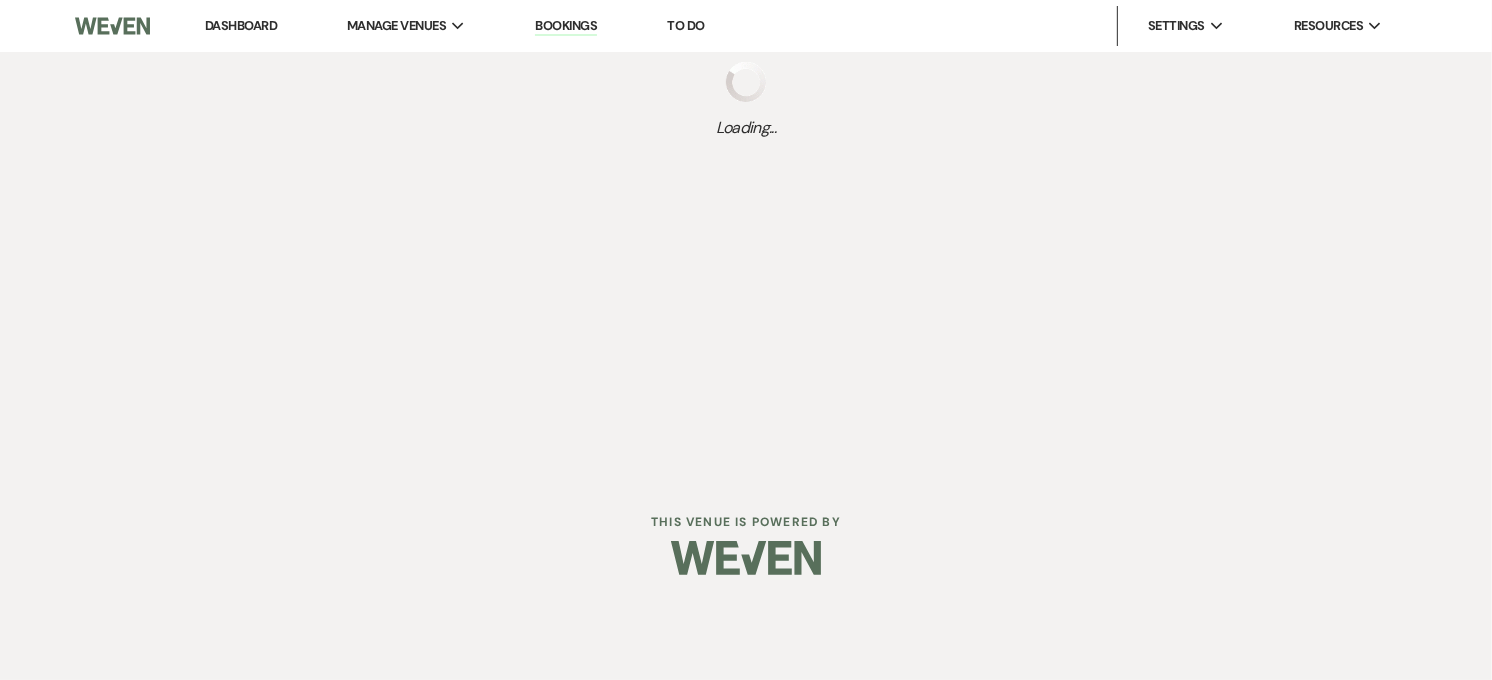 scroll, scrollTop: 0, scrollLeft: 0, axis: both 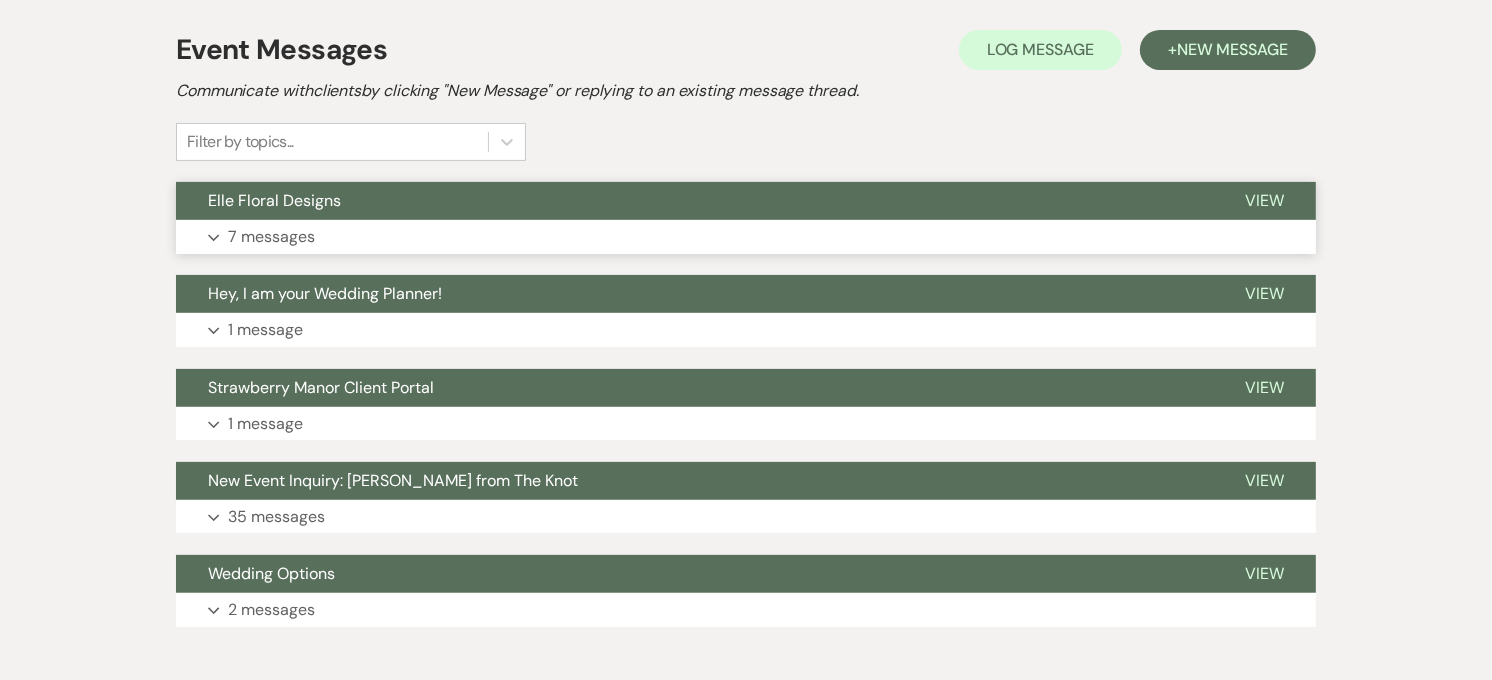 click on "Expand 7 messages" at bounding box center (746, 237) 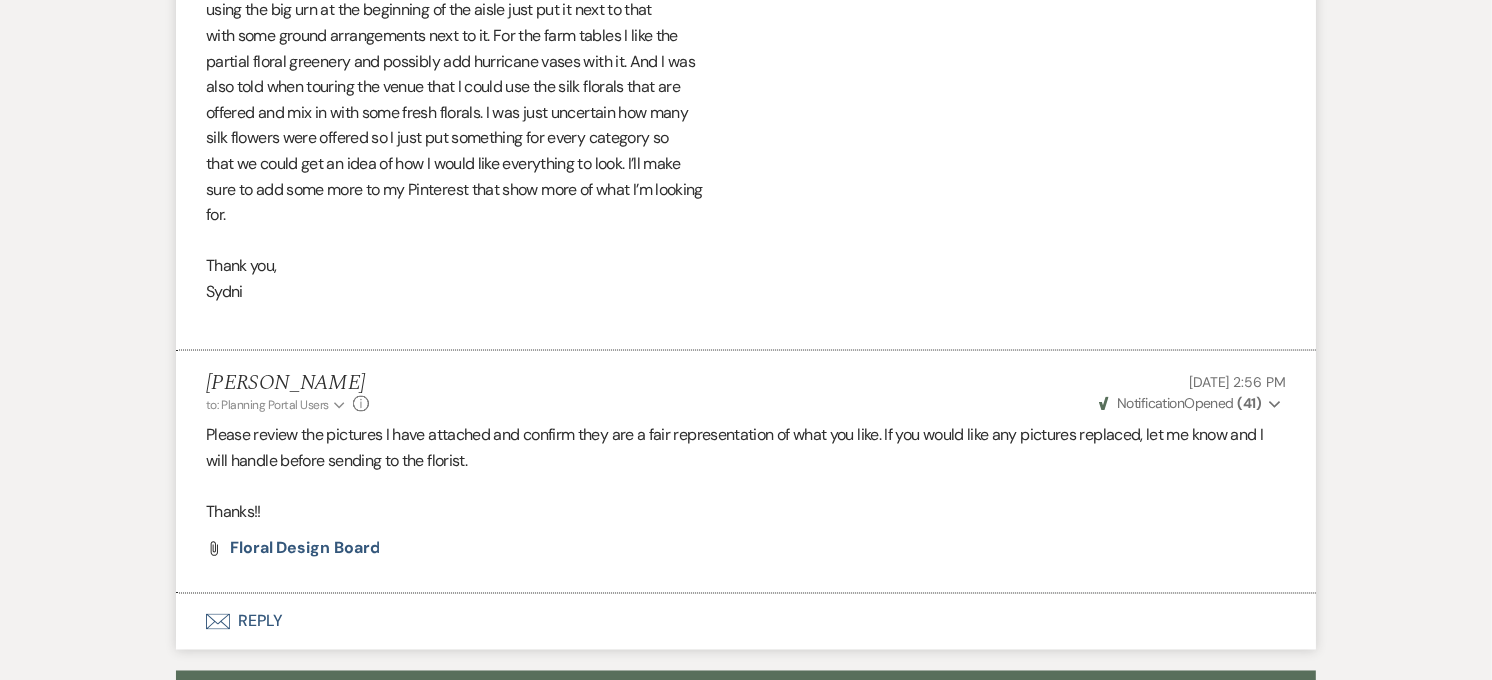 scroll, scrollTop: 2891, scrollLeft: 0, axis: vertical 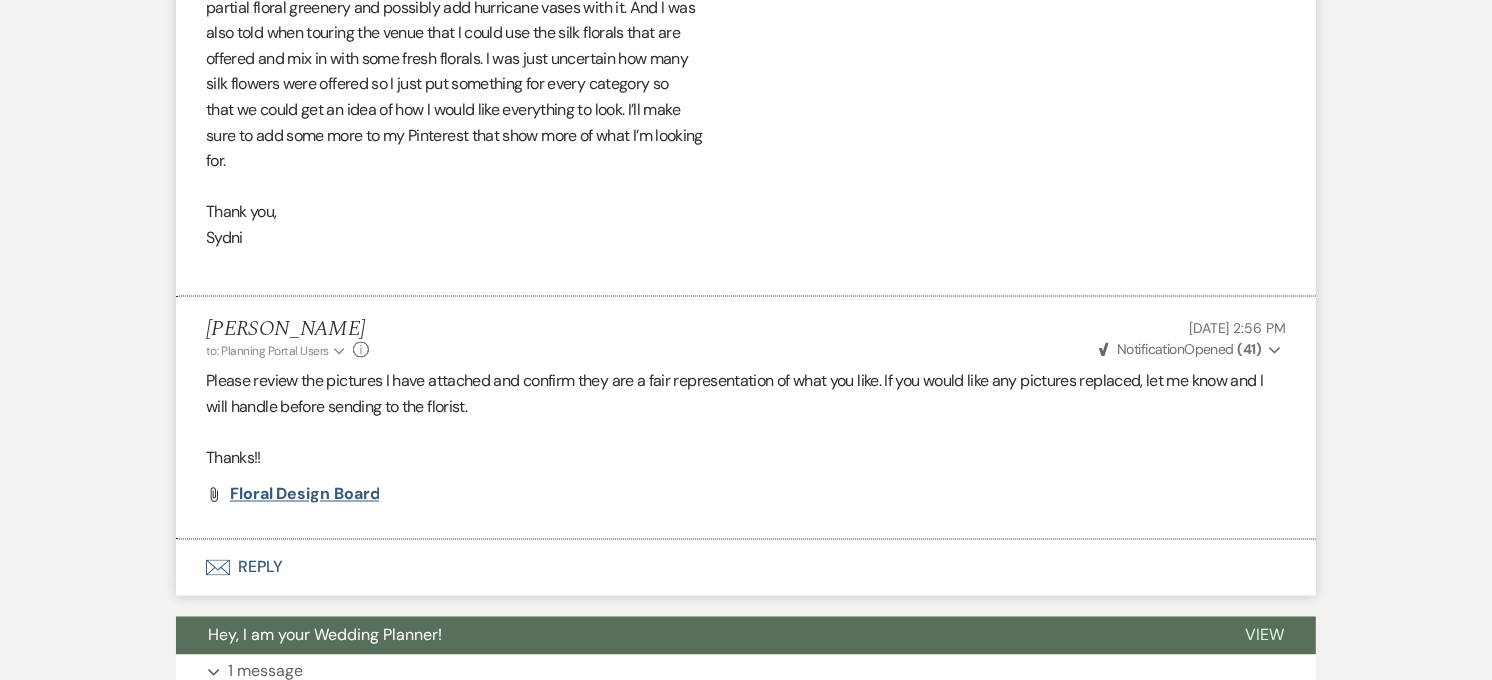 click on "Floral Design Board" at bounding box center (304, 494) 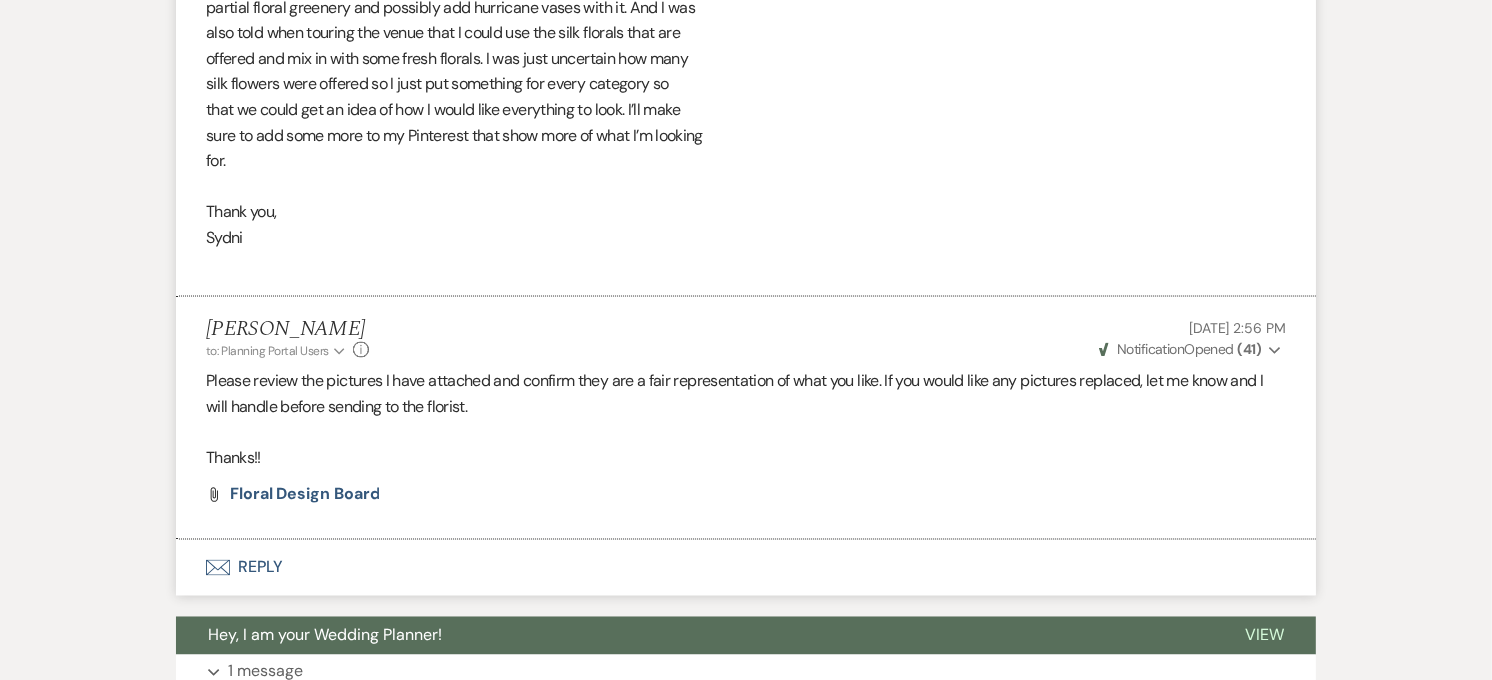 click on "[PERSON_NAME] to: Planning Portal Users Expand Info [DATE] 2:56 PM Weven Check Notification  Opened   ( 41 ) Expand Please review the pictures I have attached and confirm they are a fair representation of what you like. If you would like any pictures replaced, let me know and I will handle before sending to the florist.  Thanks!!  Attach File Floral Design Board" at bounding box center (746, 418) 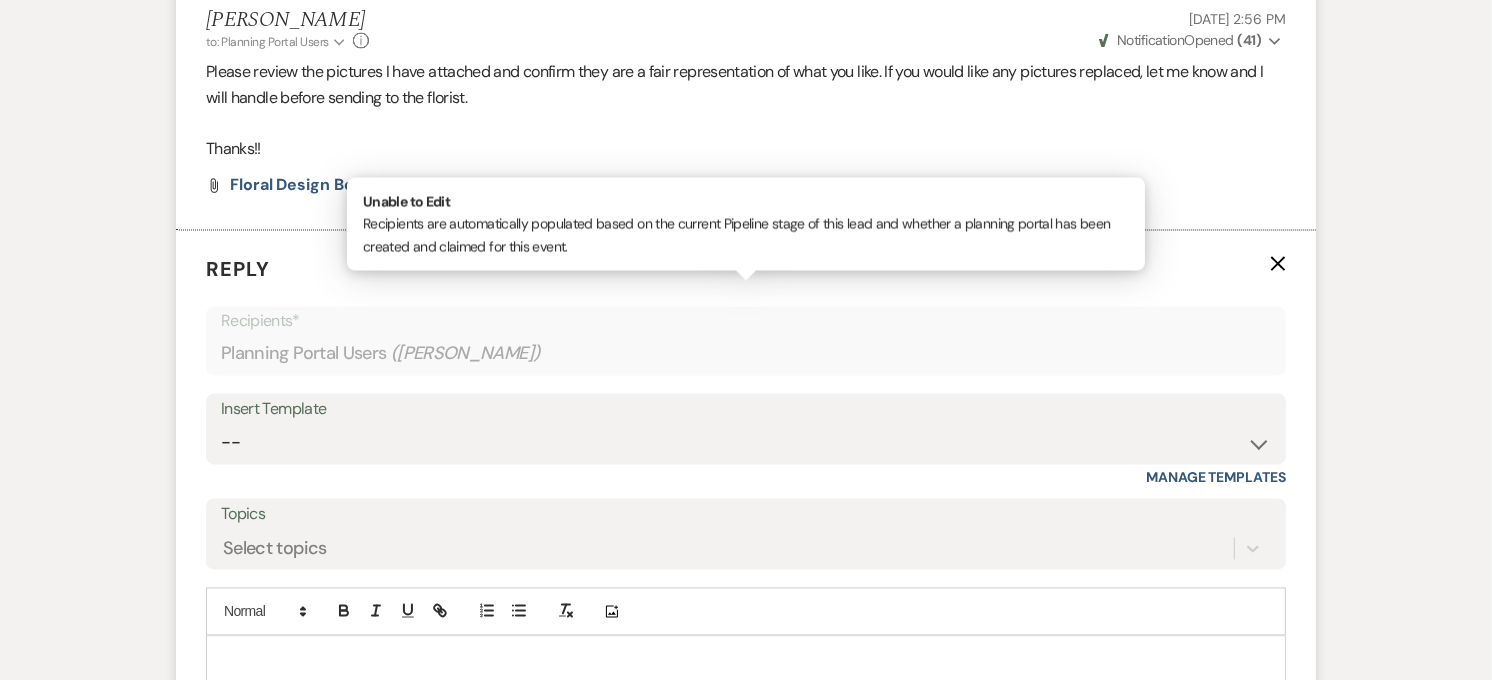 scroll, scrollTop: 3363, scrollLeft: 0, axis: vertical 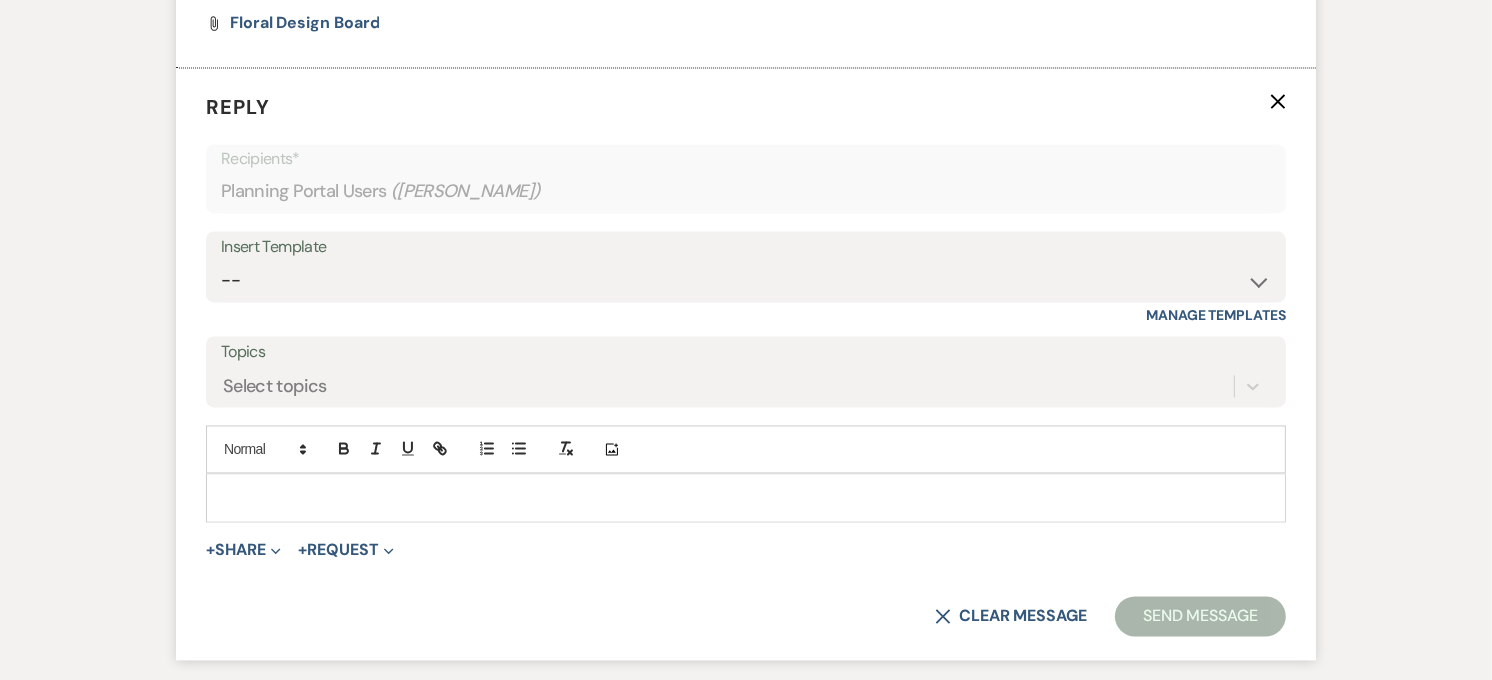 click at bounding box center (746, 497) 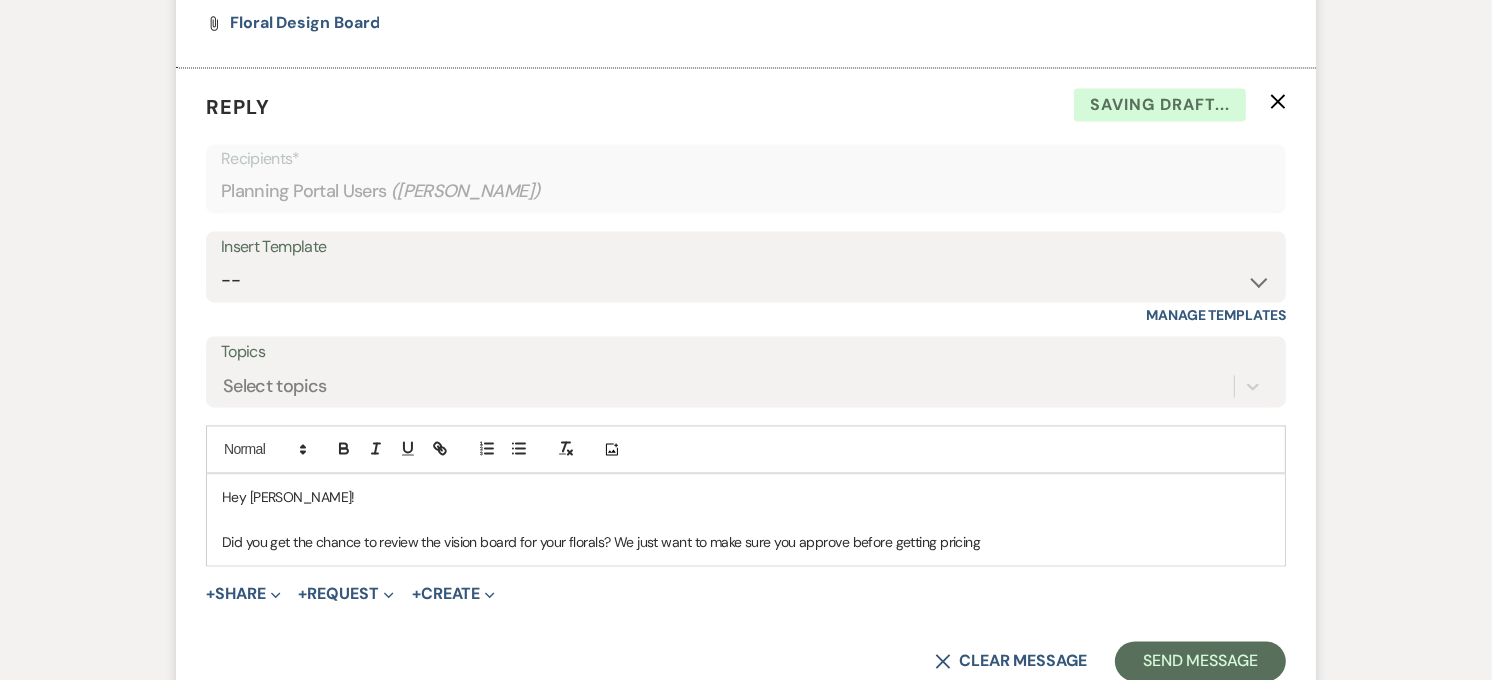 click on "Did you get the chance to review the vision board for your florals? We just want to make sure you approve before getting pricing" at bounding box center [746, 542] 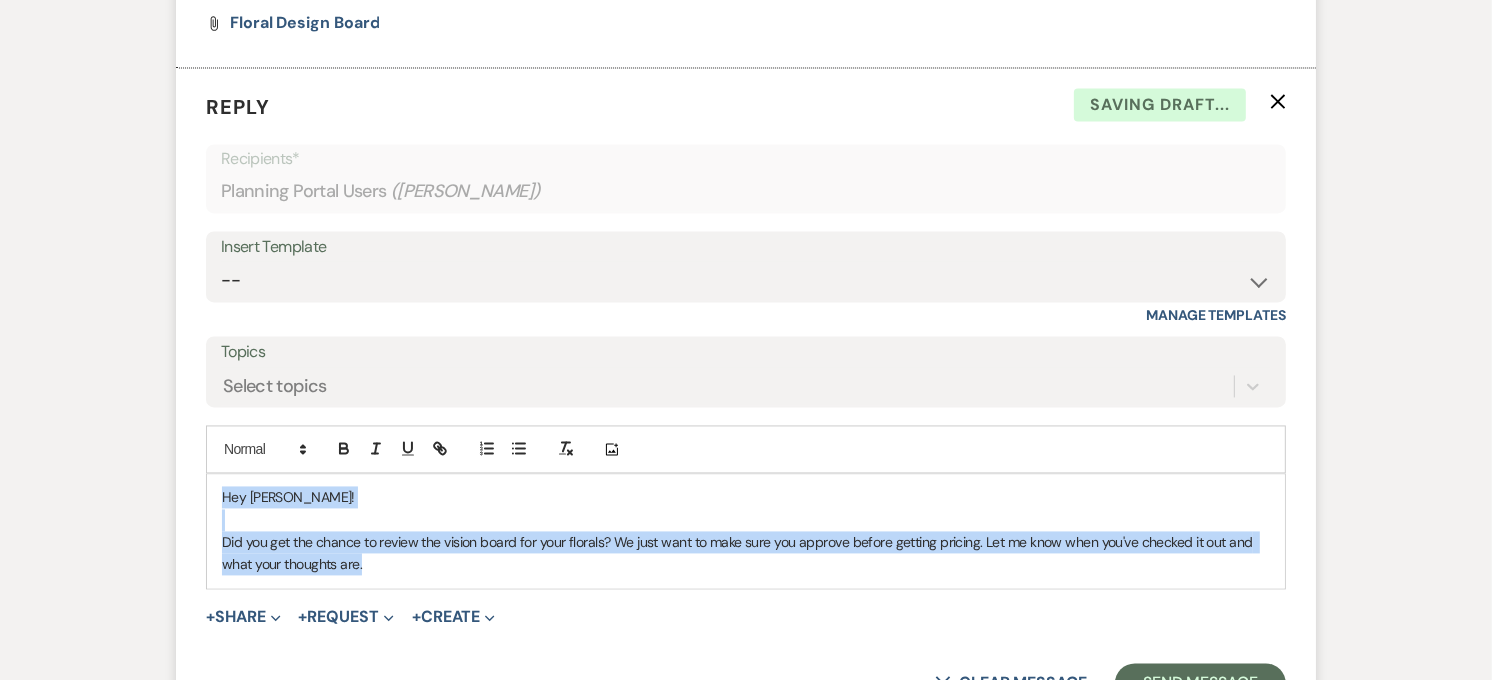 drag, startPoint x: 418, startPoint y: 542, endPoint x: 160, endPoint y: 454, distance: 272.59494 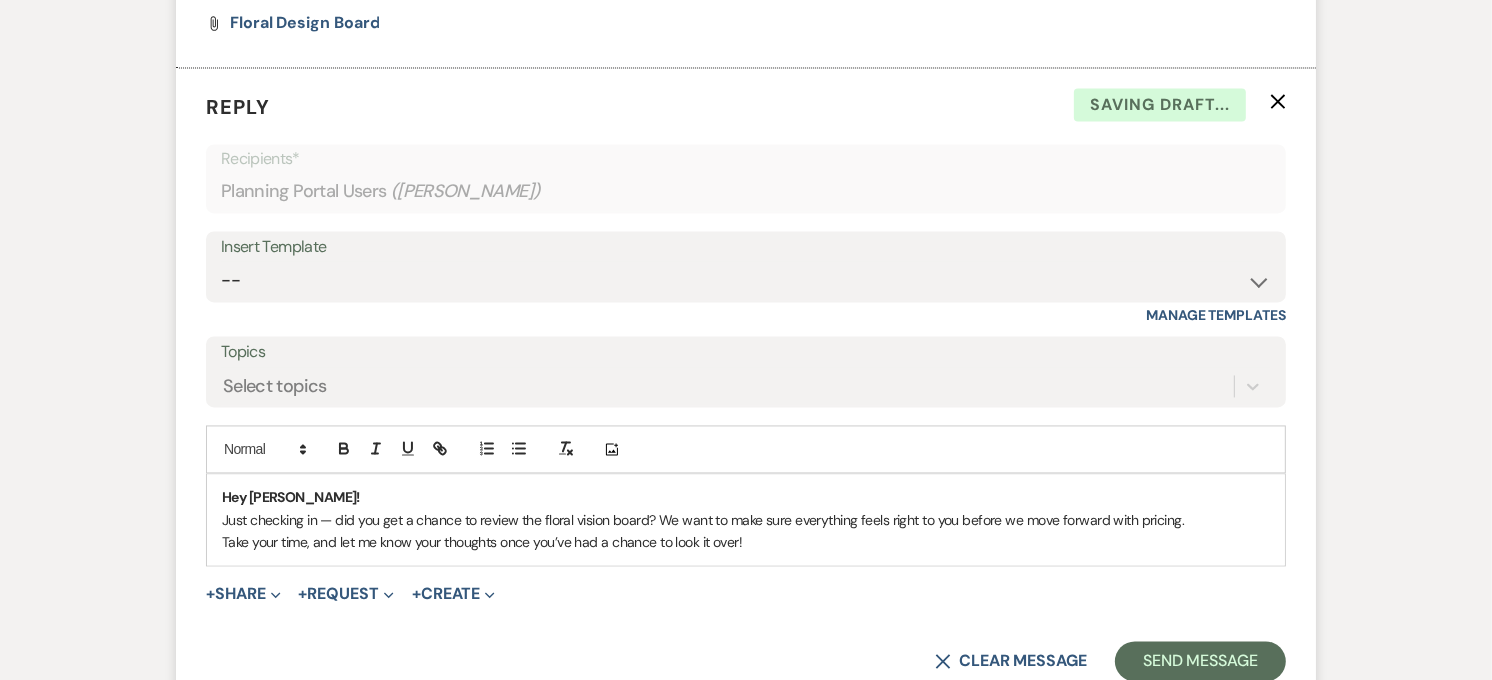 click on "Just checking in — did you get a chance to review the floral vision board? We want to make sure everything feels right to you before we move forward with pricing." at bounding box center [746, 520] 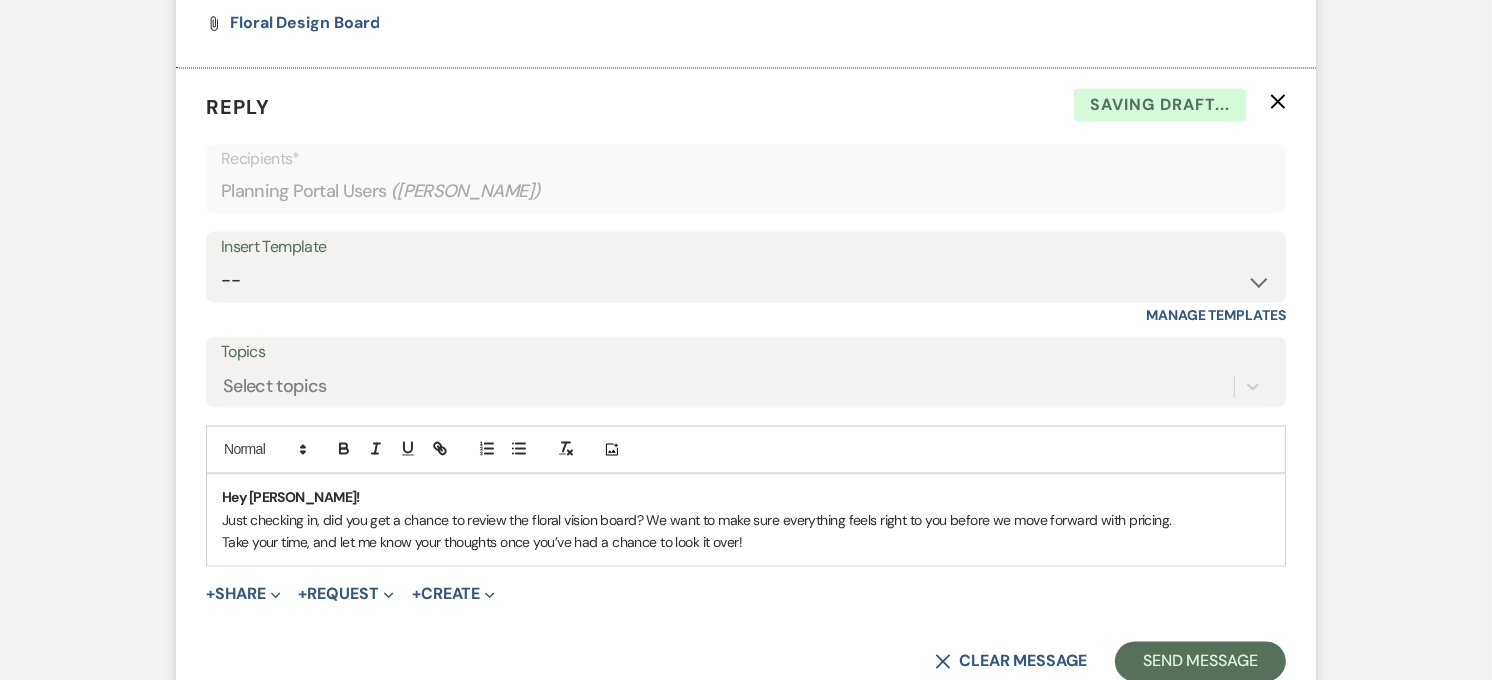 click on "Hey [PERSON_NAME]! Just checking in, did you get a chance to review the floral vision board? We want to make sure everything feels right to you before we move forward with pricing. Take your time, and let me know your thoughts once you’ve had a chance to look it over!" at bounding box center (746, 519) 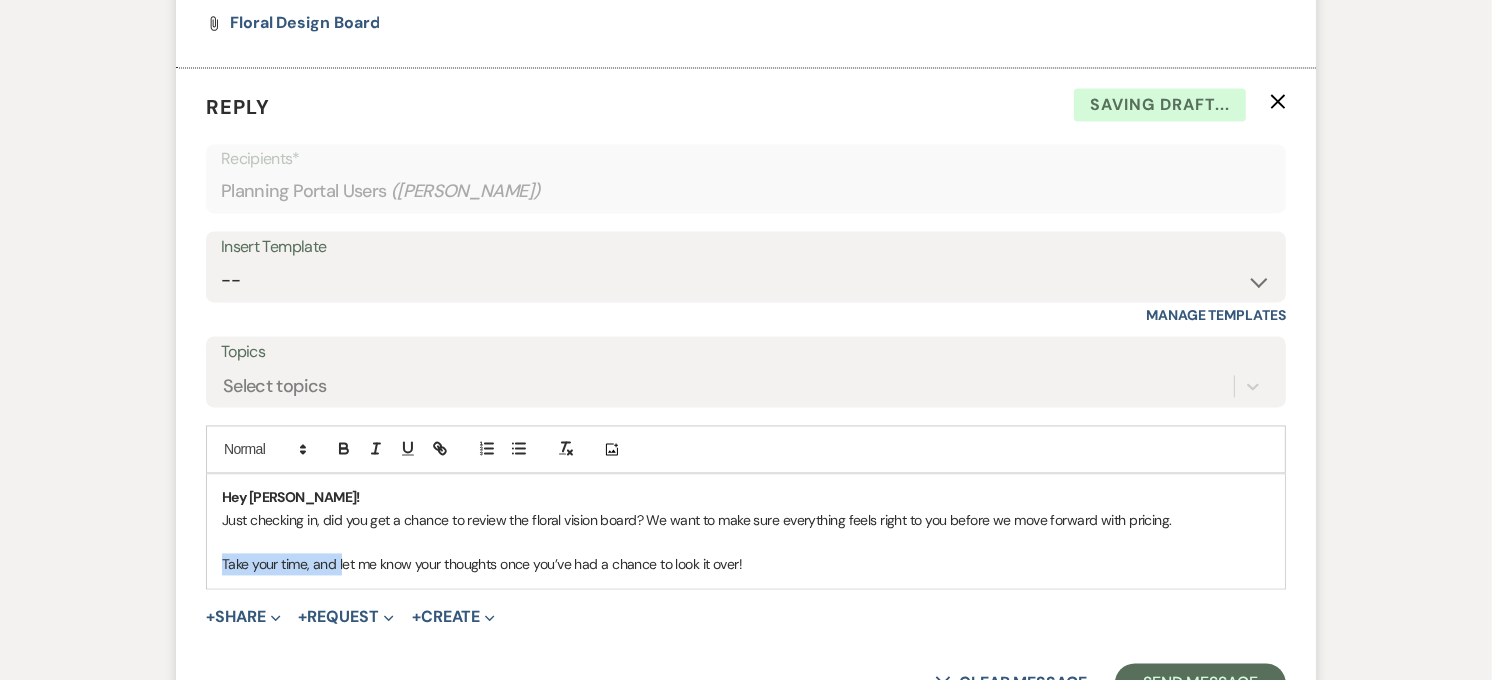 drag, startPoint x: 341, startPoint y: 534, endPoint x: 102, endPoint y: 540, distance: 239.0753 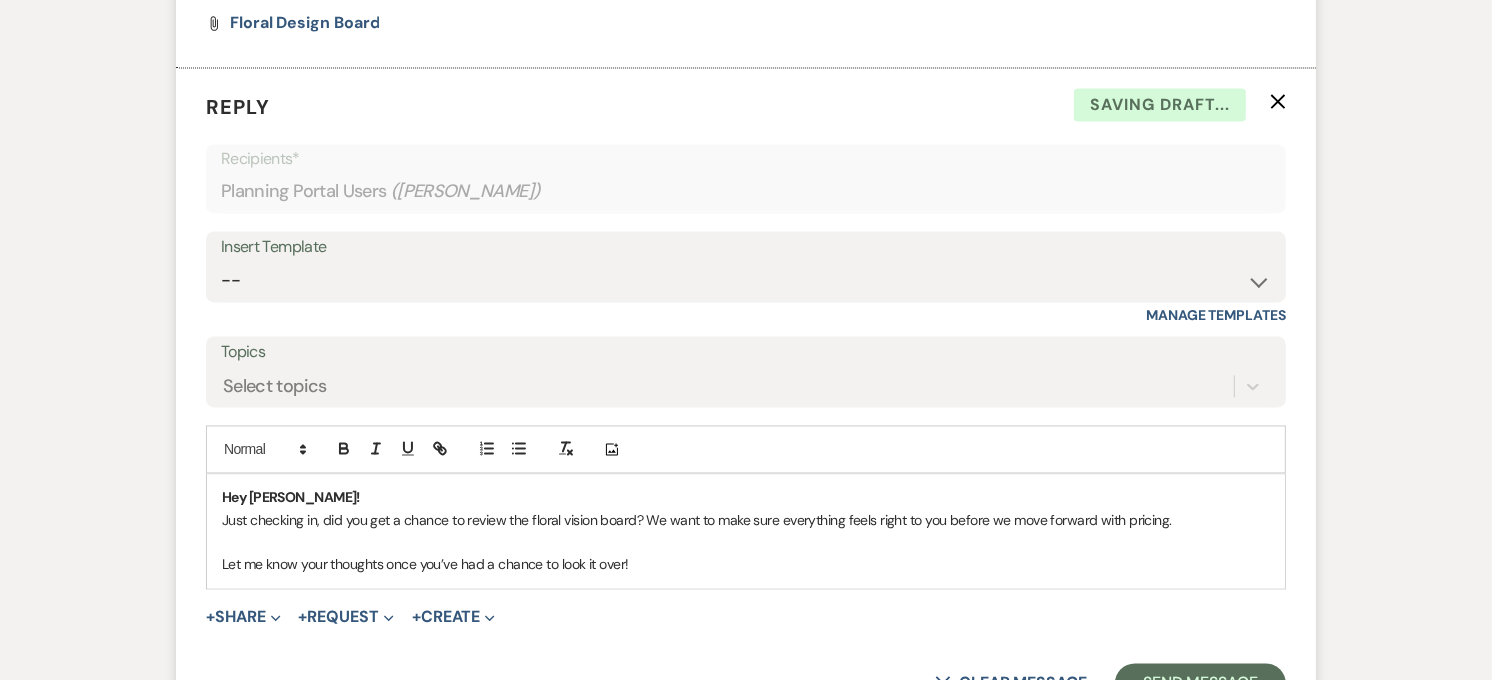 click on "Hey [PERSON_NAME]!" at bounding box center [746, 497] 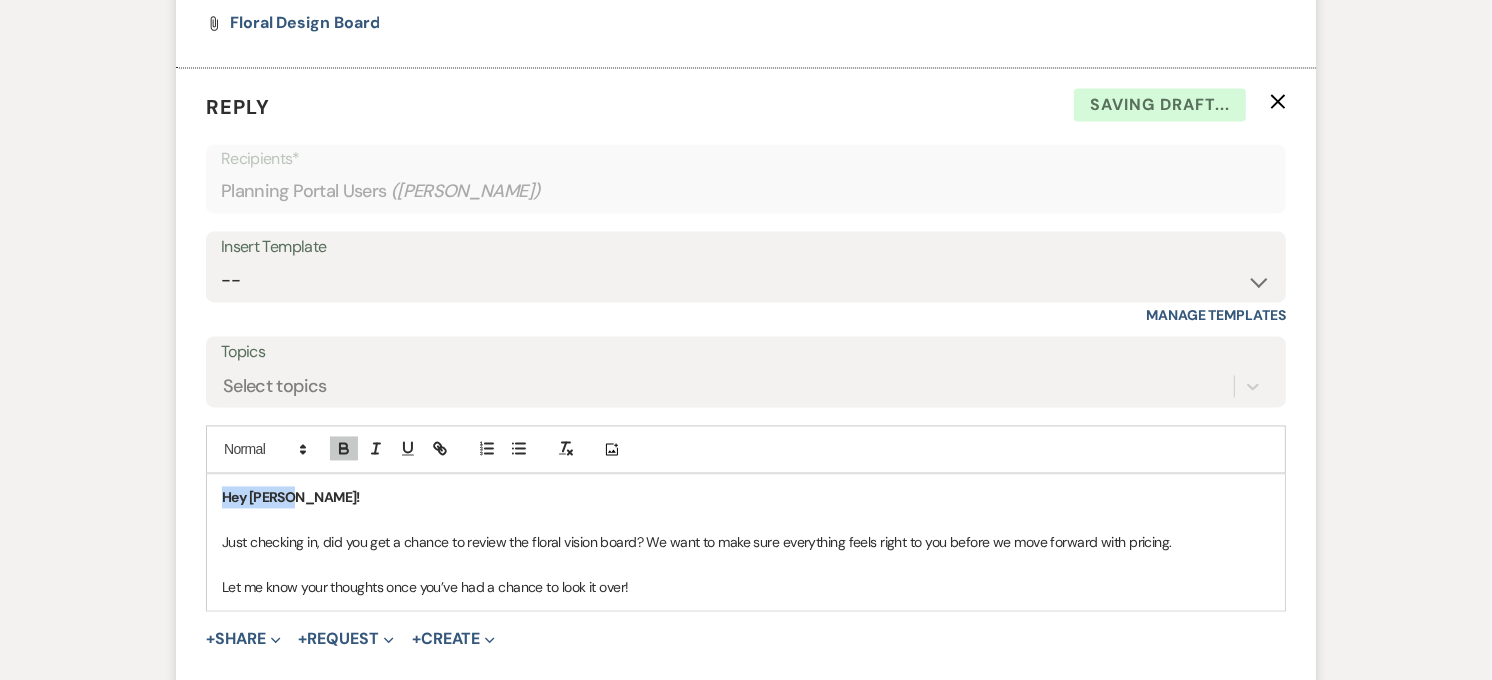 drag, startPoint x: 290, startPoint y: 466, endPoint x: 217, endPoint y: 473, distance: 73.33485 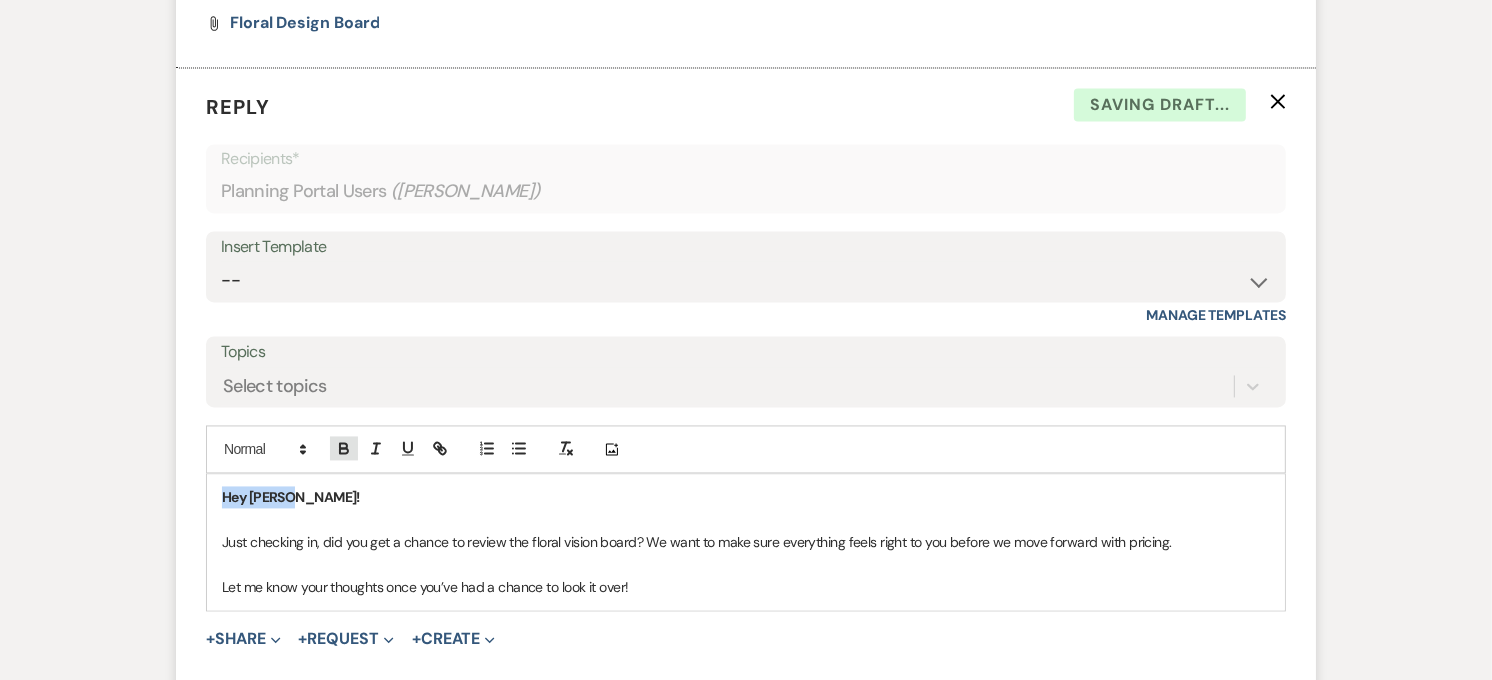 click at bounding box center (344, 448) 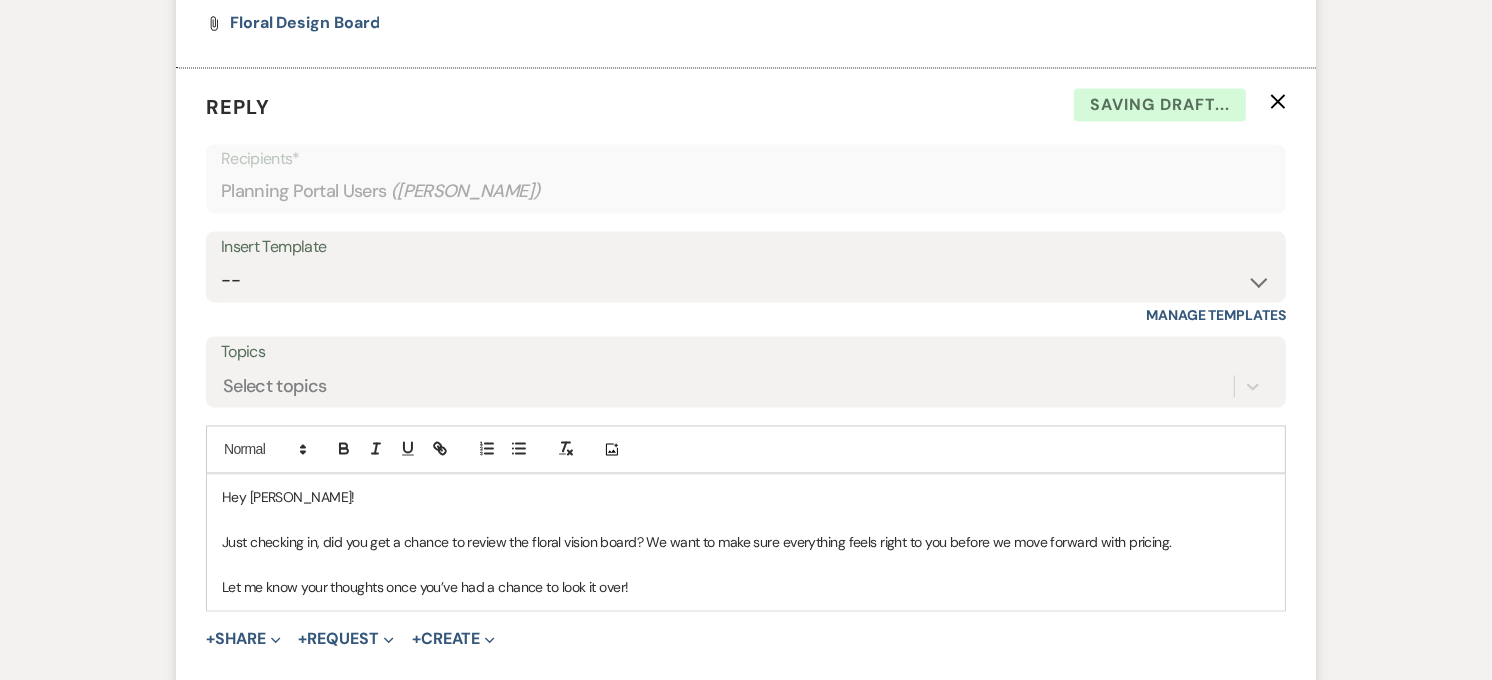 click at bounding box center (746, 564) 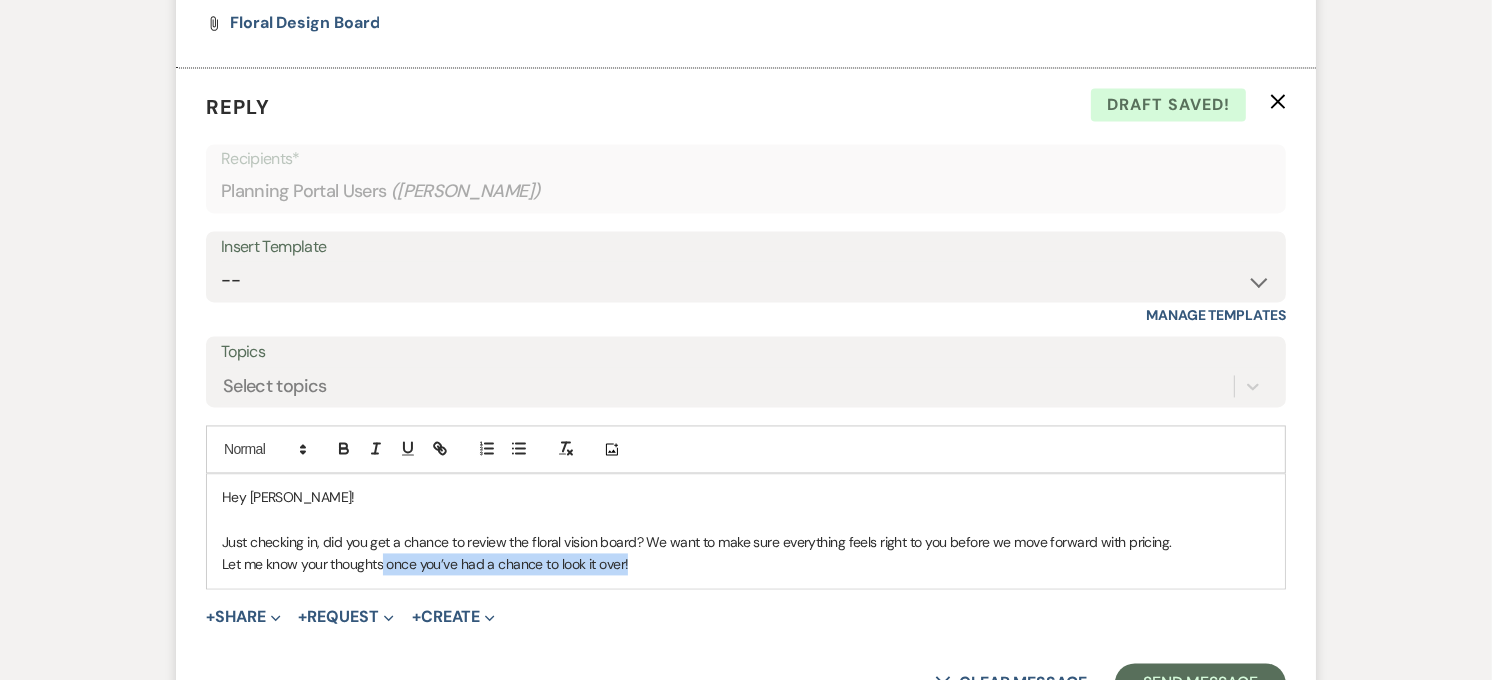 drag, startPoint x: 646, startPoint y: 550, endPoint x: 385, endPoint y: 544, distance: 261.06897 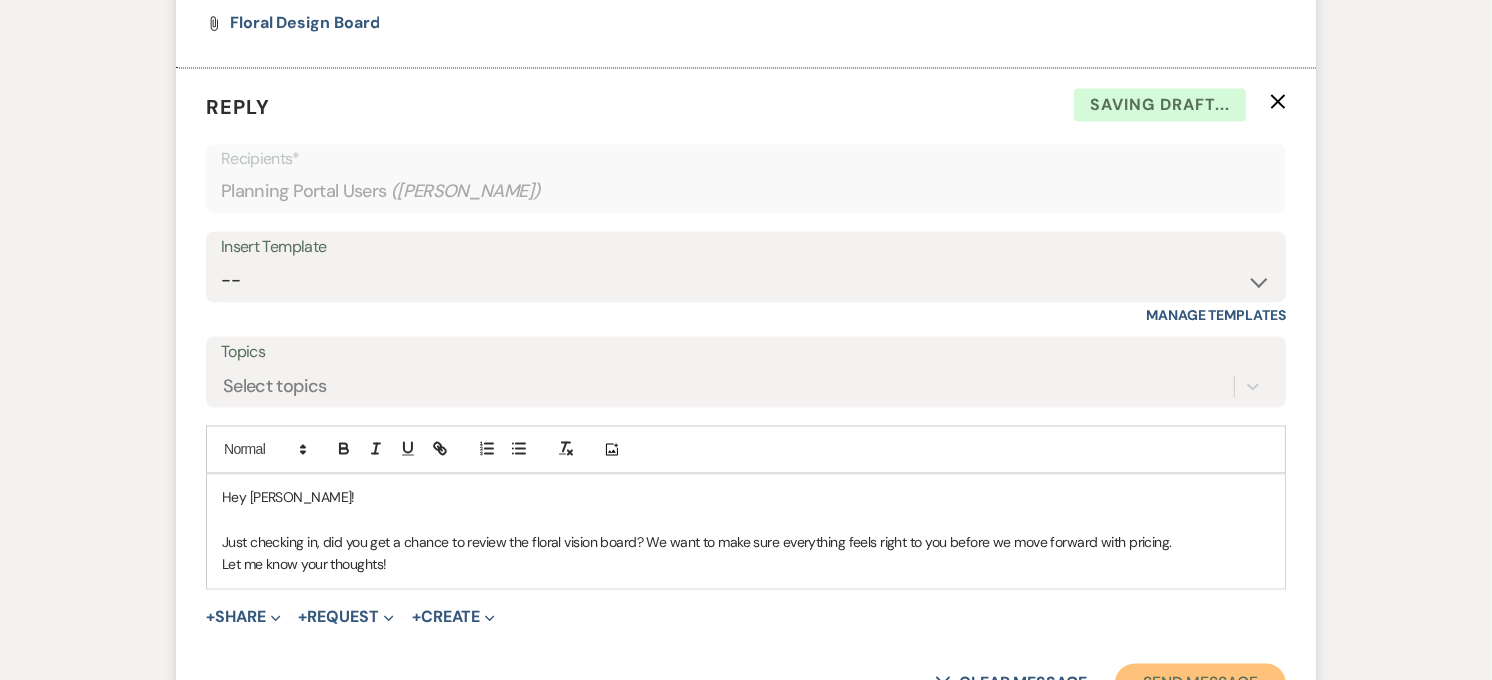 click on "Send Message" at bounding box center [1200, 683] 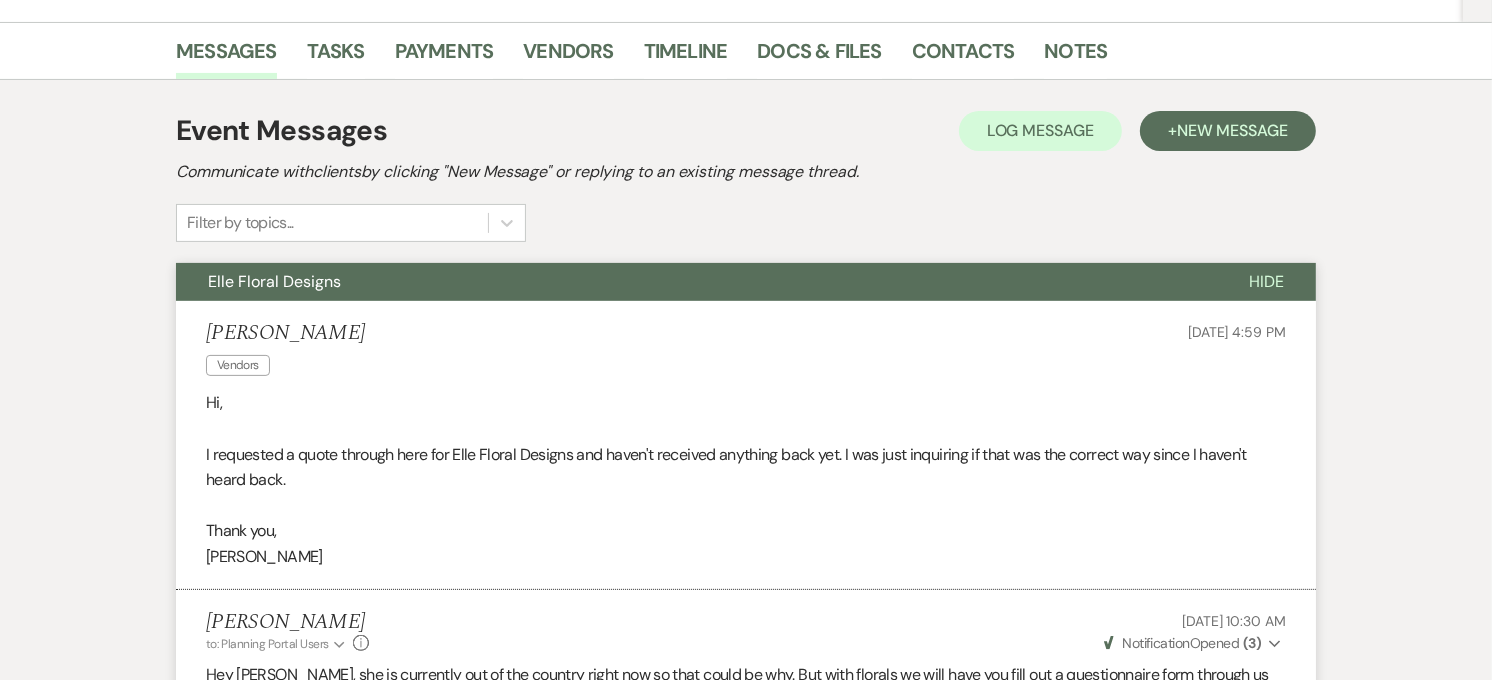 scroll, scrollTop: 0, scrollLeft: 0, axis: both 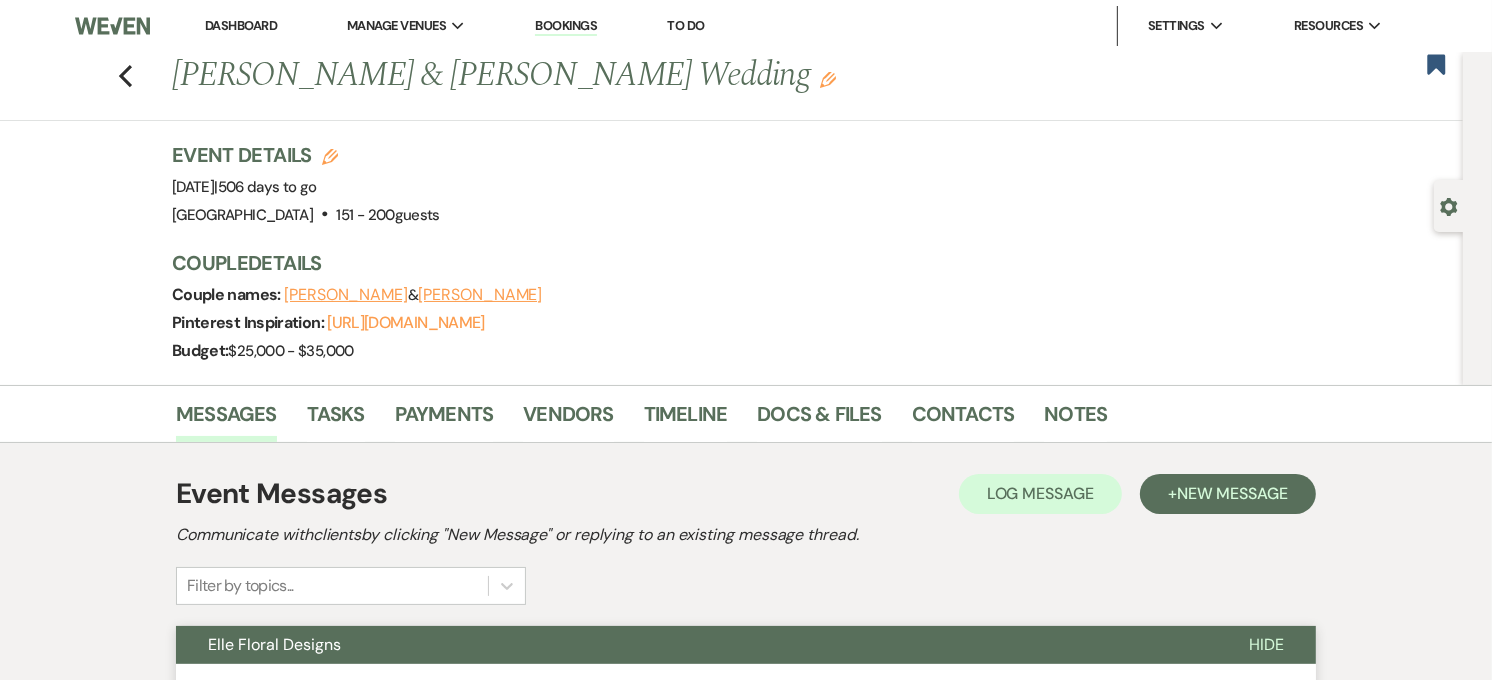 click on "Elle Floral Designs" at bounding box center (696, 645) 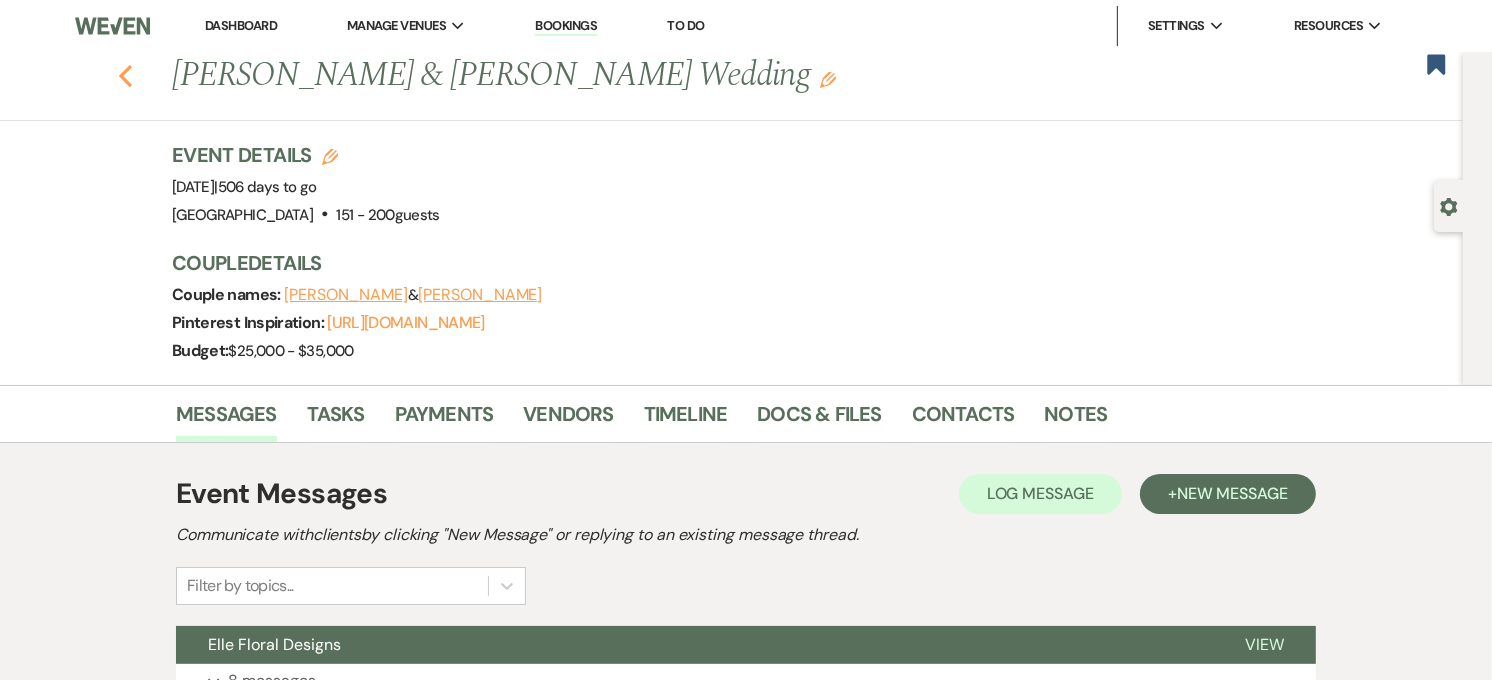 click 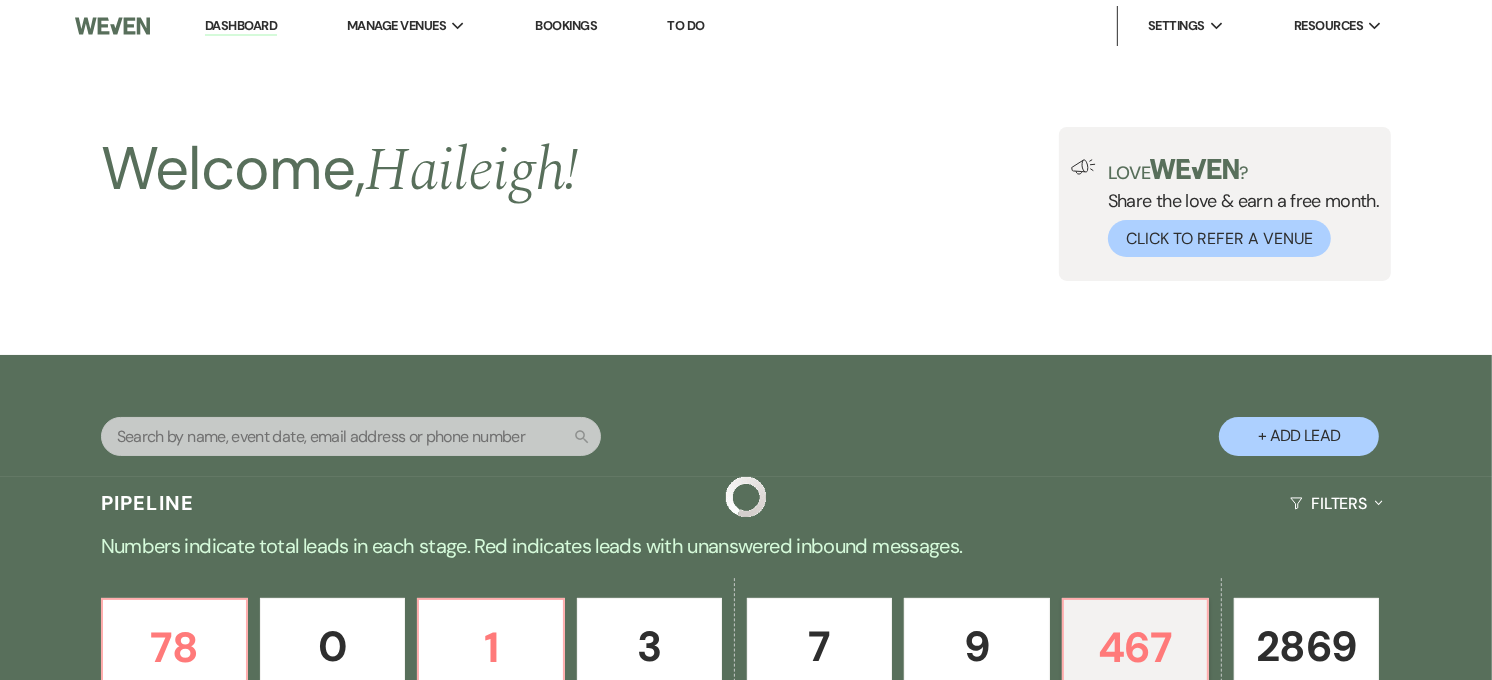 scroll, scrollTop: 1222, scrollLeft: 0, axis: vertical 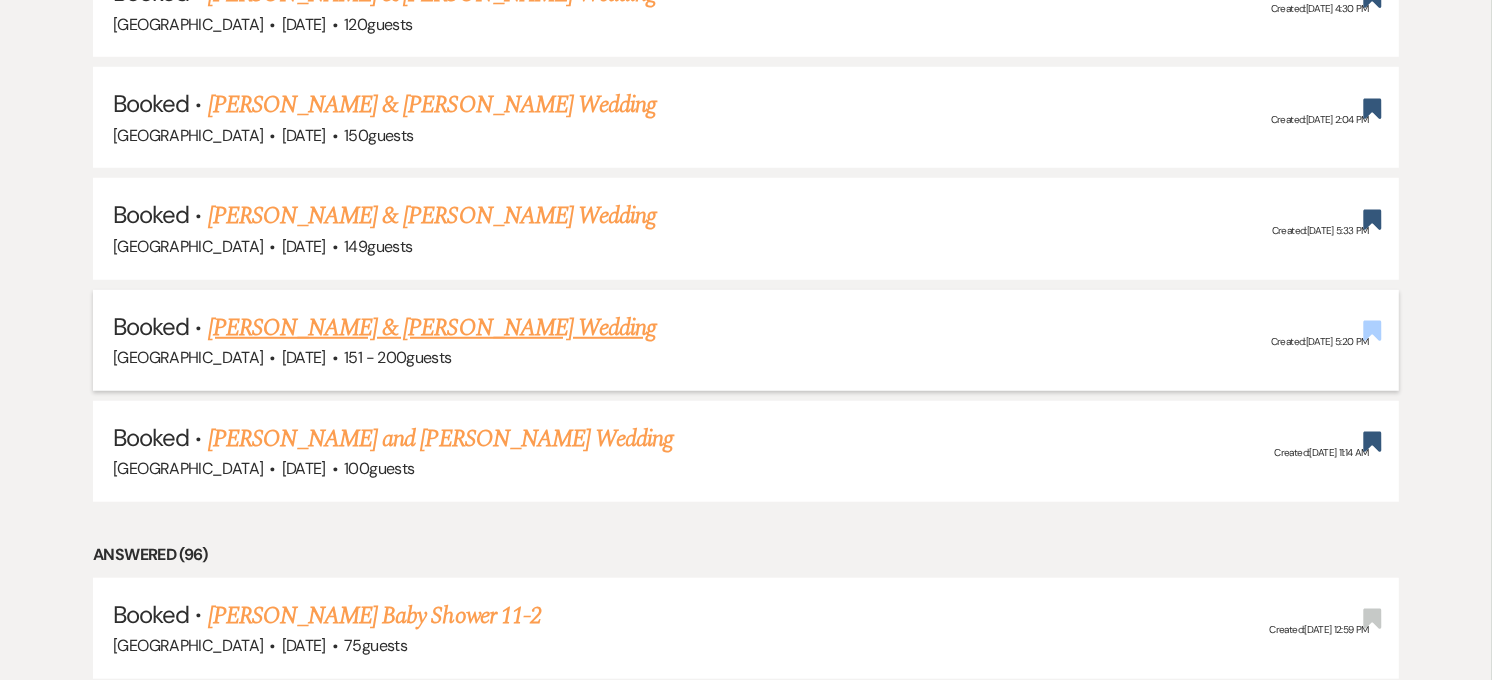 click 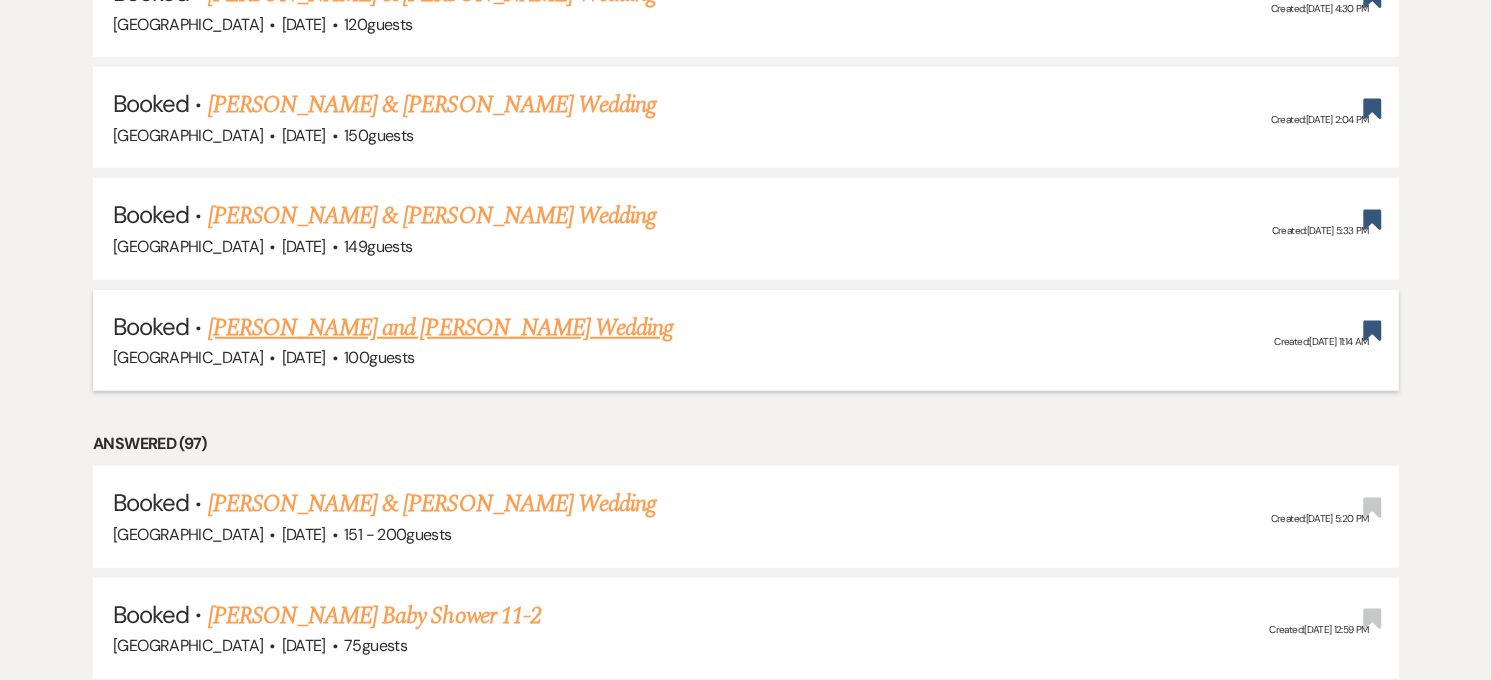 click on "[PERSON_NAME] and [PERSON_NAME] Wedding" at bounding box center (441, 328) 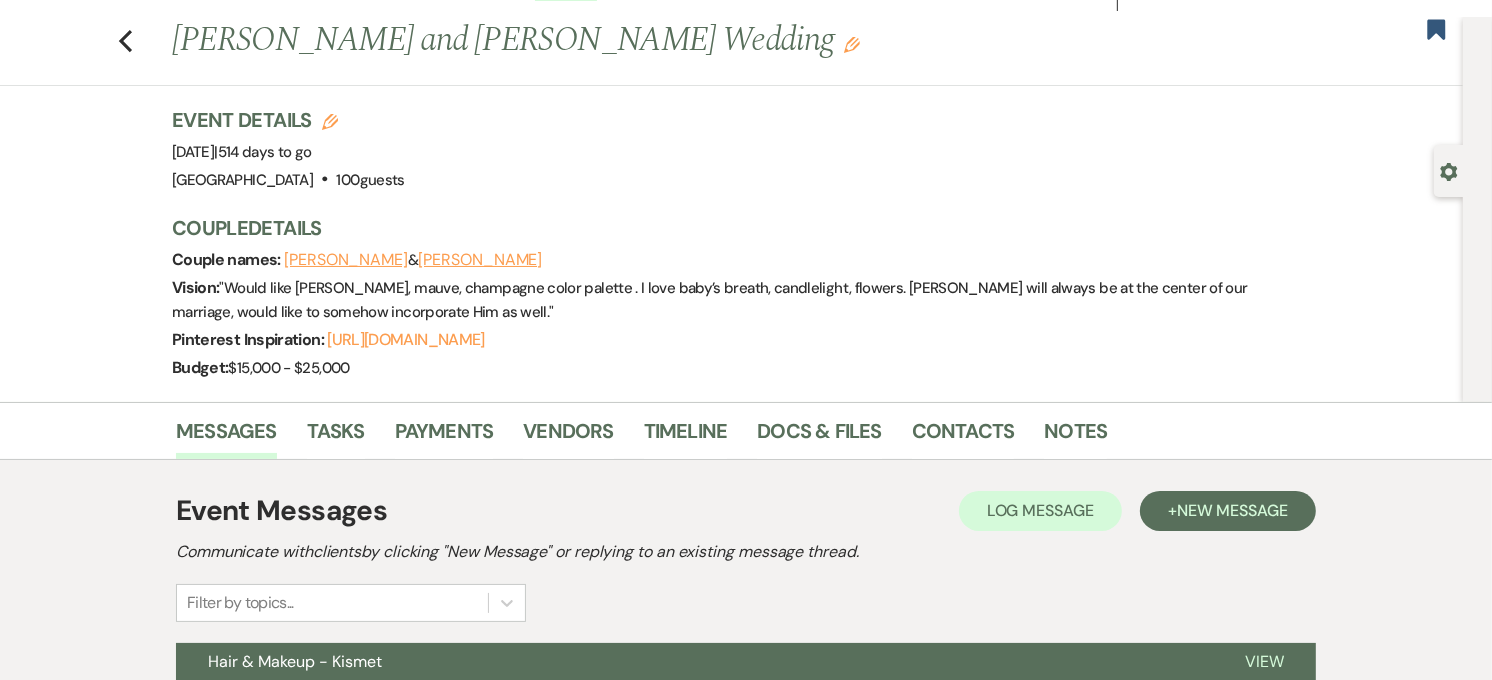 scroll, scrollTop: 0, scrollLeft: 0, axis: both 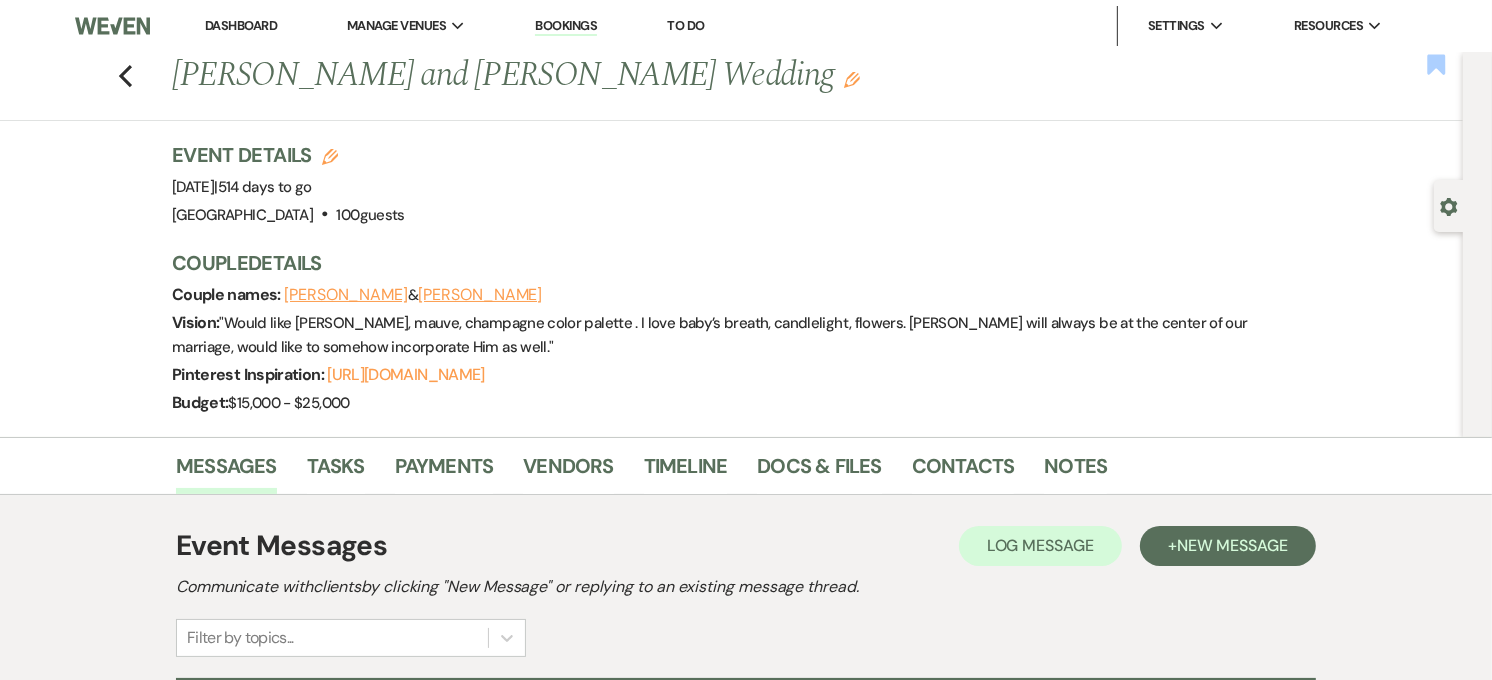 click 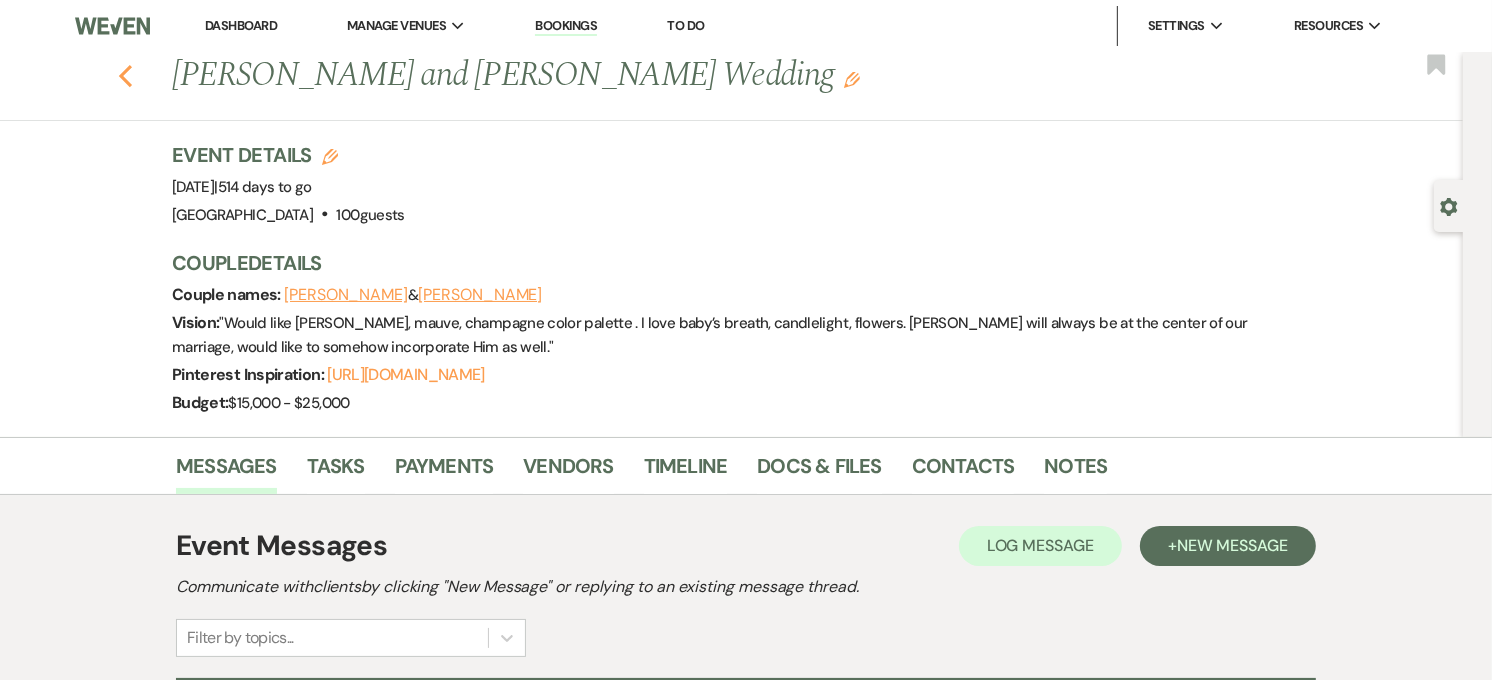 click 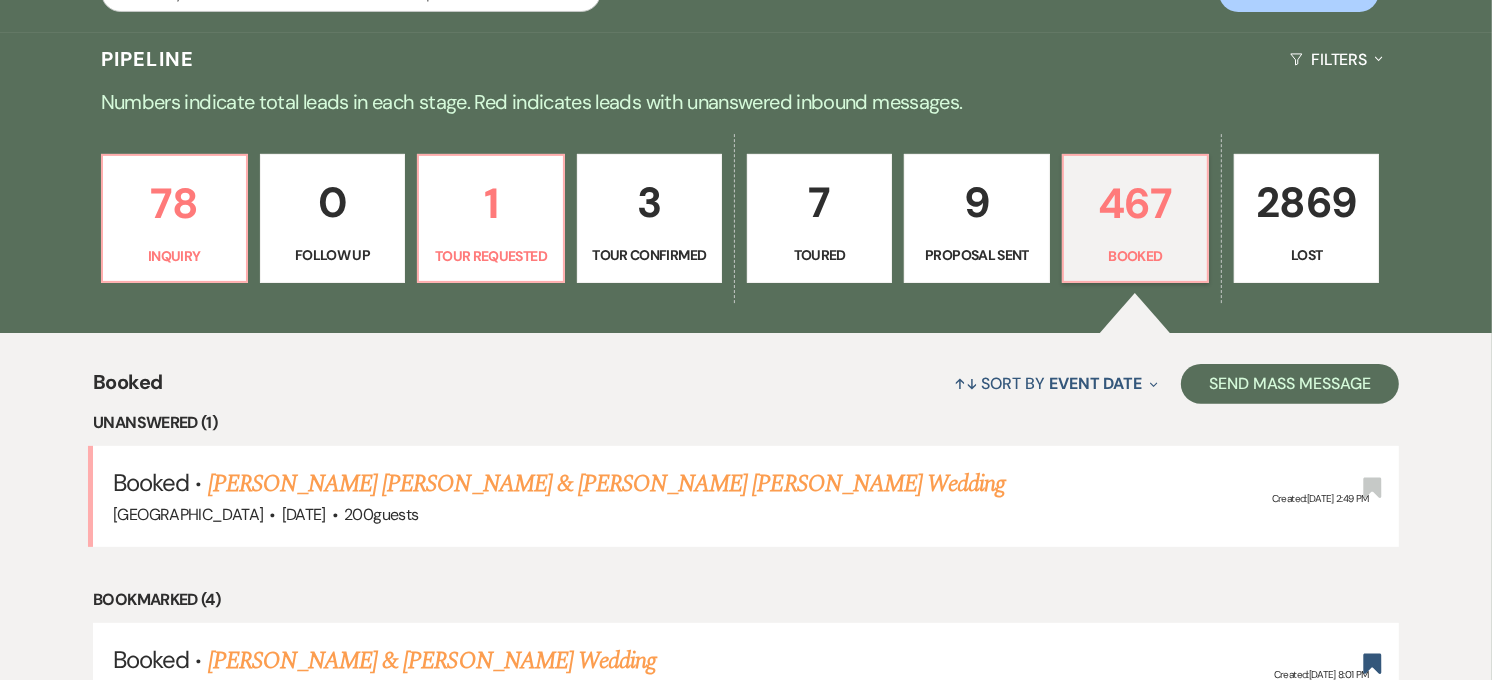 scroll, scrollTop: 555, scrollLeft: 0, axis: vertical 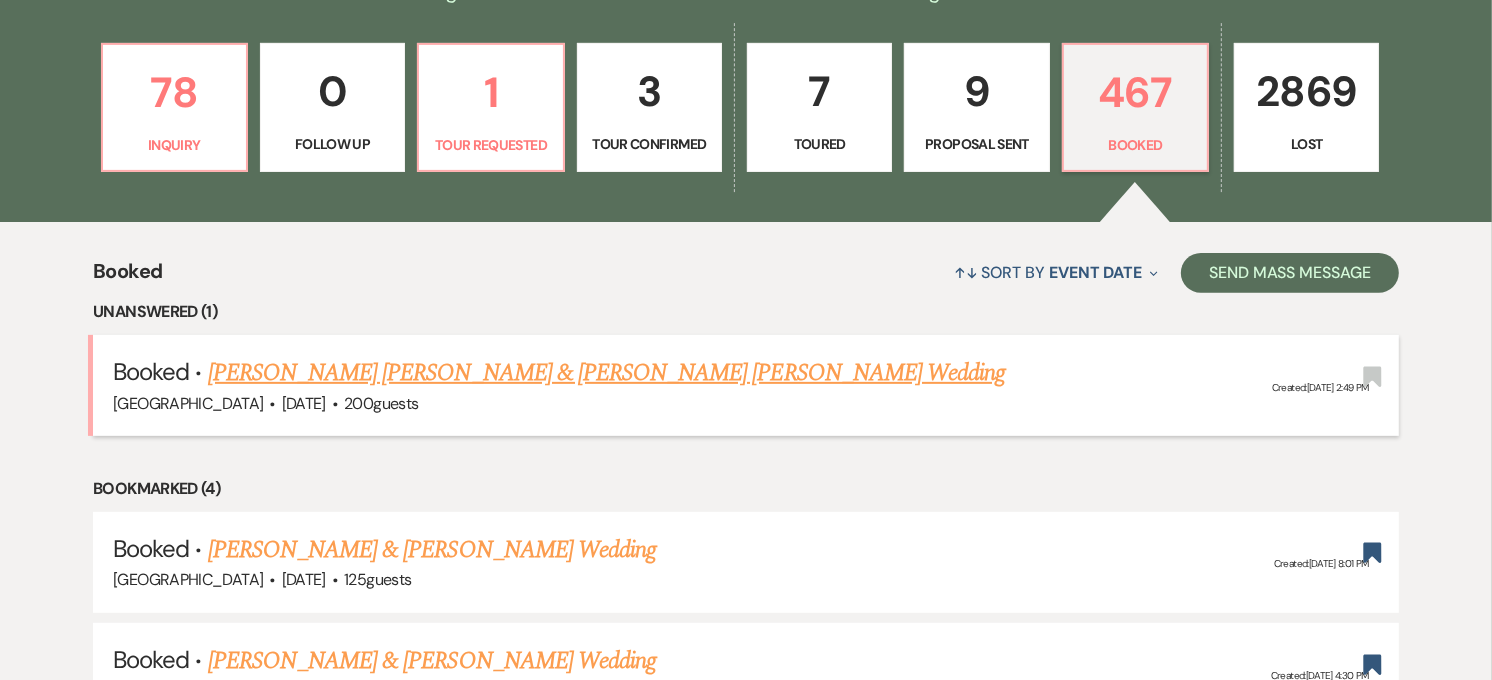 click on "[PERSON_NAME] [PERSON_NAME] & [PERSON_NAME] [PERSON_NAME] Wedding" at bounding box center [607, 373] 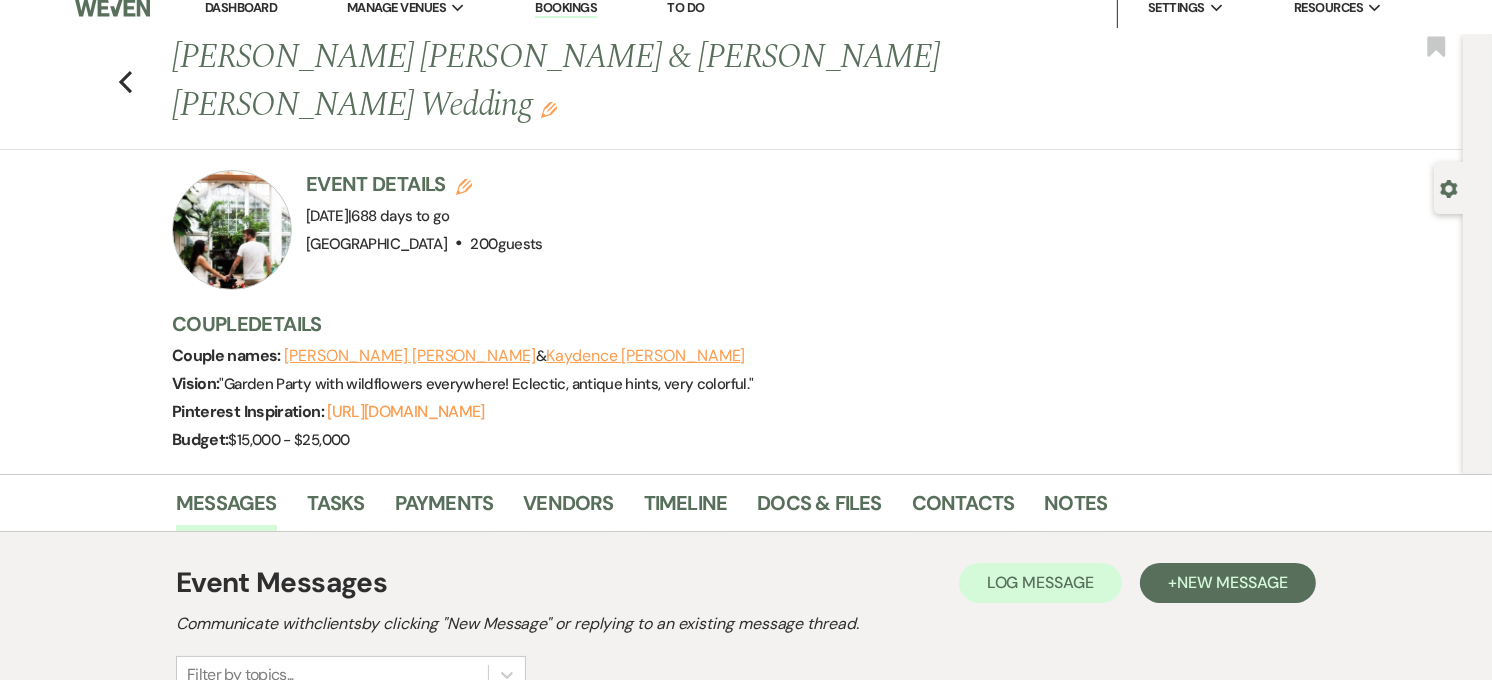 scroll, scrollTop: 0, scrollLeft: 0, axis: both 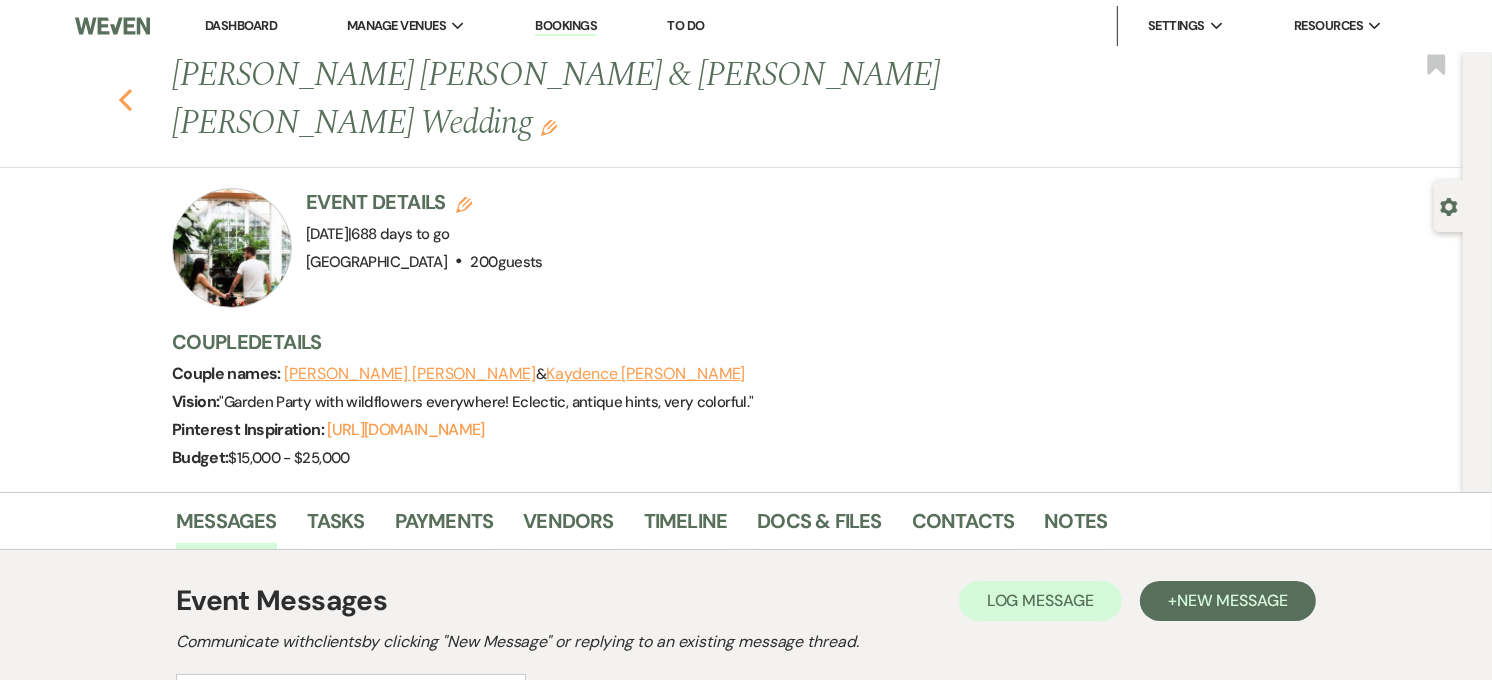 click 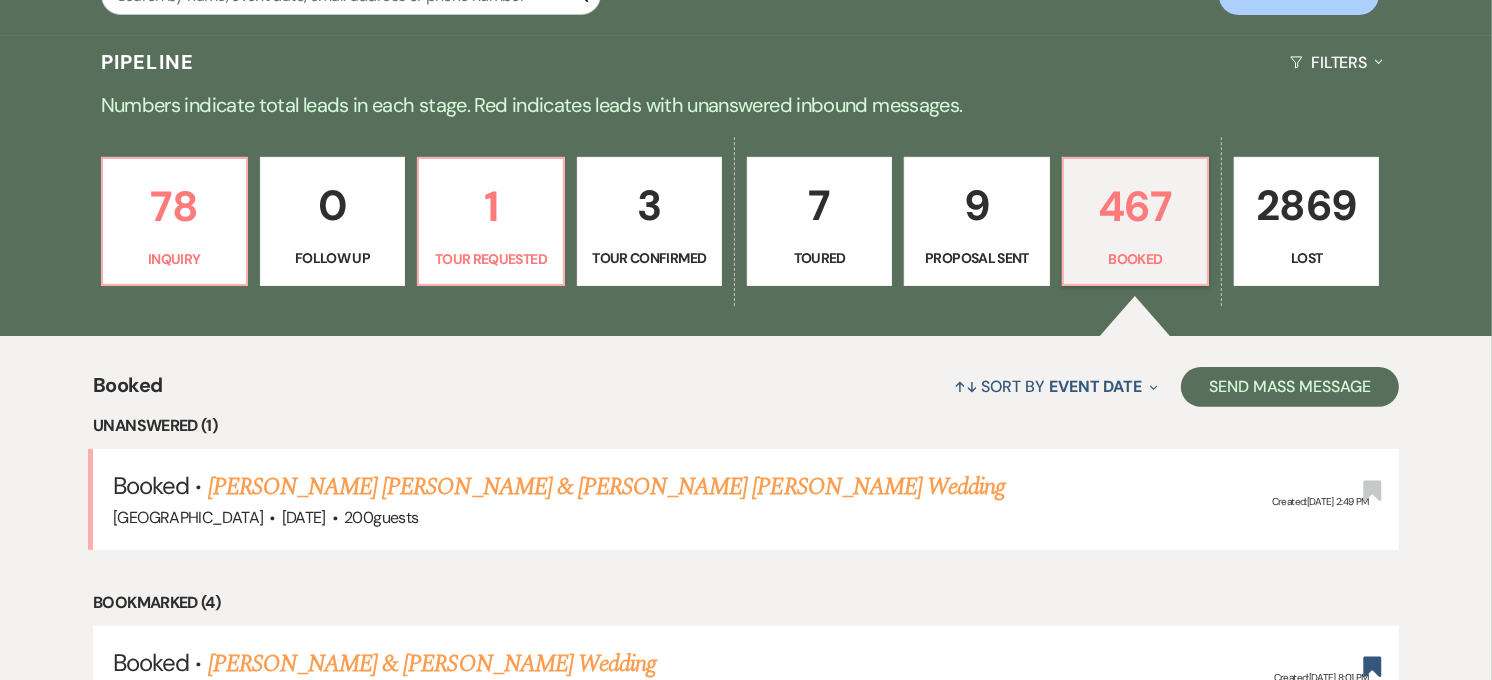 scroll, scrollTop: 333, scrollLeft: 0, axis: vertical 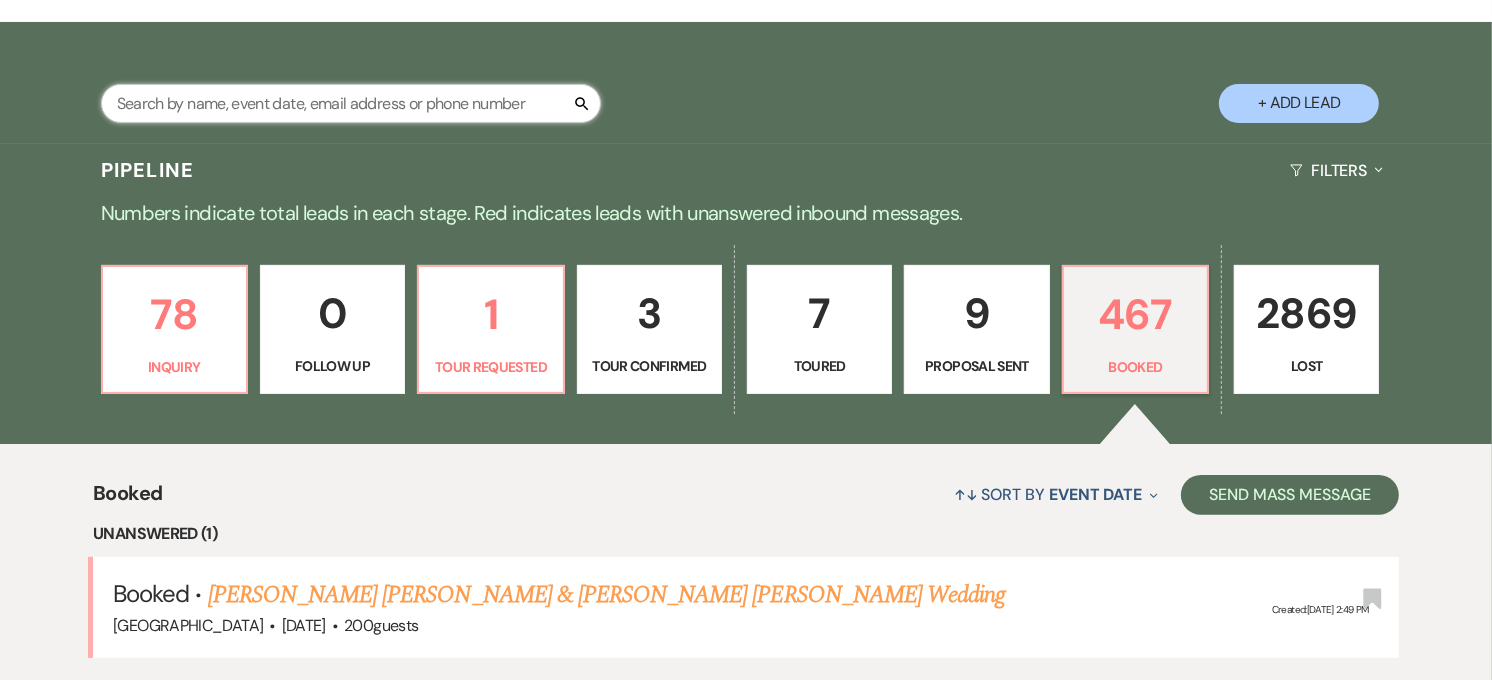 click at bounding box center (351, 103) 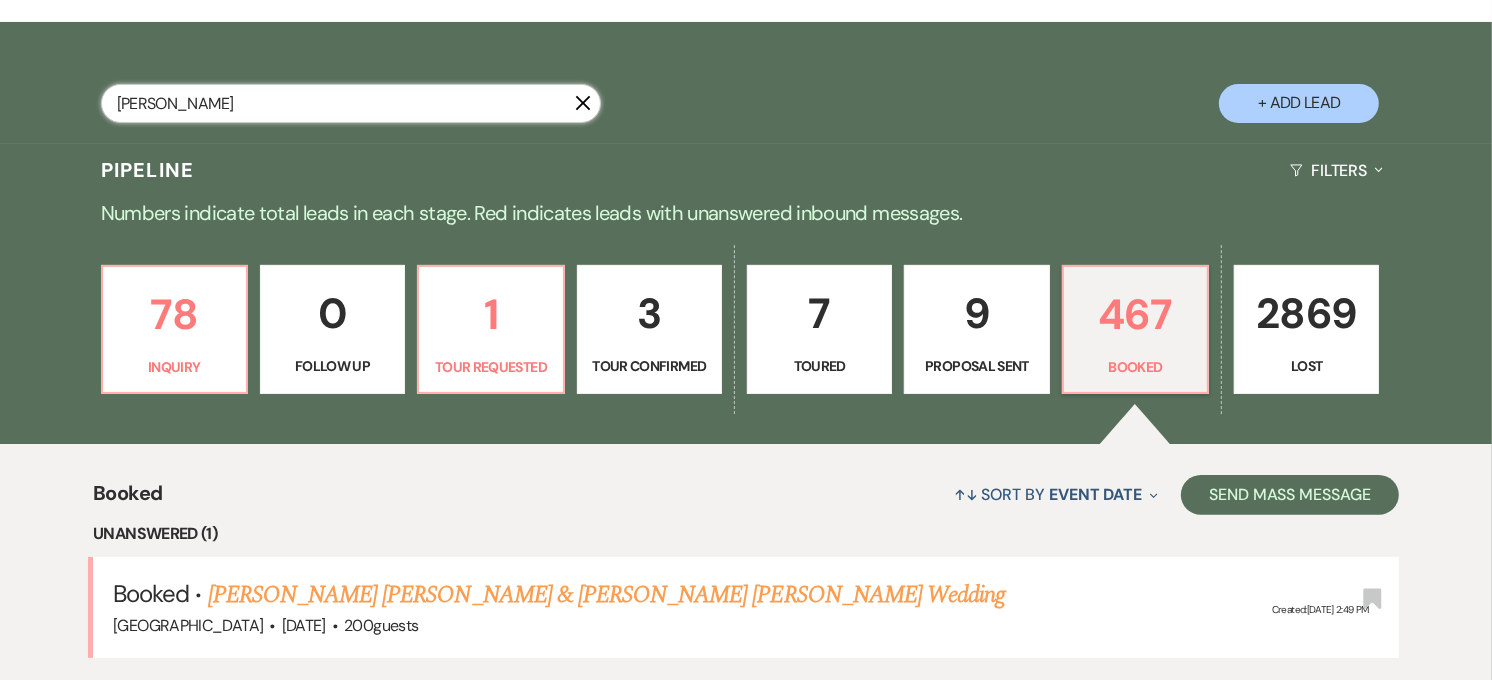 type on "[PERSON_NAME]" 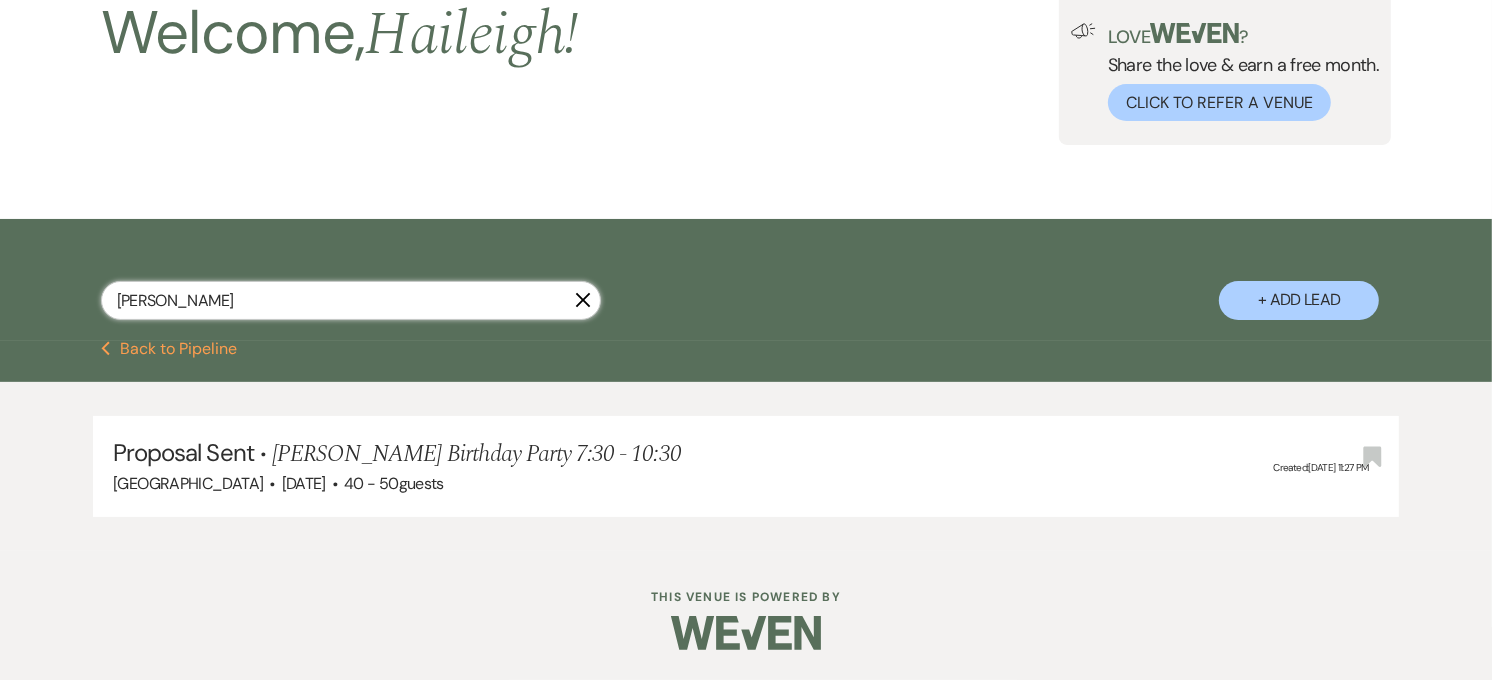 scroll, scrollTop: 135, scrollLeft: 0, axis: vertical 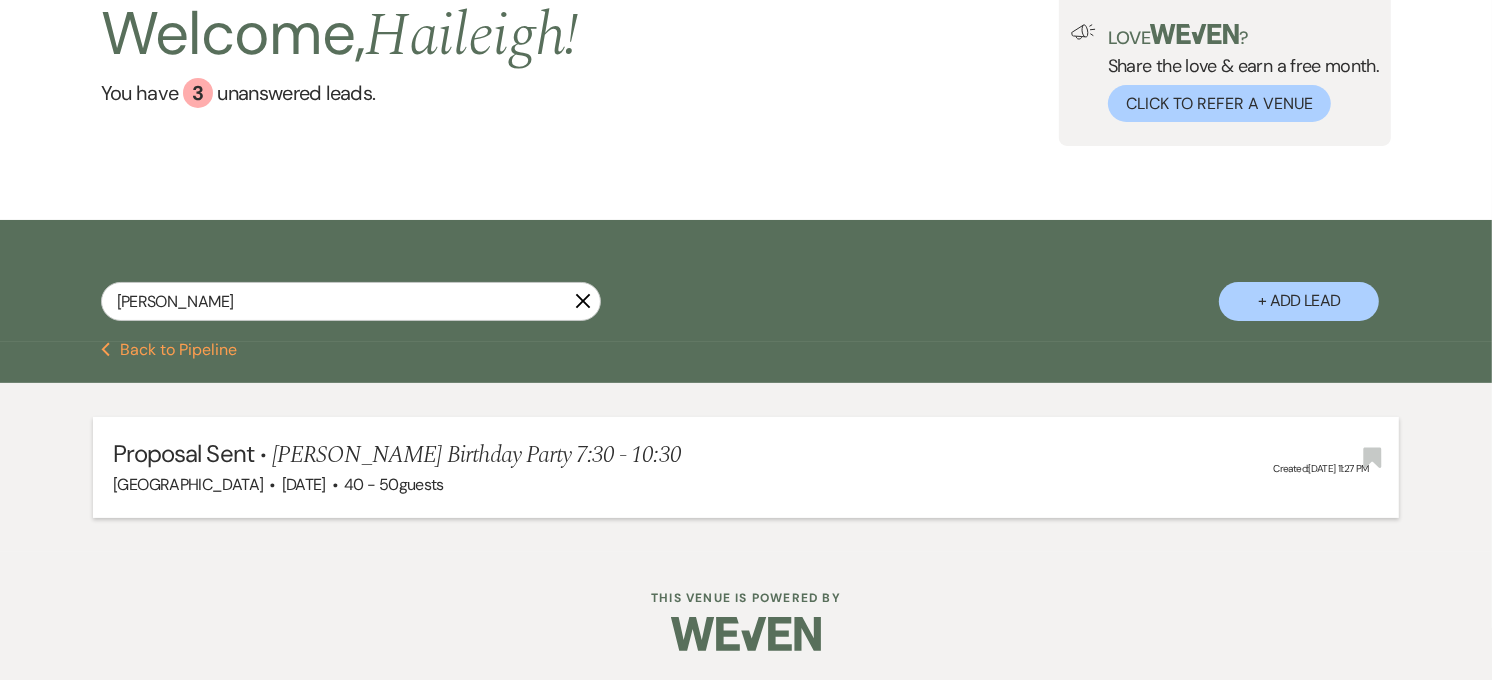 click on "[PERSON_NAME] Birthday Party 7:30 - 10:30" at bounding box center [476, 455] 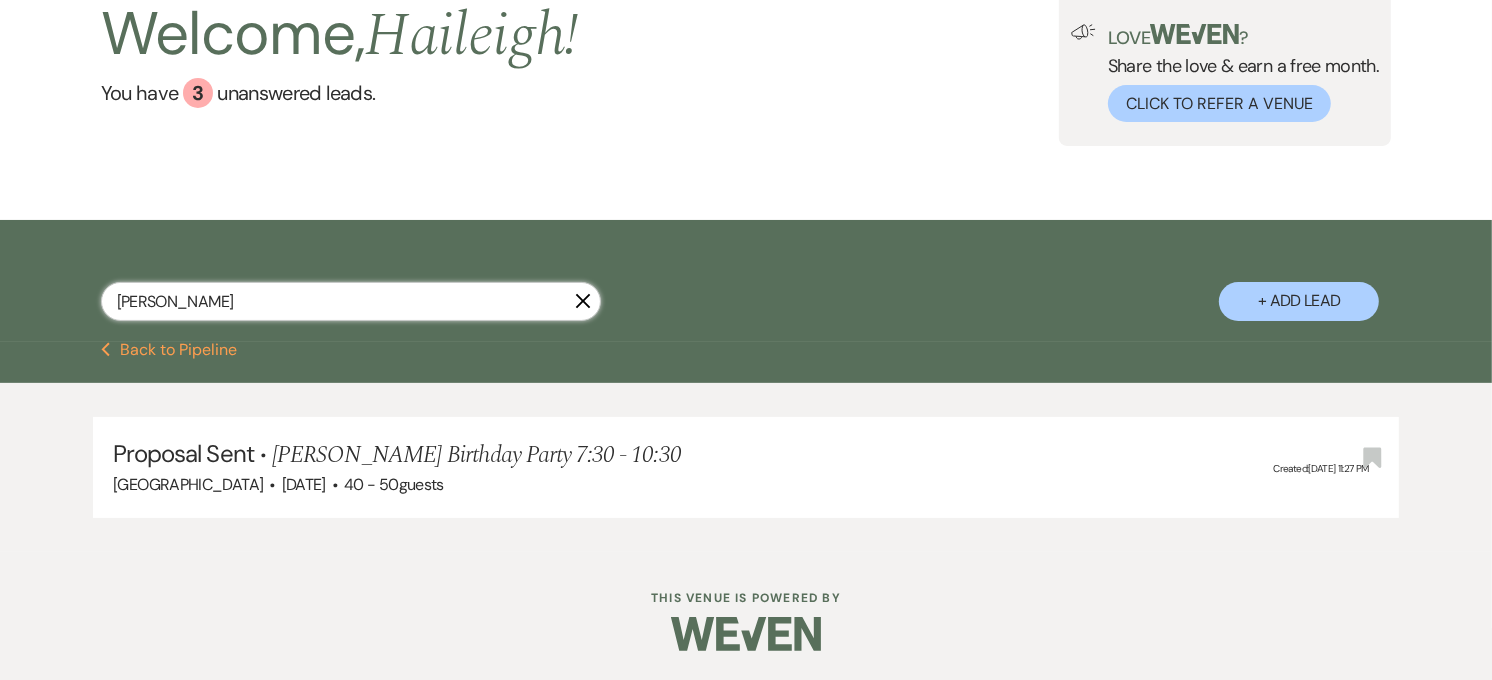 drag, startPoint x: 163, startPoint y: 302, endPoint x: 96, endPoint y: 314, distance: 68.06615 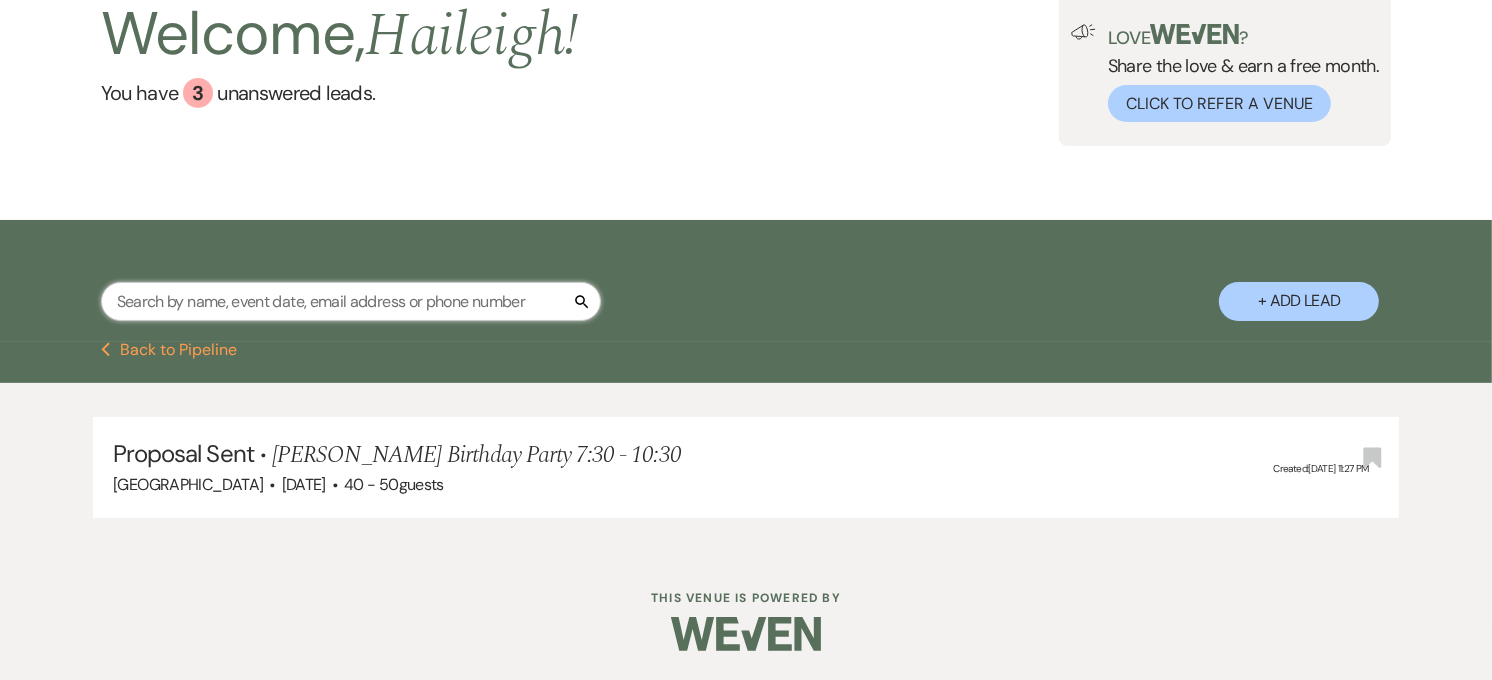 type 